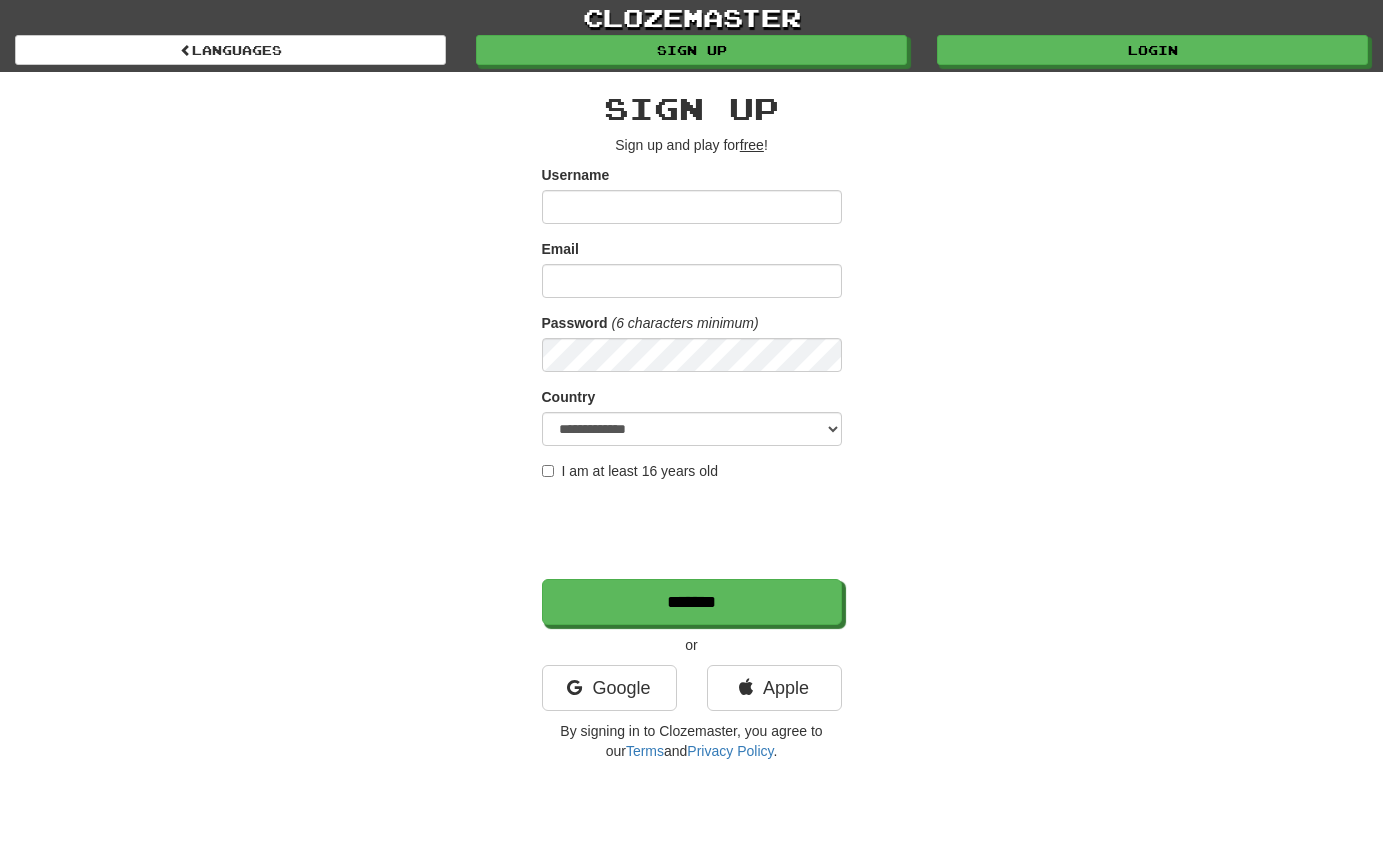 scroll, scrollTop: 0, scrollLeft: 0, axis: both 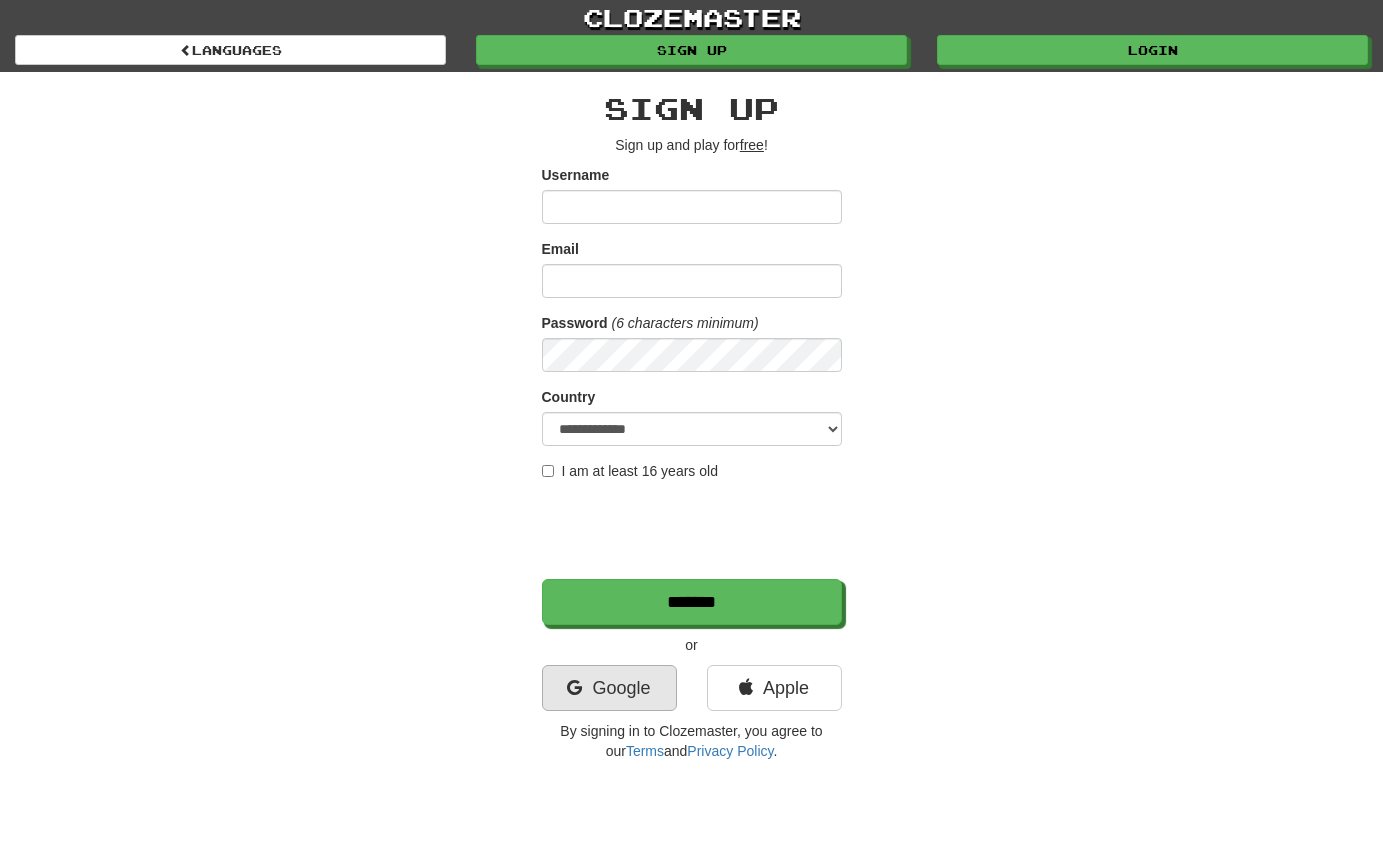 click on "Google" at bounding box center [609, 688] 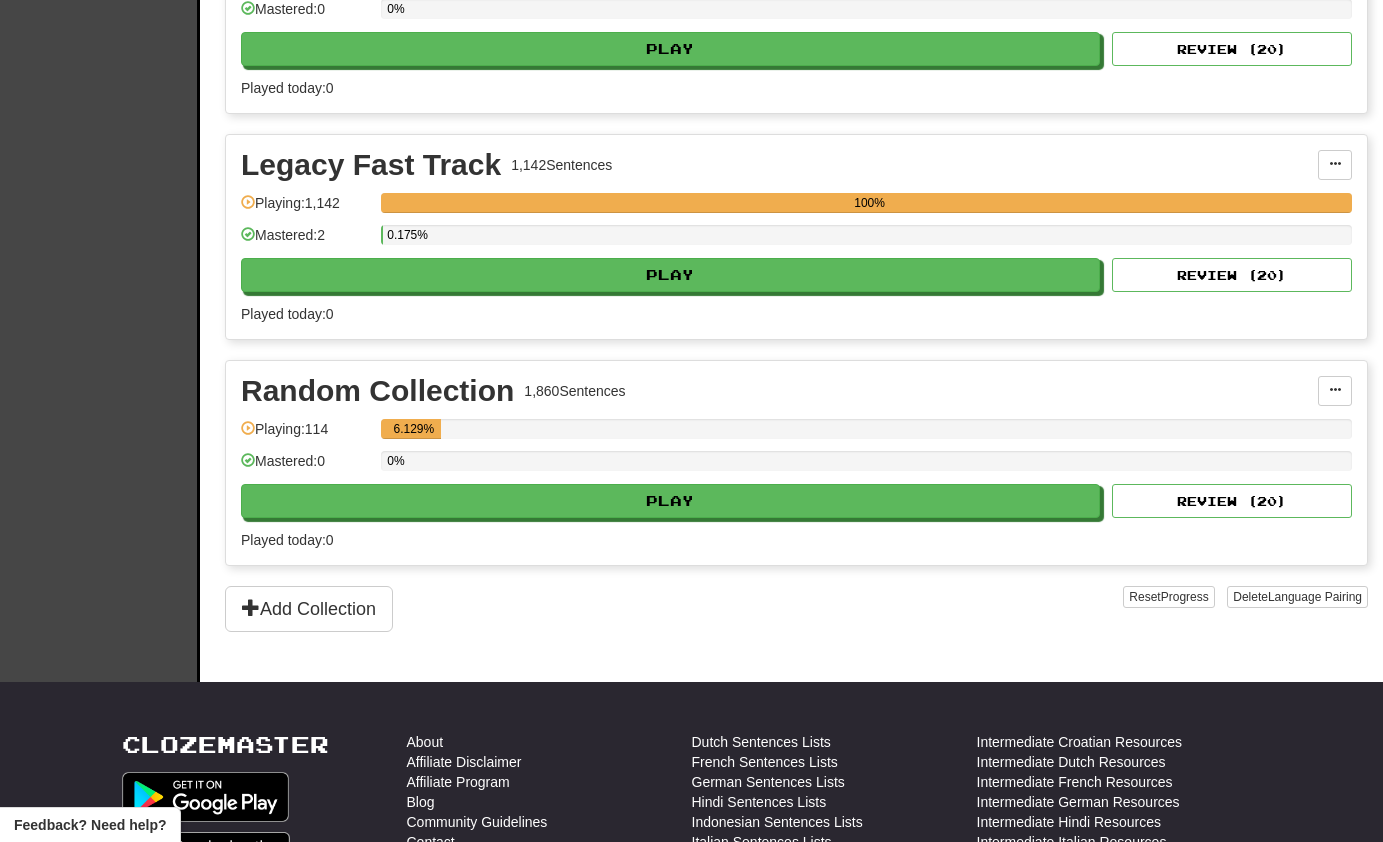 scroll, scrollTop: 2403, scrollLeft: 0, axis: vertical 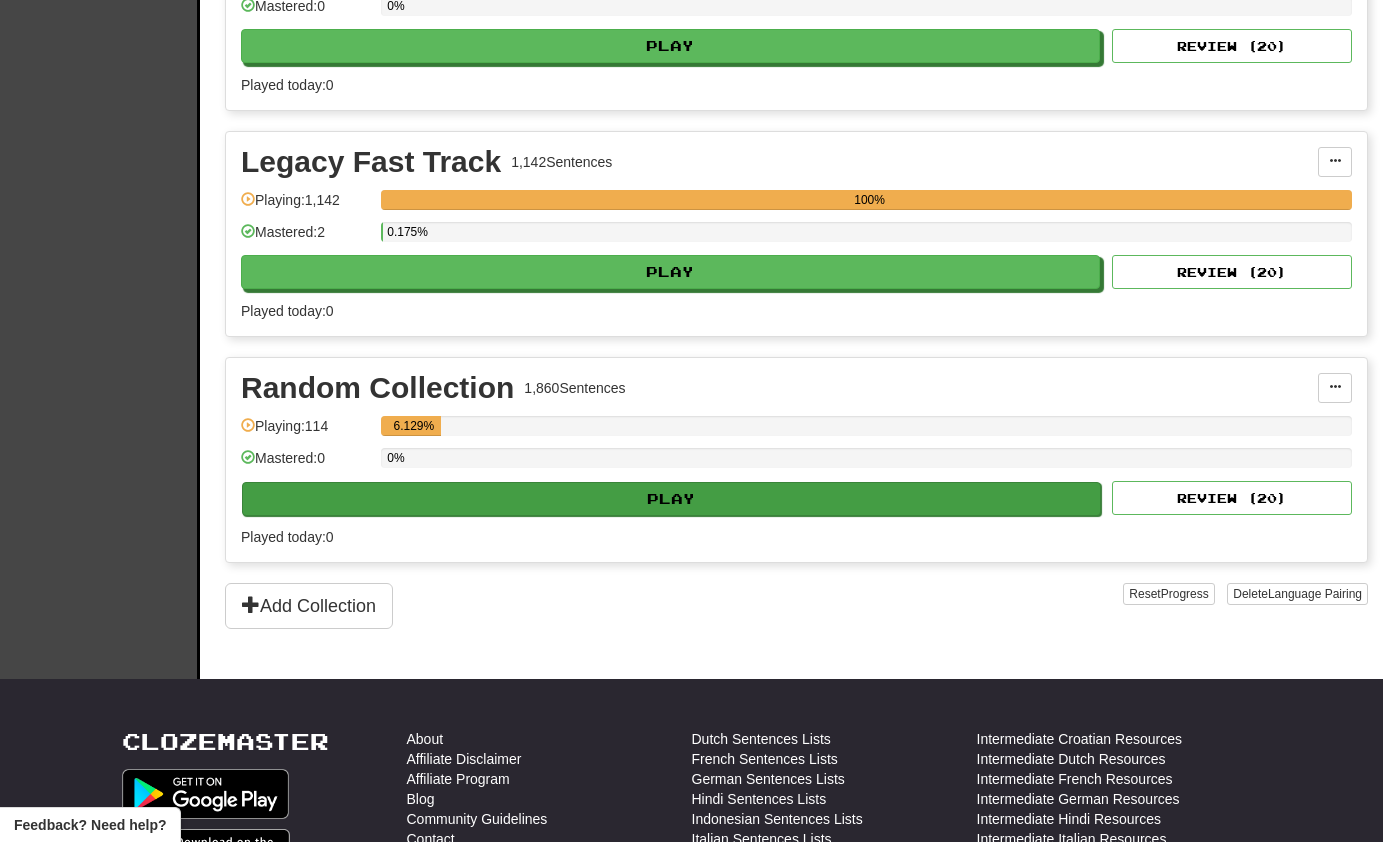 click on "Play" at bounding box center [671, 499] 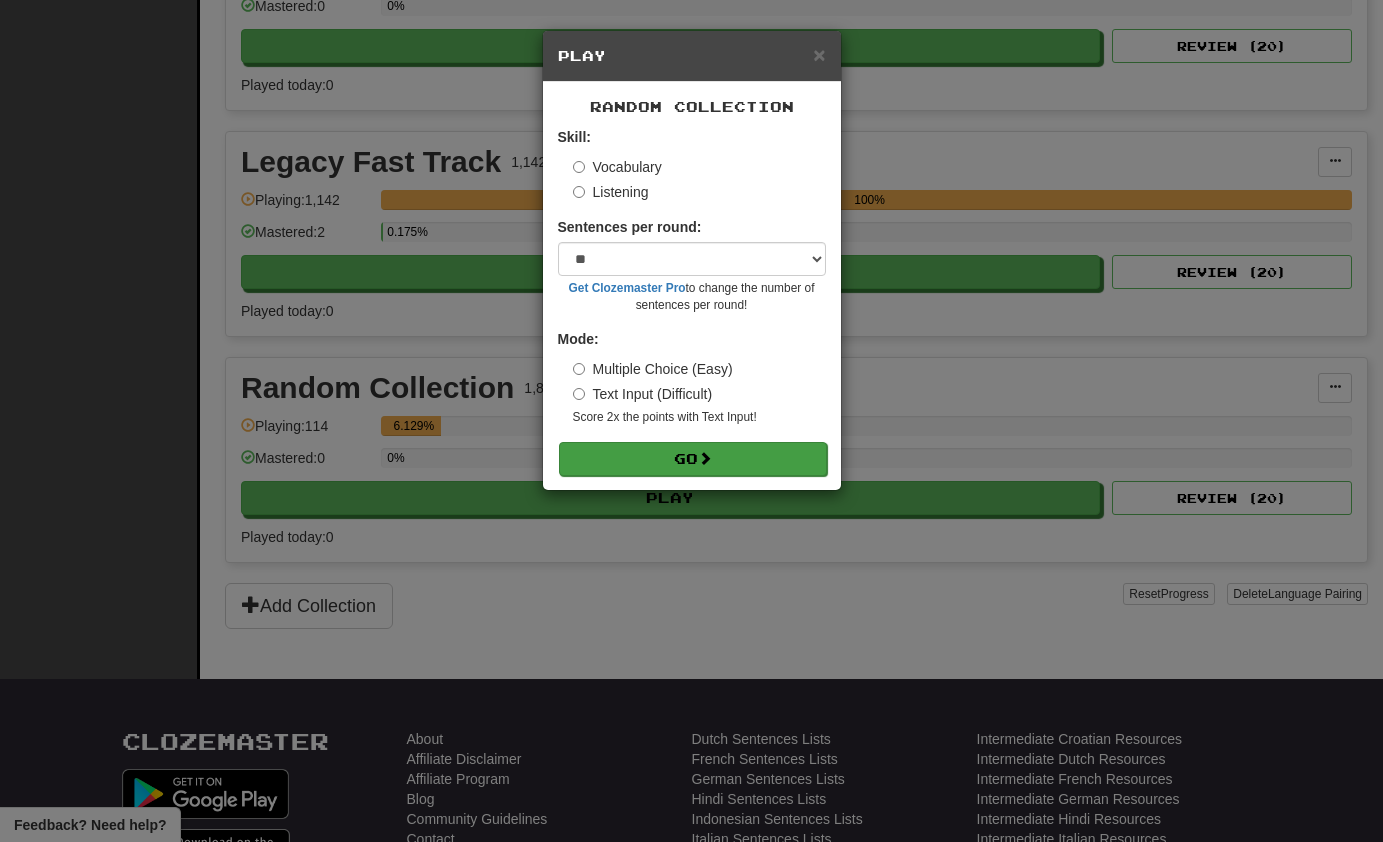 click on "Go" at bounding box center [693, 459] 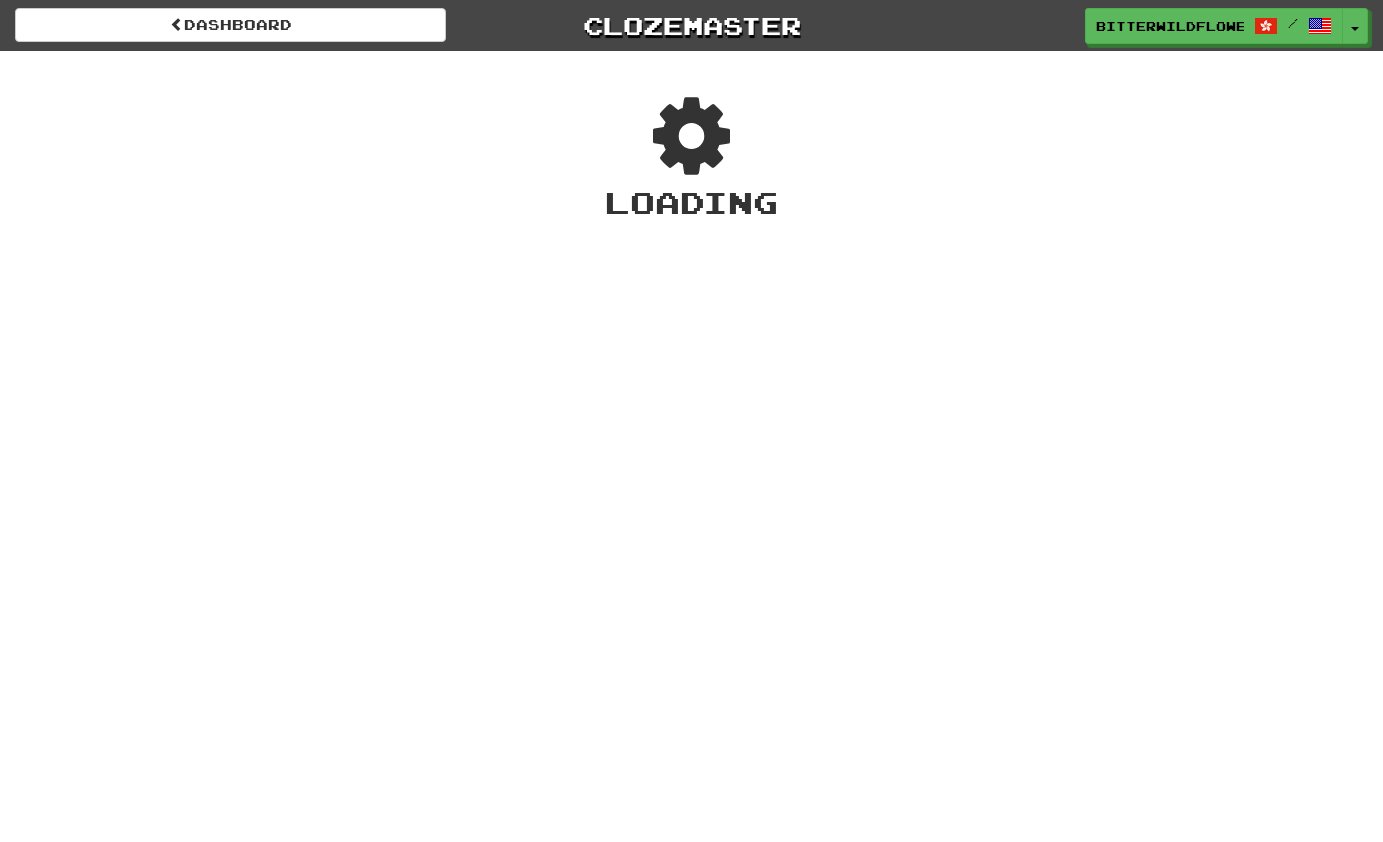 scroll, scrollTop: 0, scrollLeft: 0, axis: both 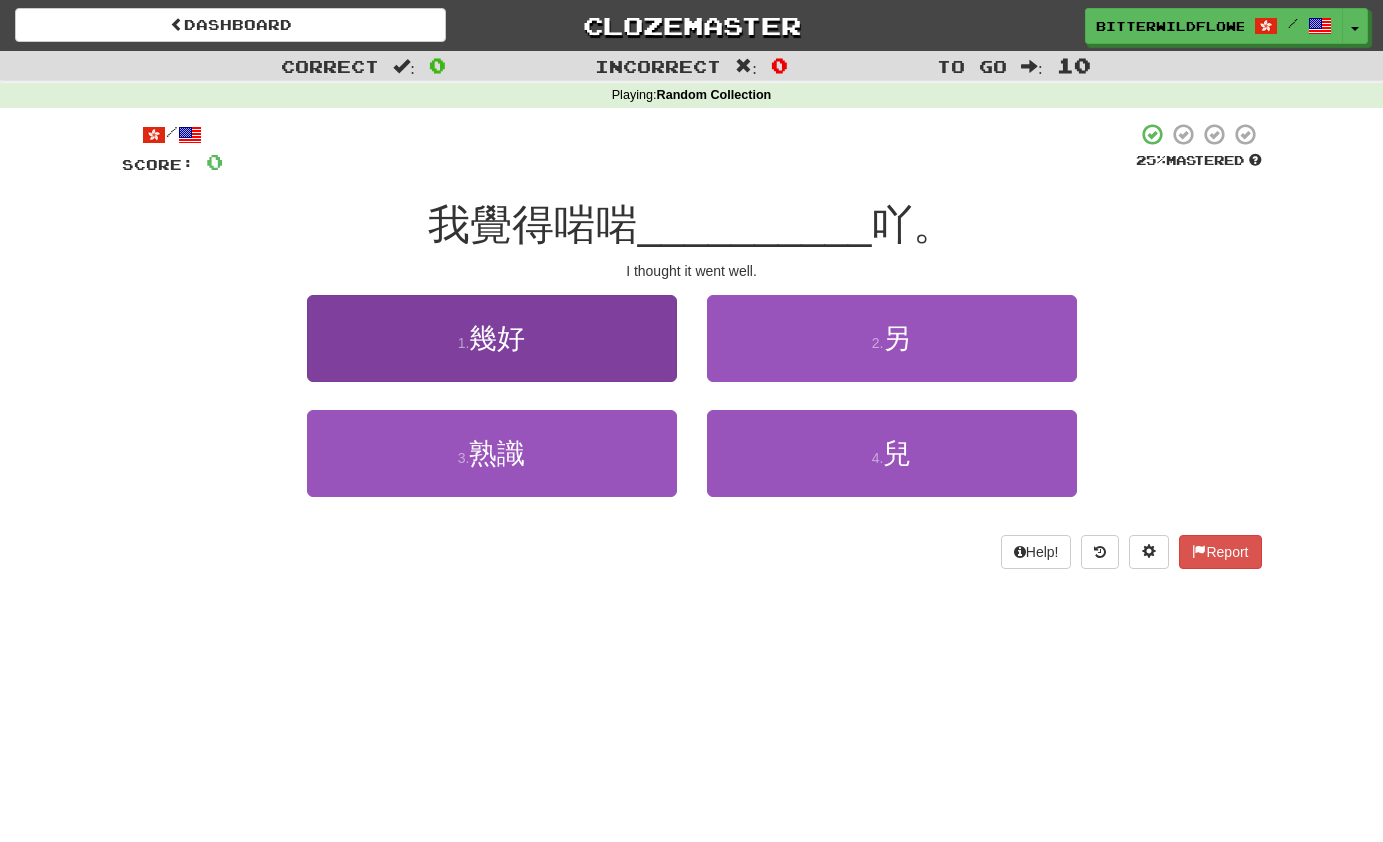 click on "幾好" at bounding box center (497, 338) 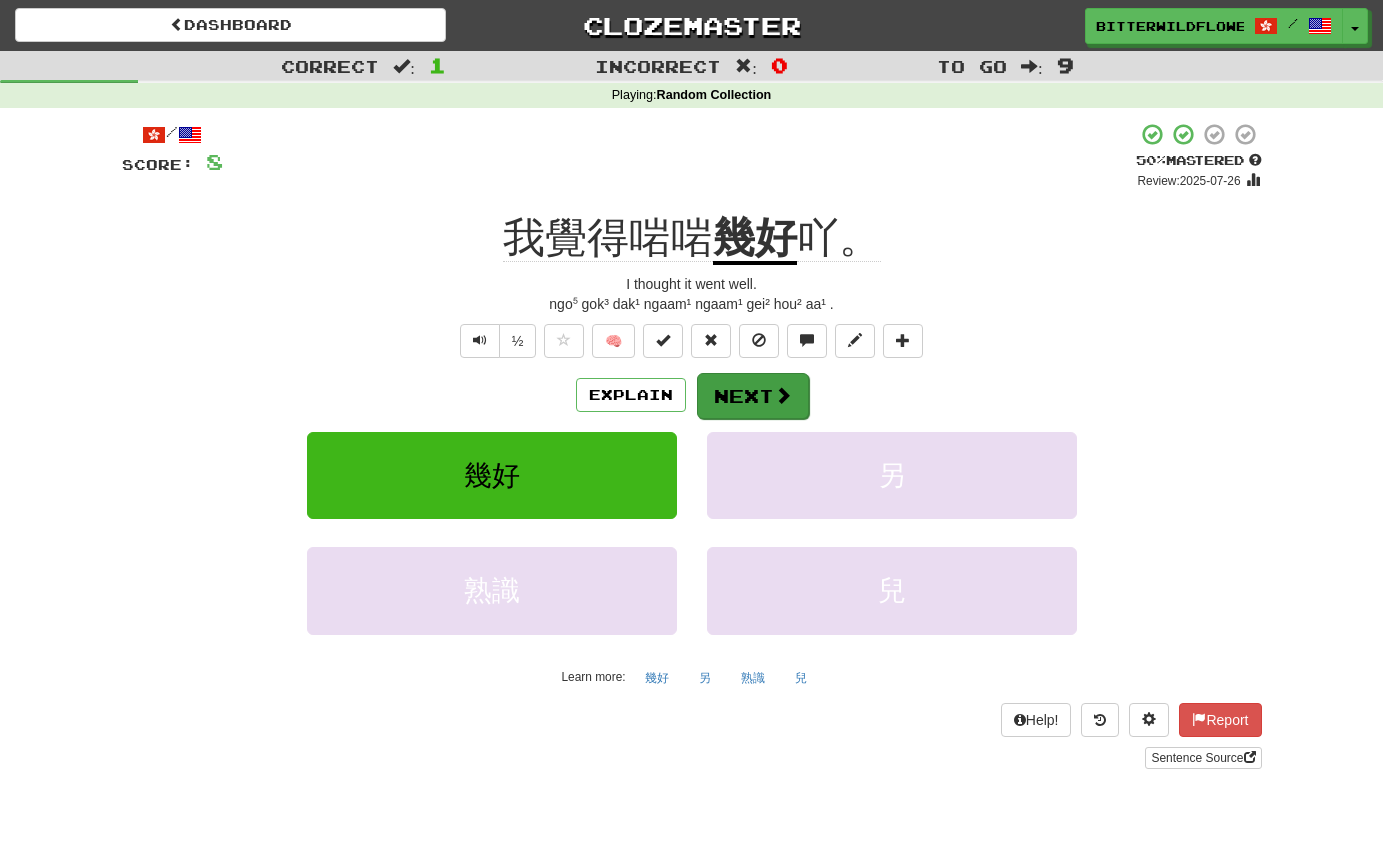 click on "Next" at bounding box center (753, 396) 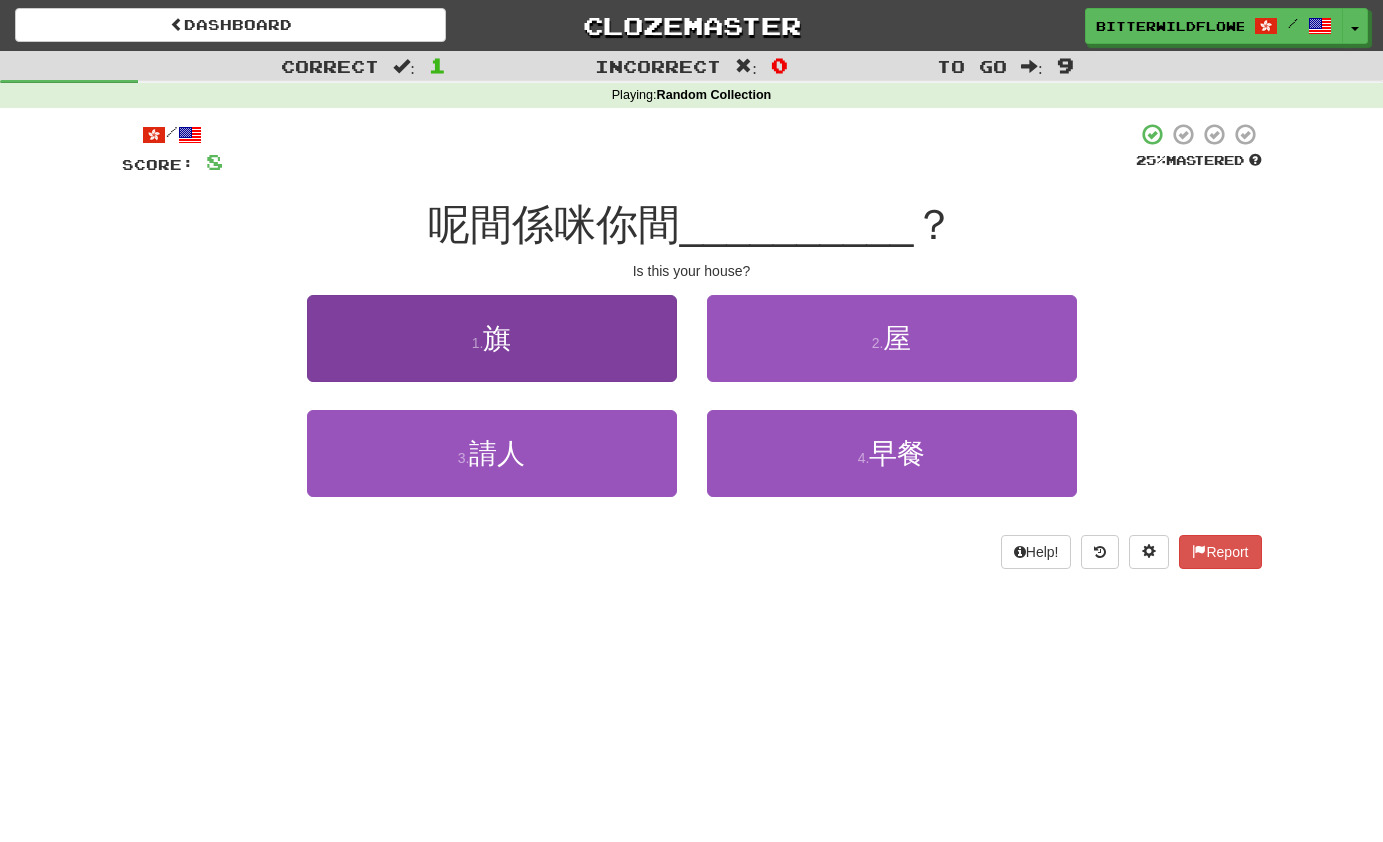 click on "旗" at bounding box center (497, 338) 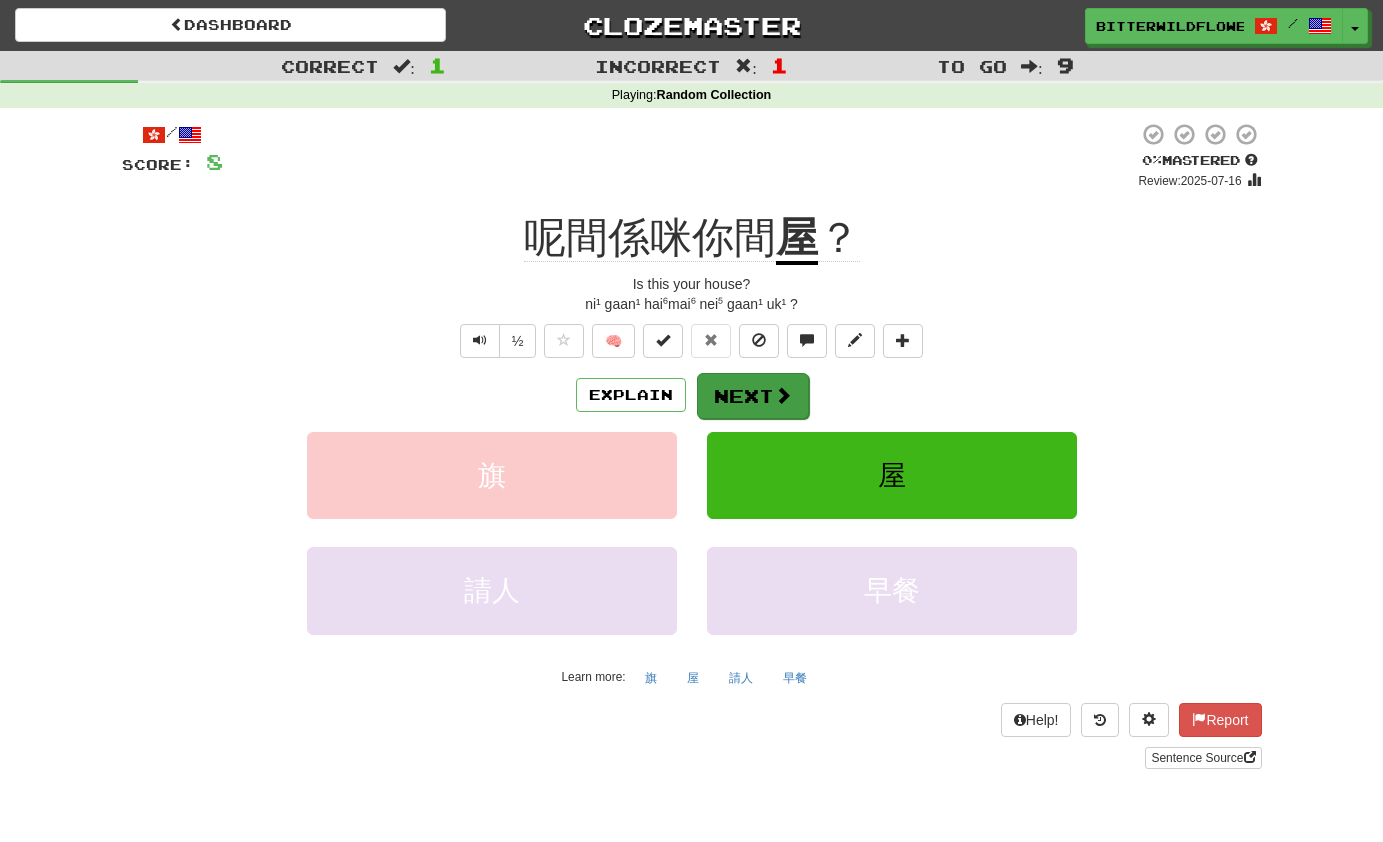 click on "Next" at bounding box center (753, 396) 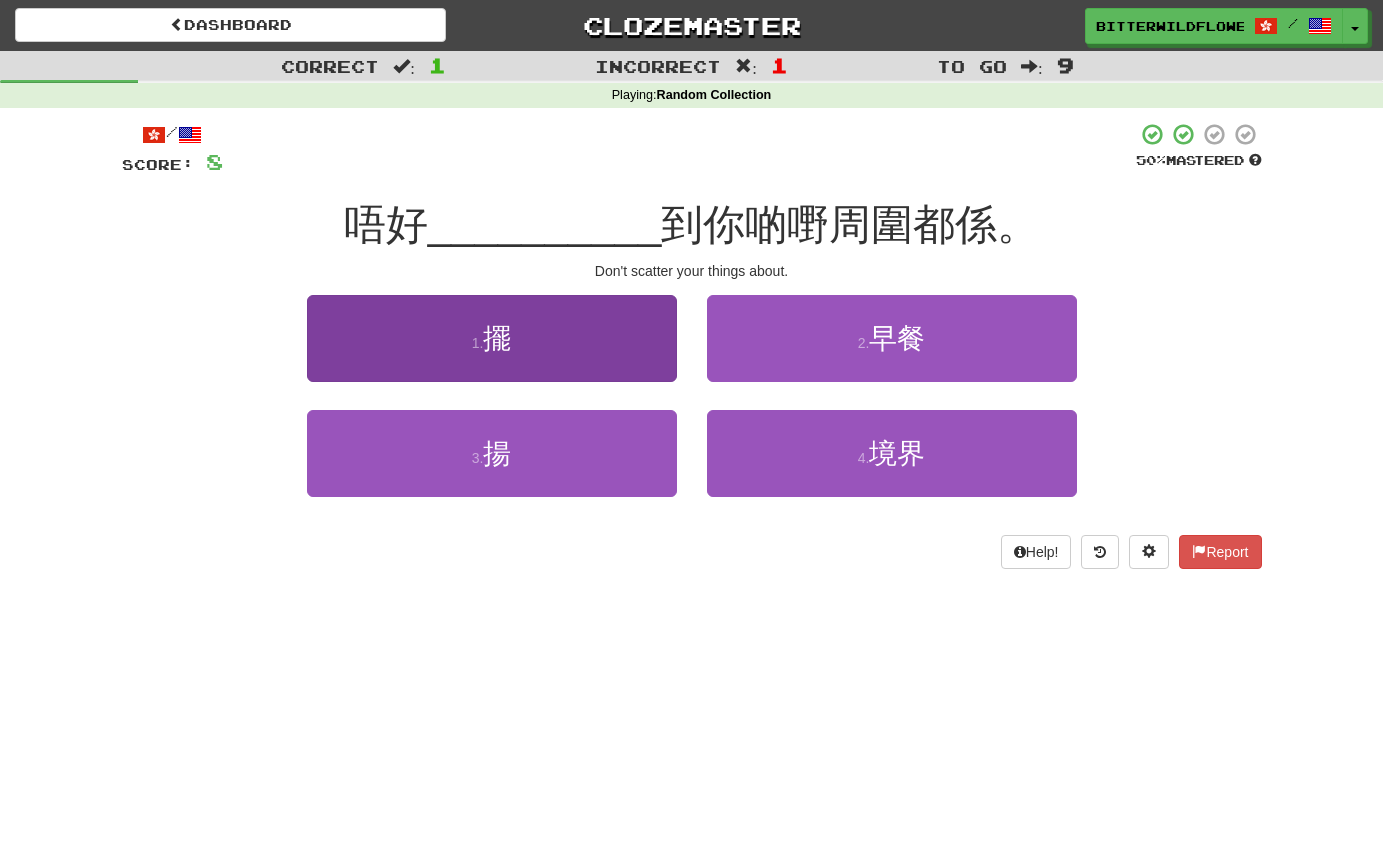 click on "1 .  擺" at bounding box center (492, 338) 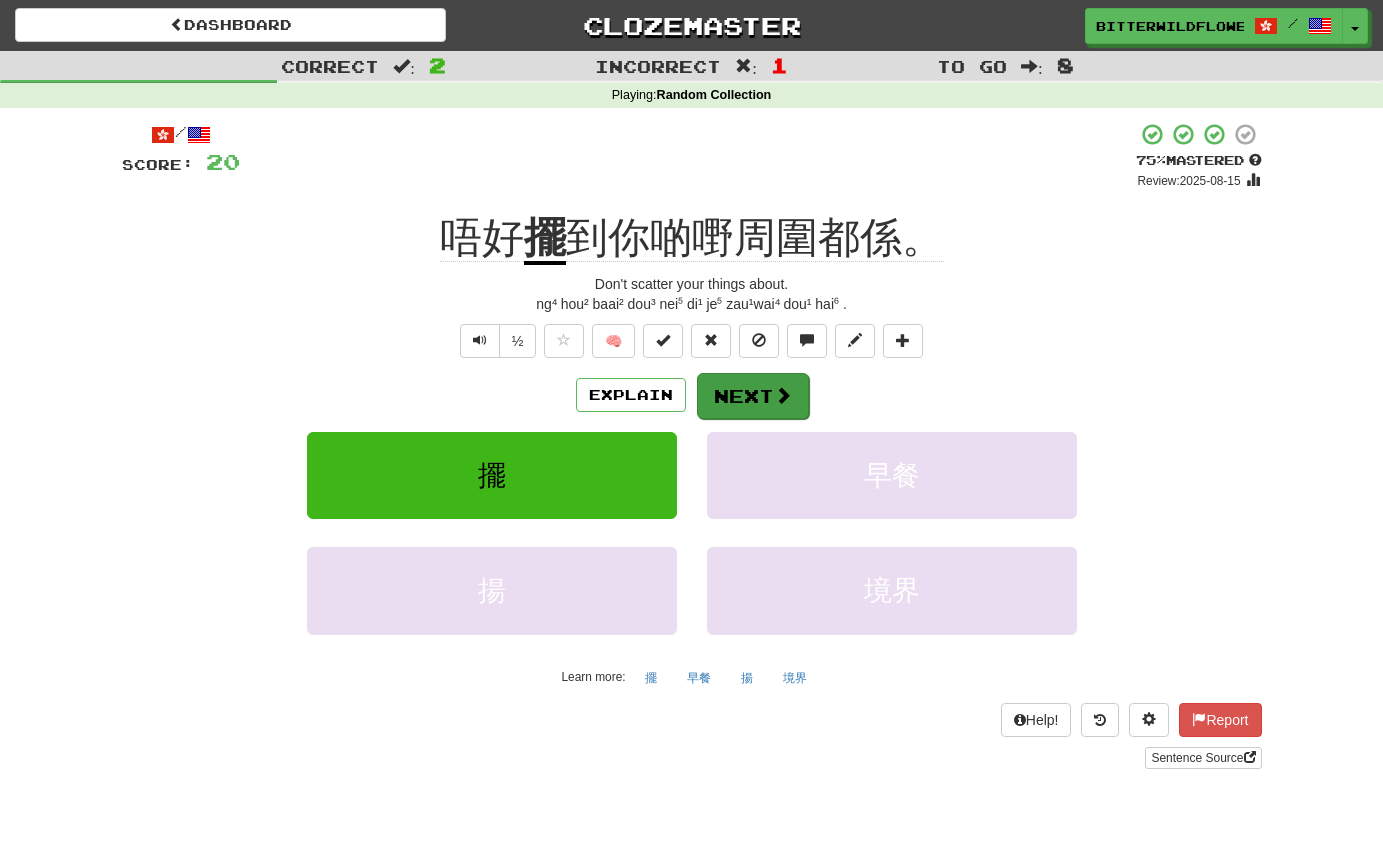 click on "Next" at bounding box center [753, 396] 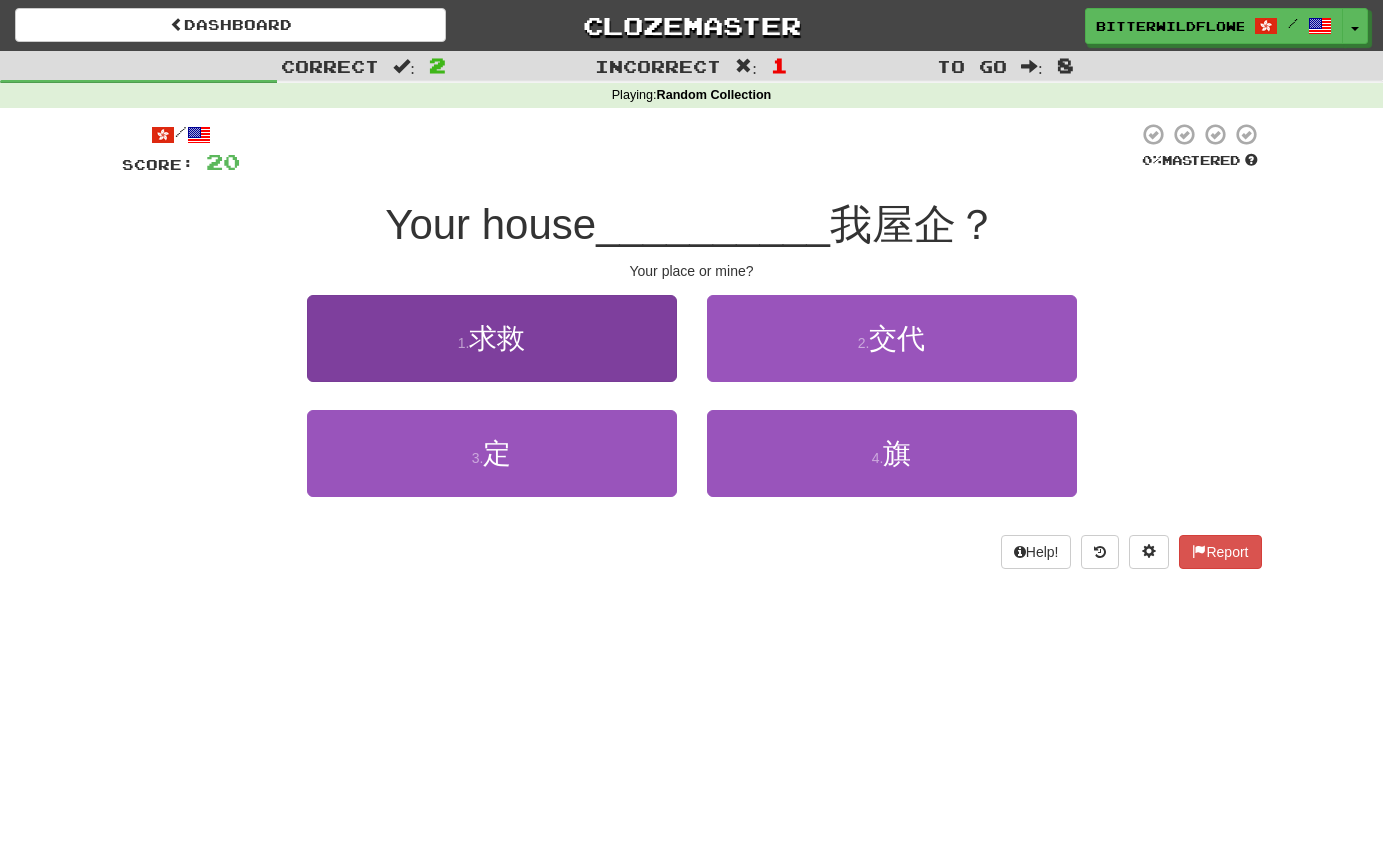 click on "1 .  求救" at bounding box center (492, 338) 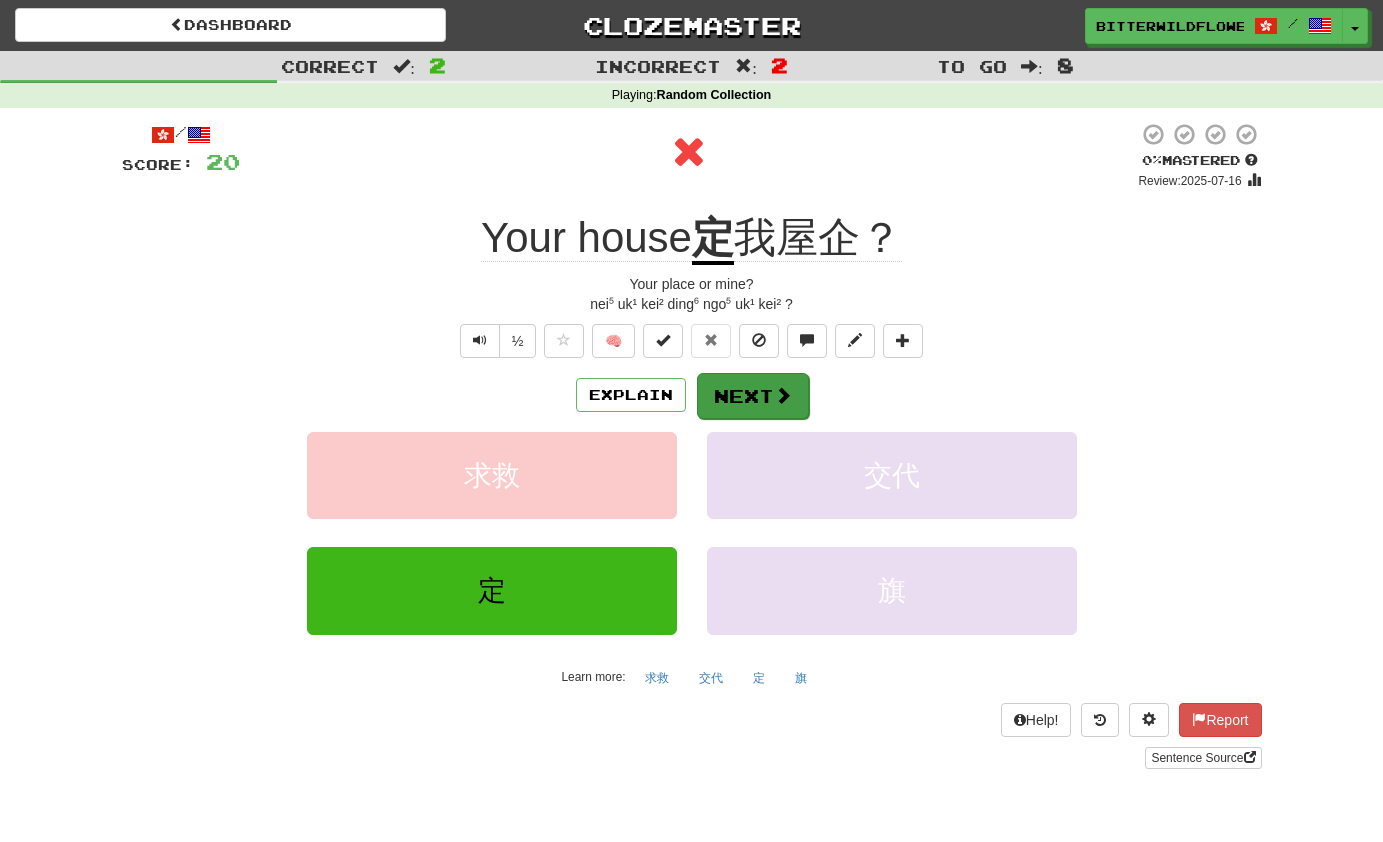 click on "Next" at bounding box center [753, 396] 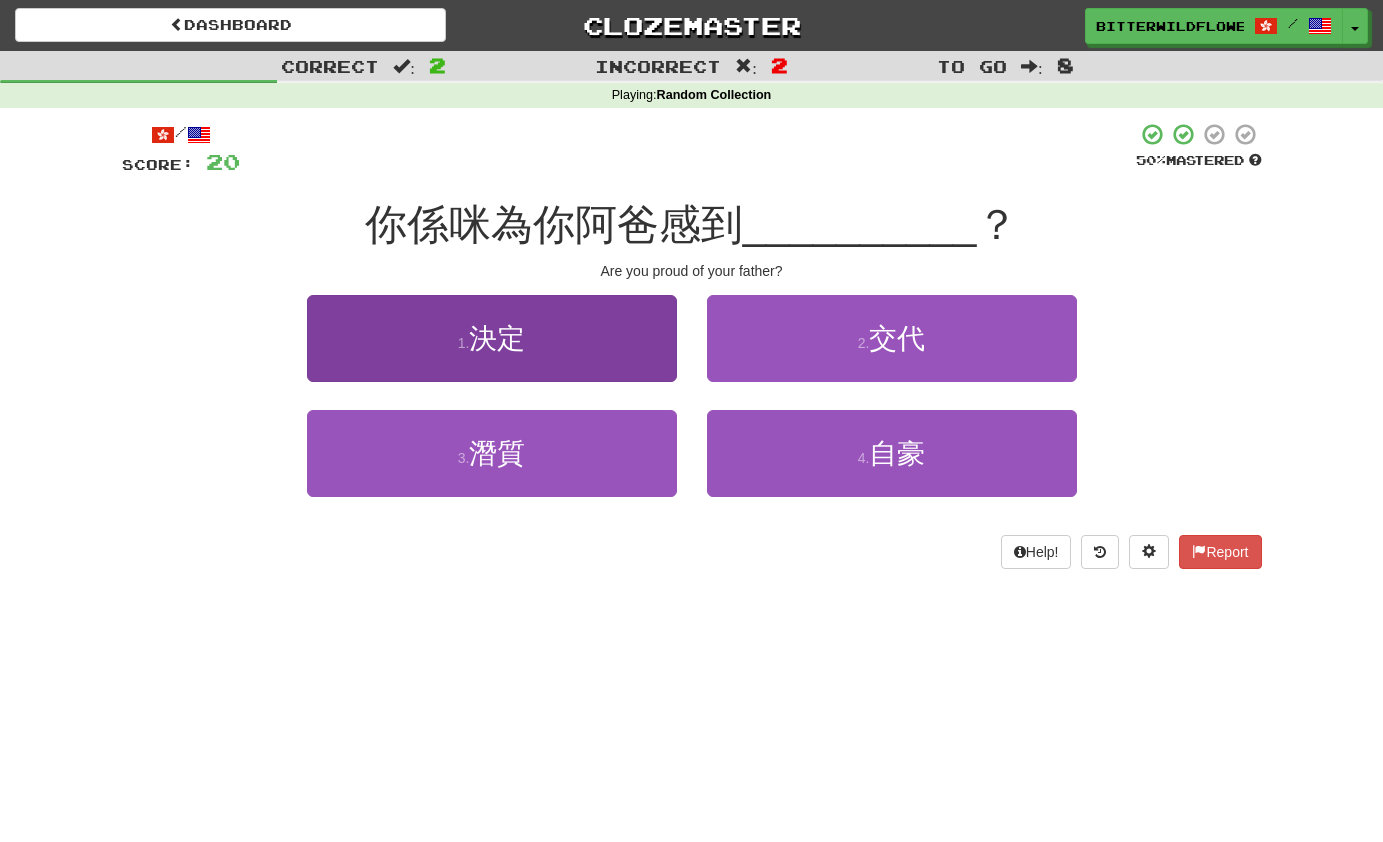 click on "1 .  決定" at bounding box center [492, 338] 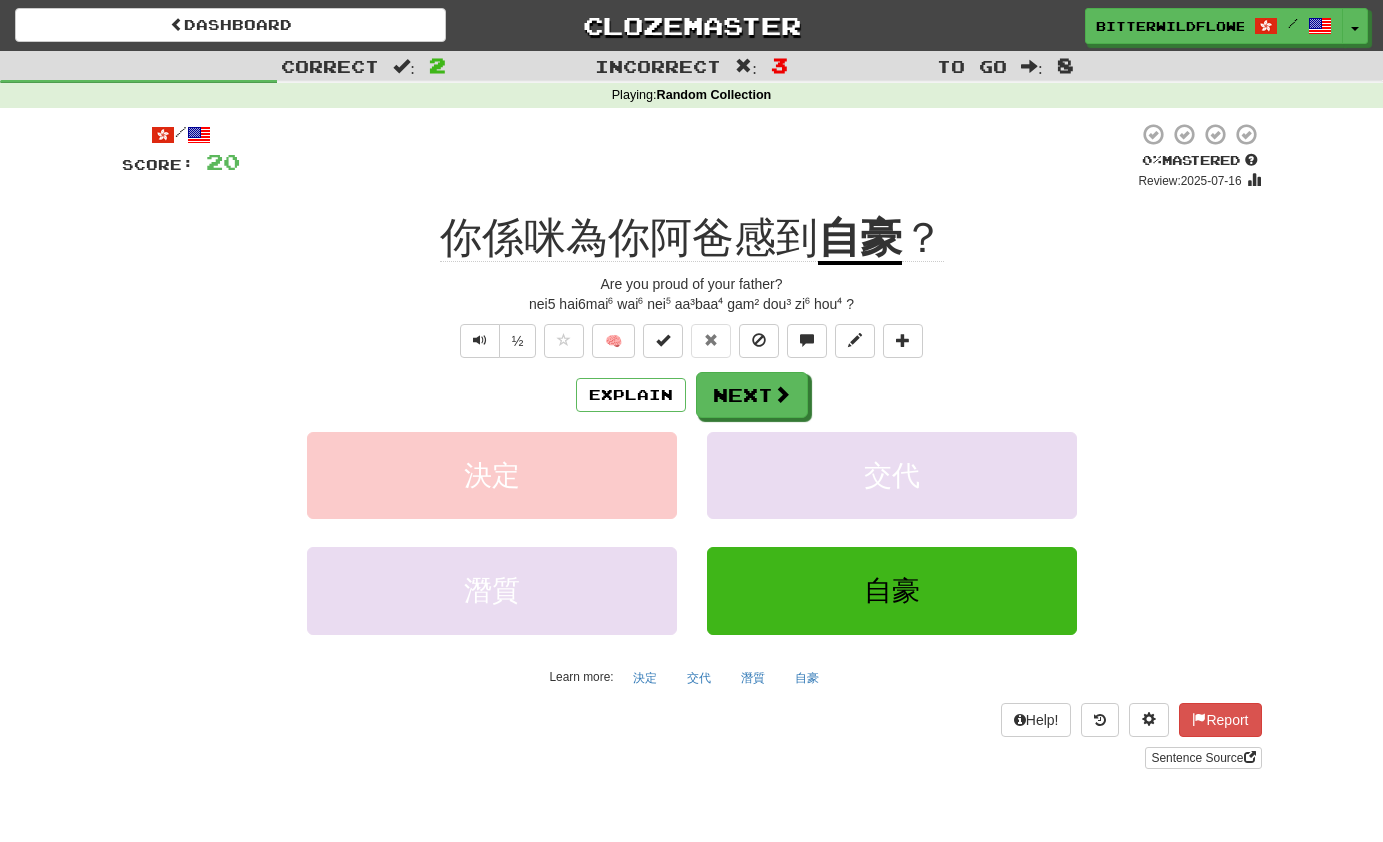 scroll, scrollTop: 0, scrollLeft: 0, axis: both 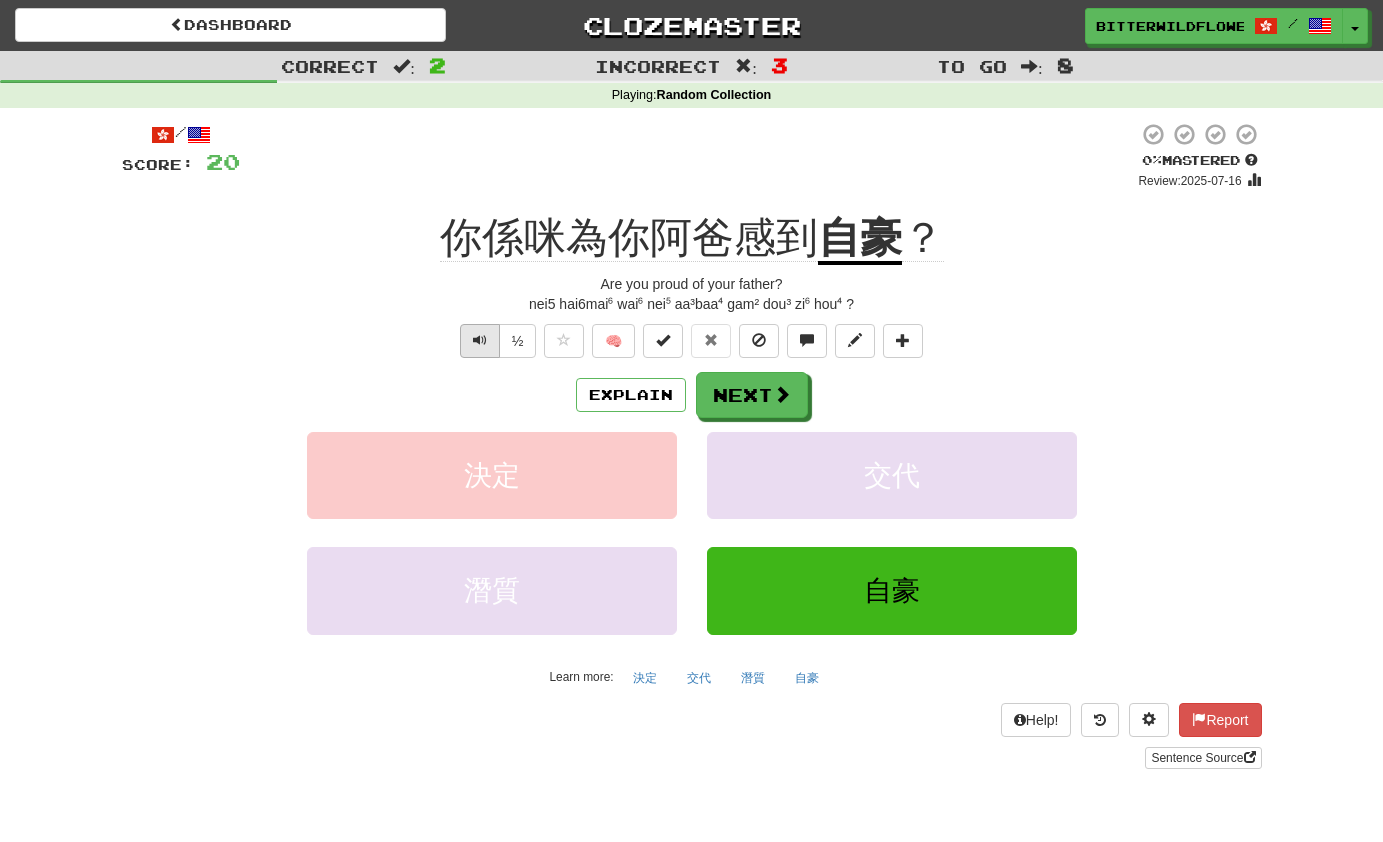 click at bounding box center [480, 341] 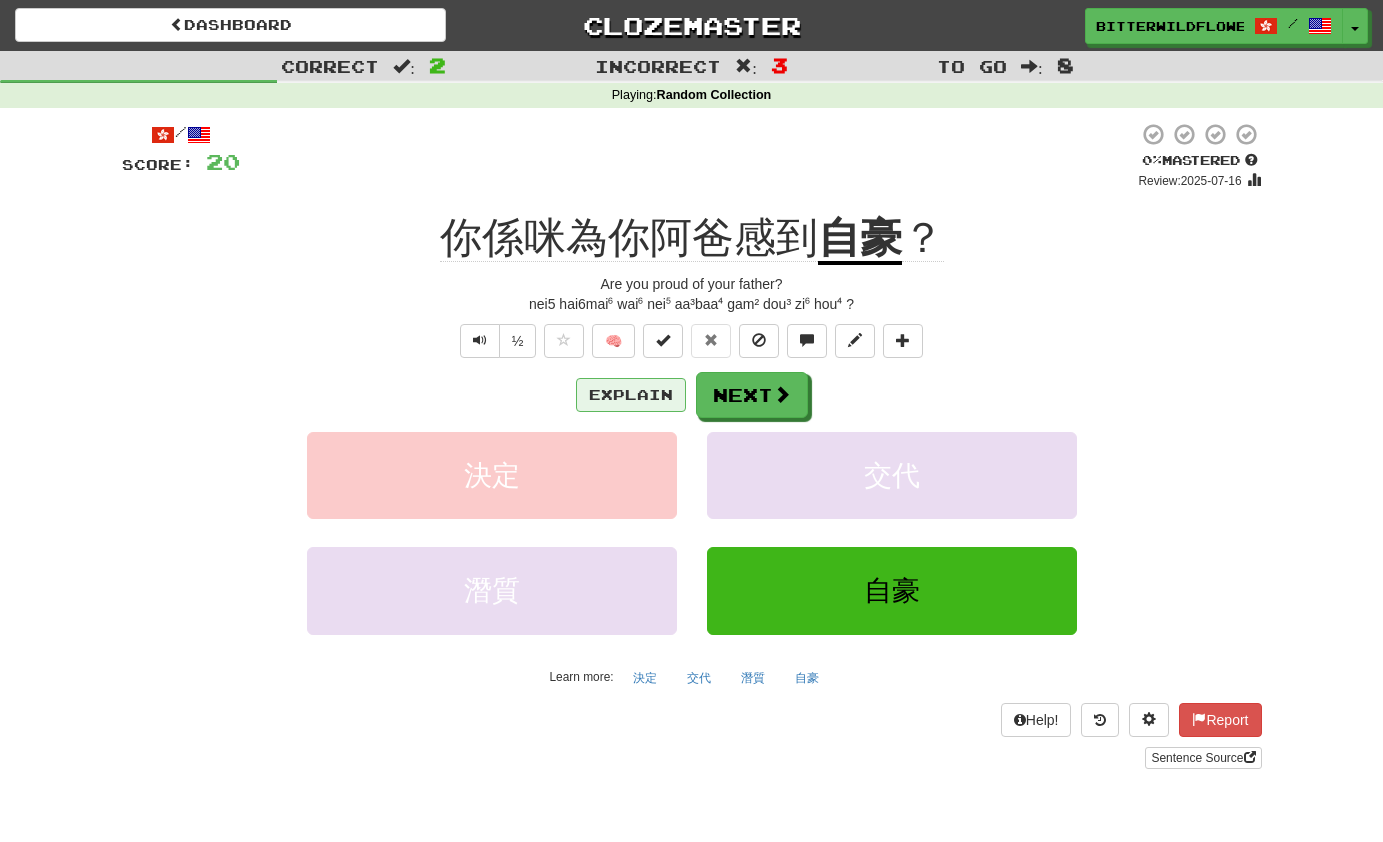 click on "Explain" at bounding box center (631, 395) 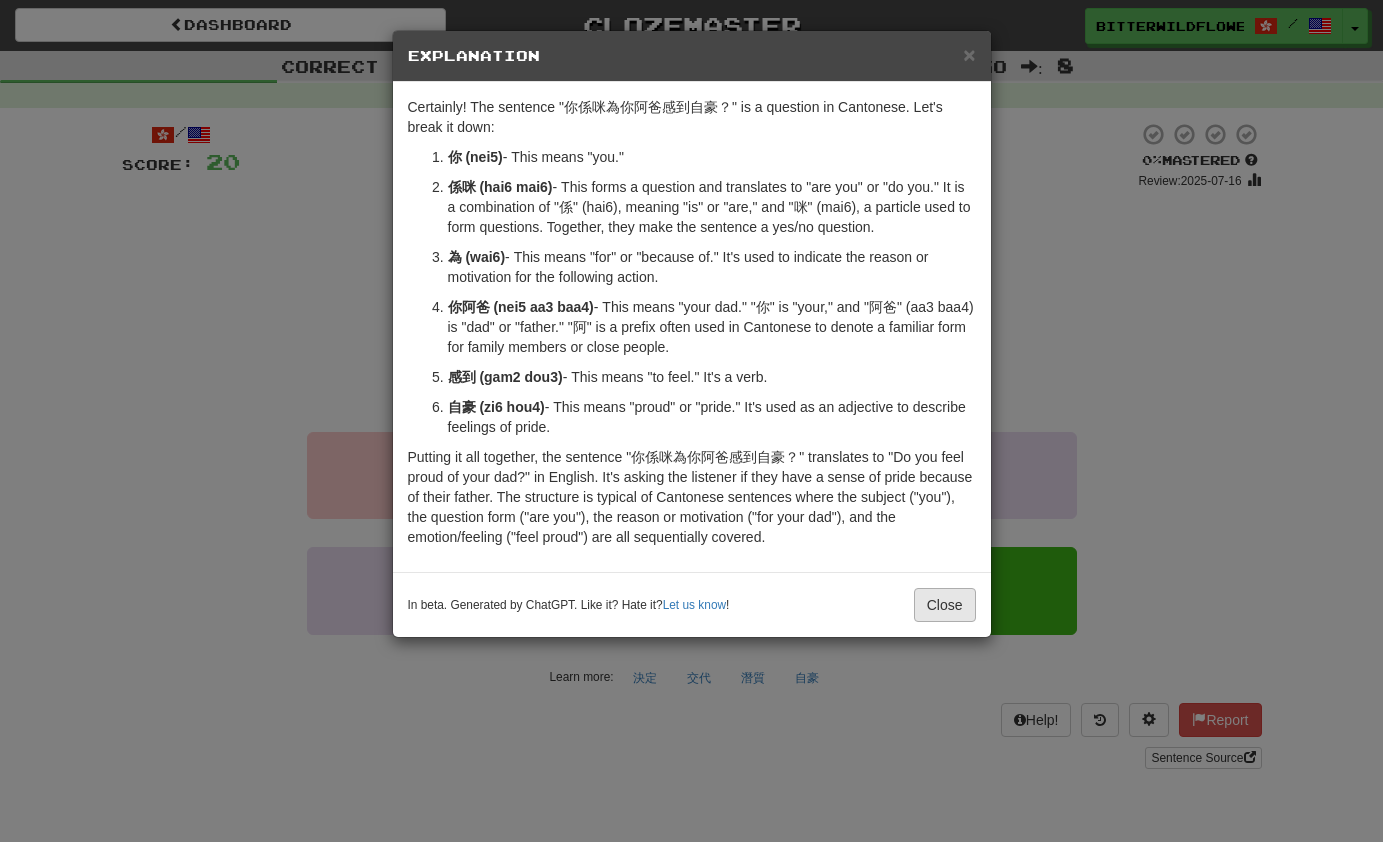 click on "Close" at bounding box center [945, 605] 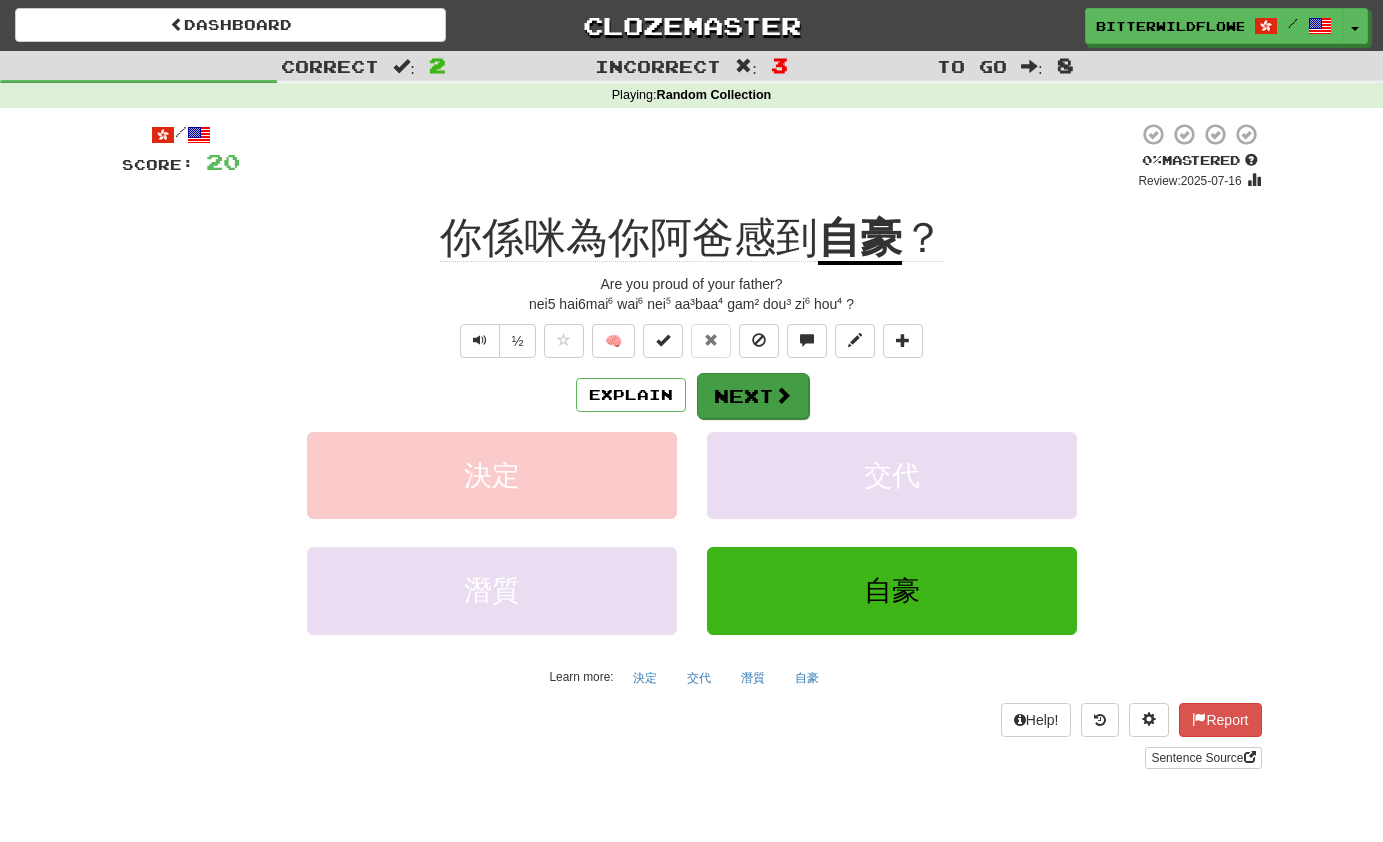 click on "Next" at bounding box center [753, 396] 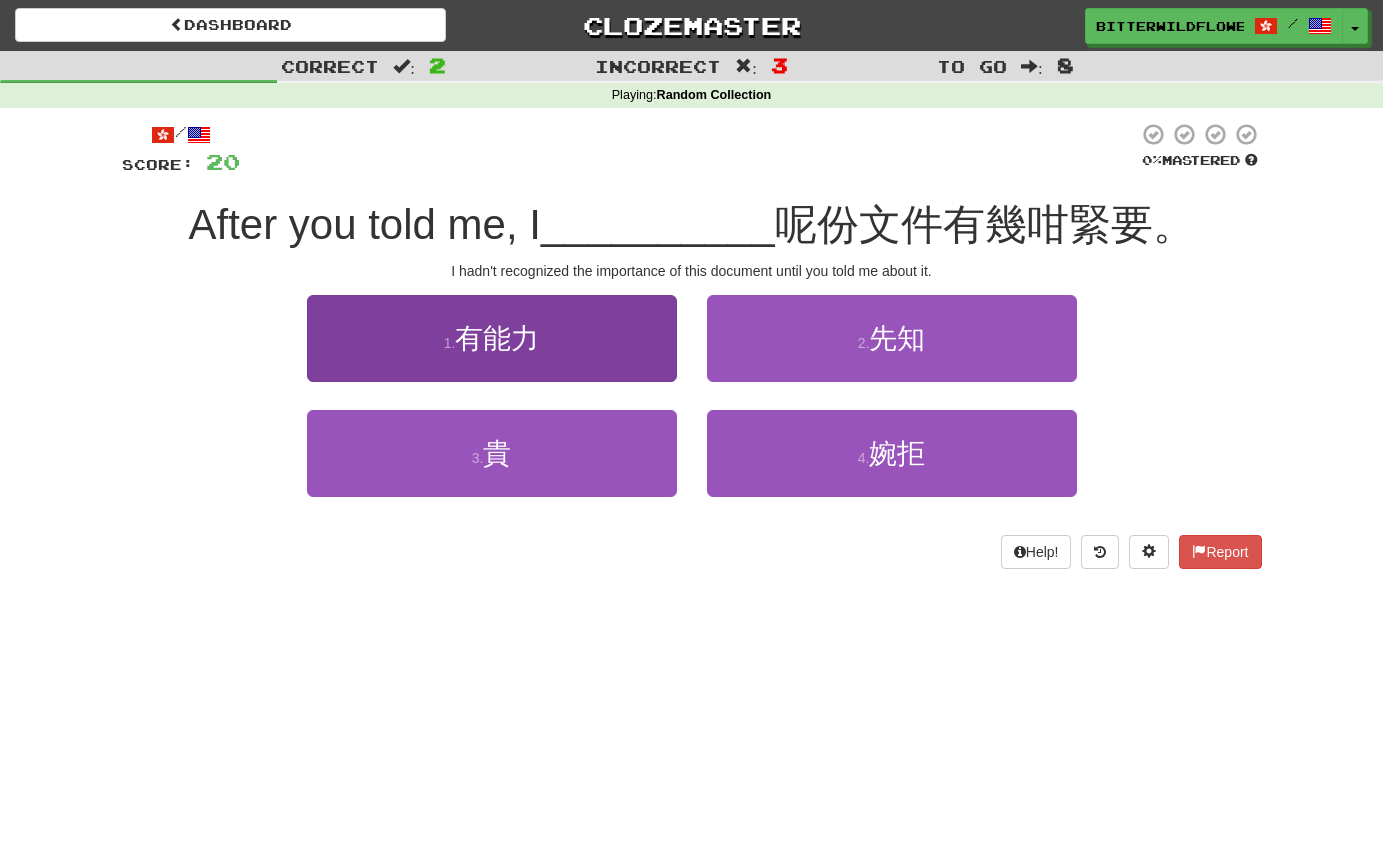click on "1 .  有能力" at bounding box center [492, 338] 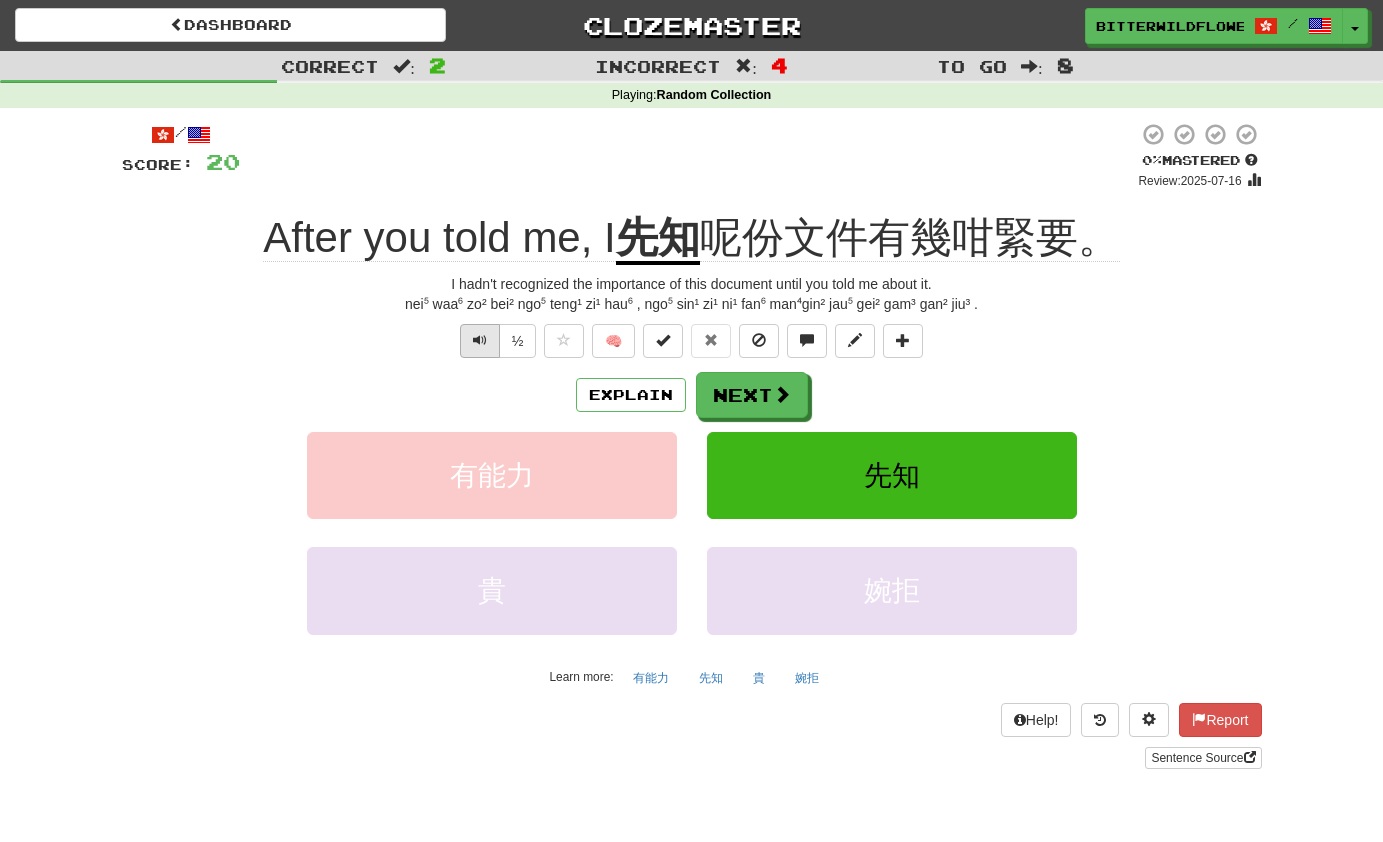 click at bounding box center (480, 340) 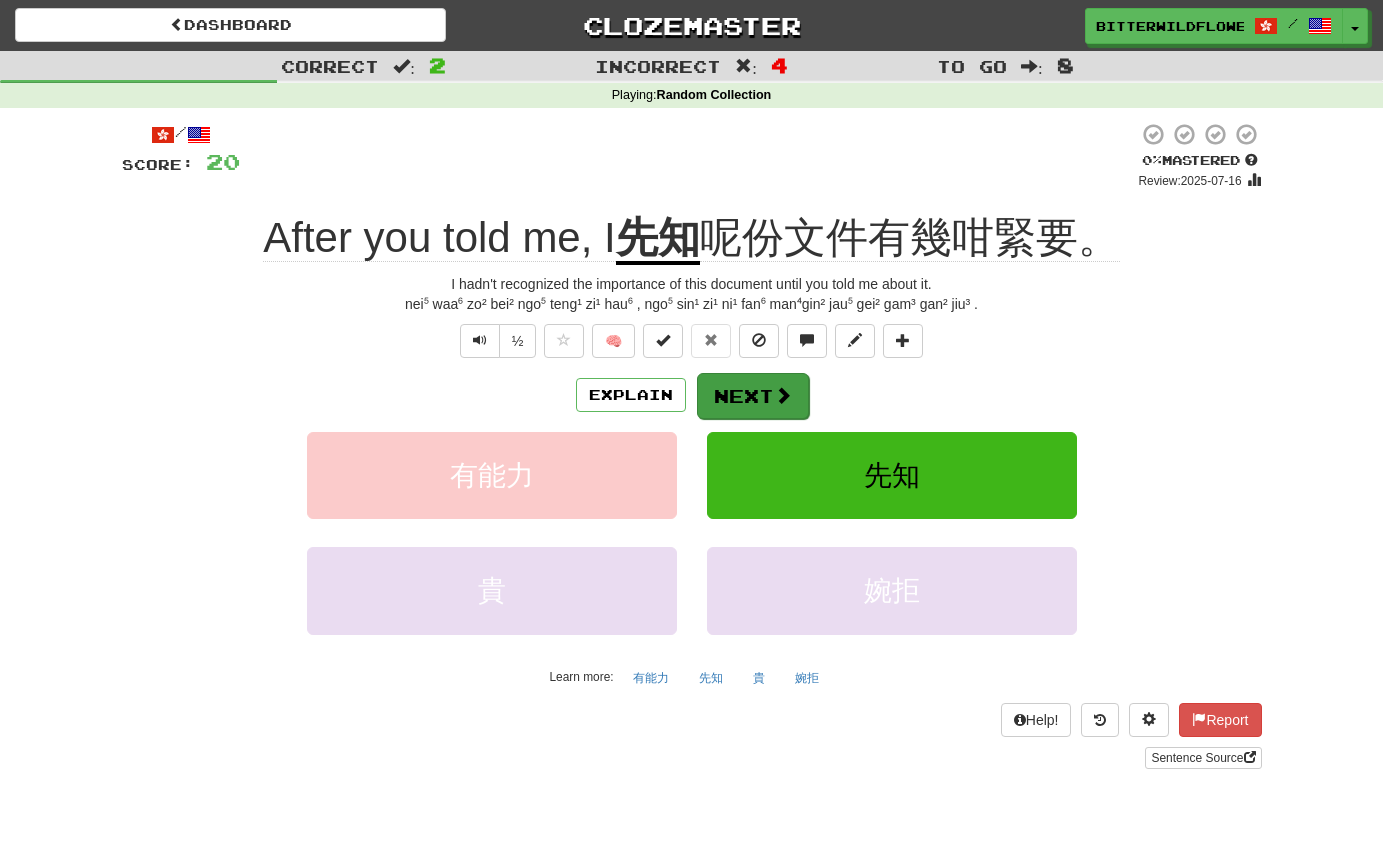 click on "Next" at bounding box center [753, 396] 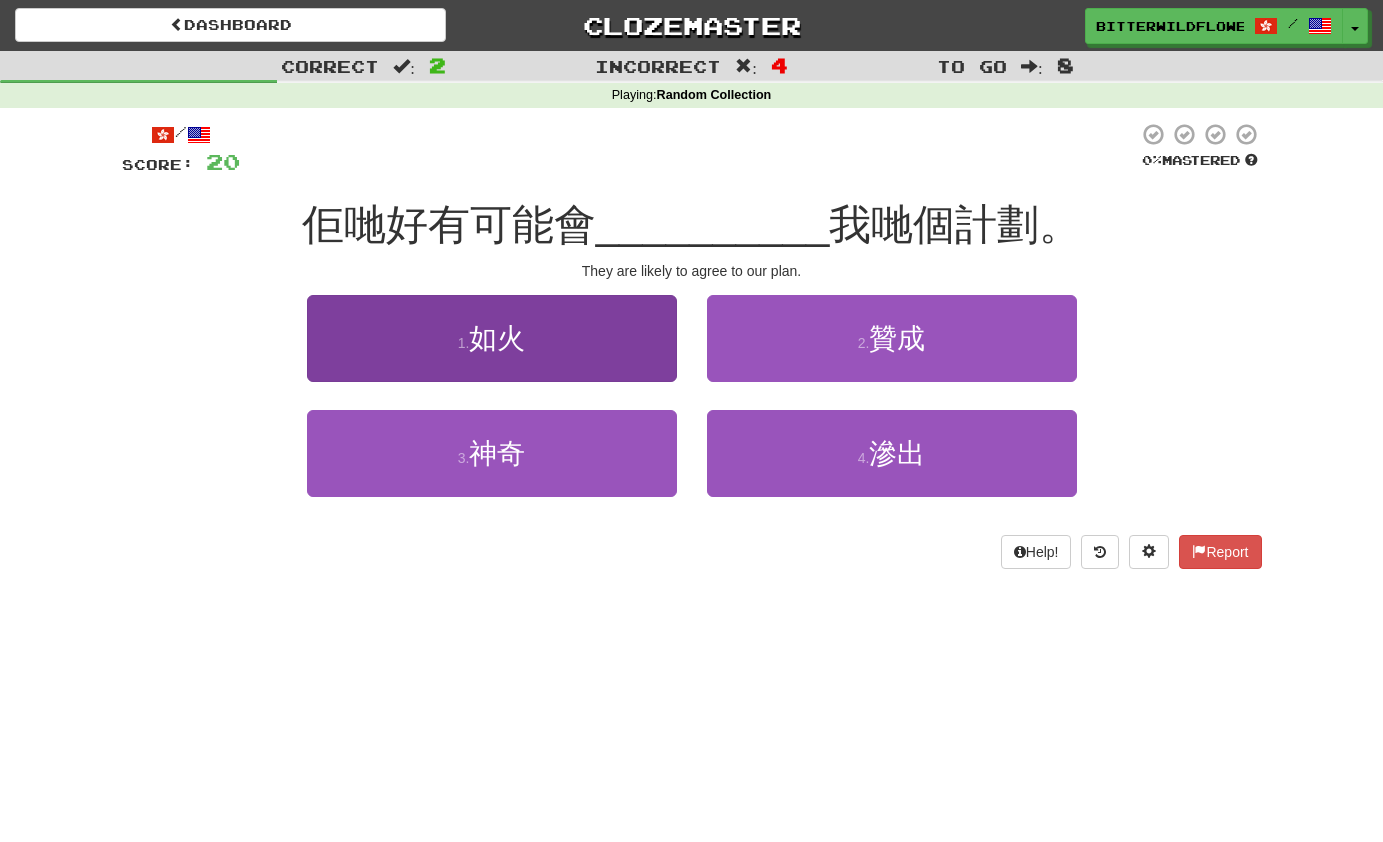 click on "1 .  如火" at bounding box center [492, 338] 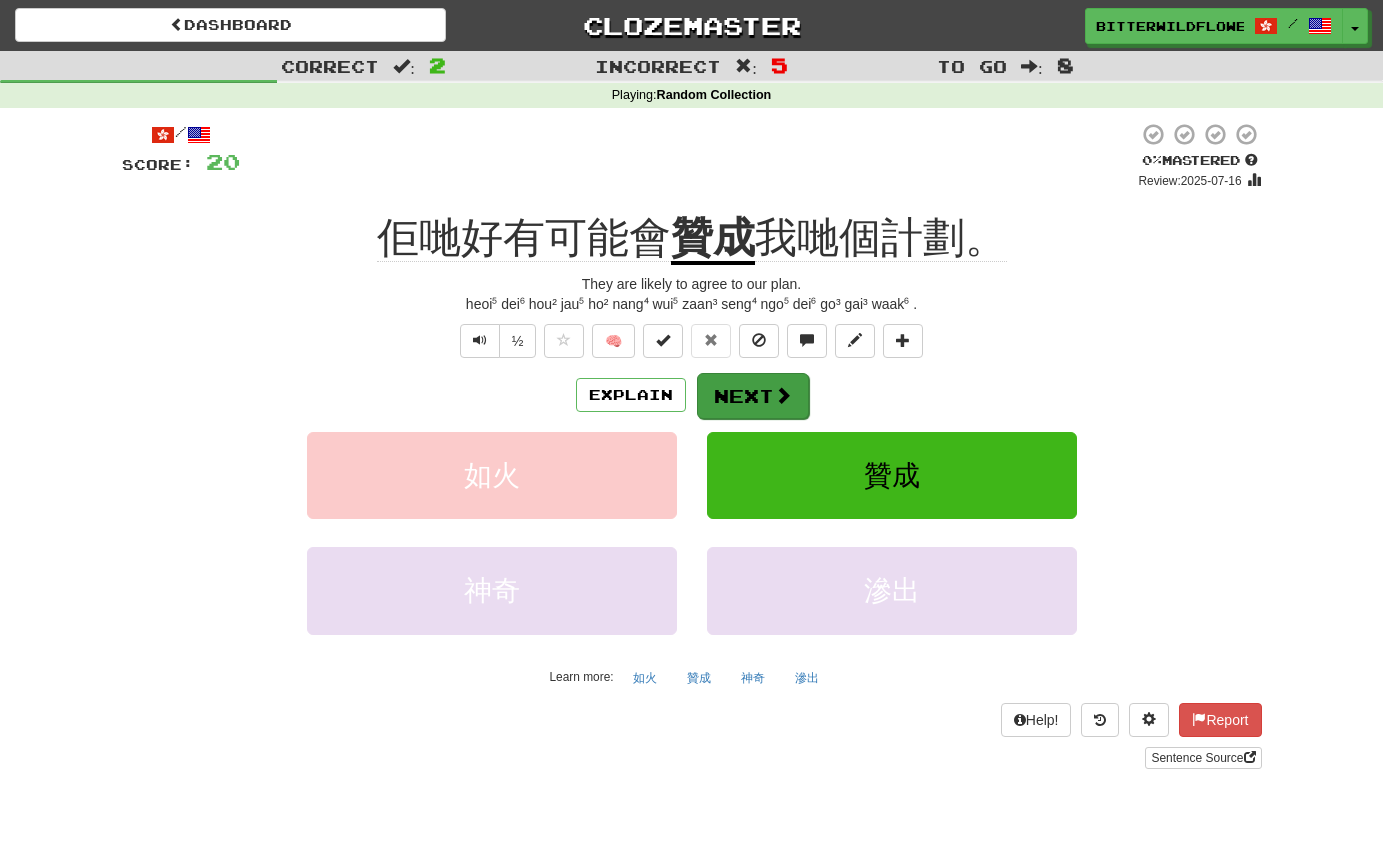 click on "Next" at bounding box center [753, 396] 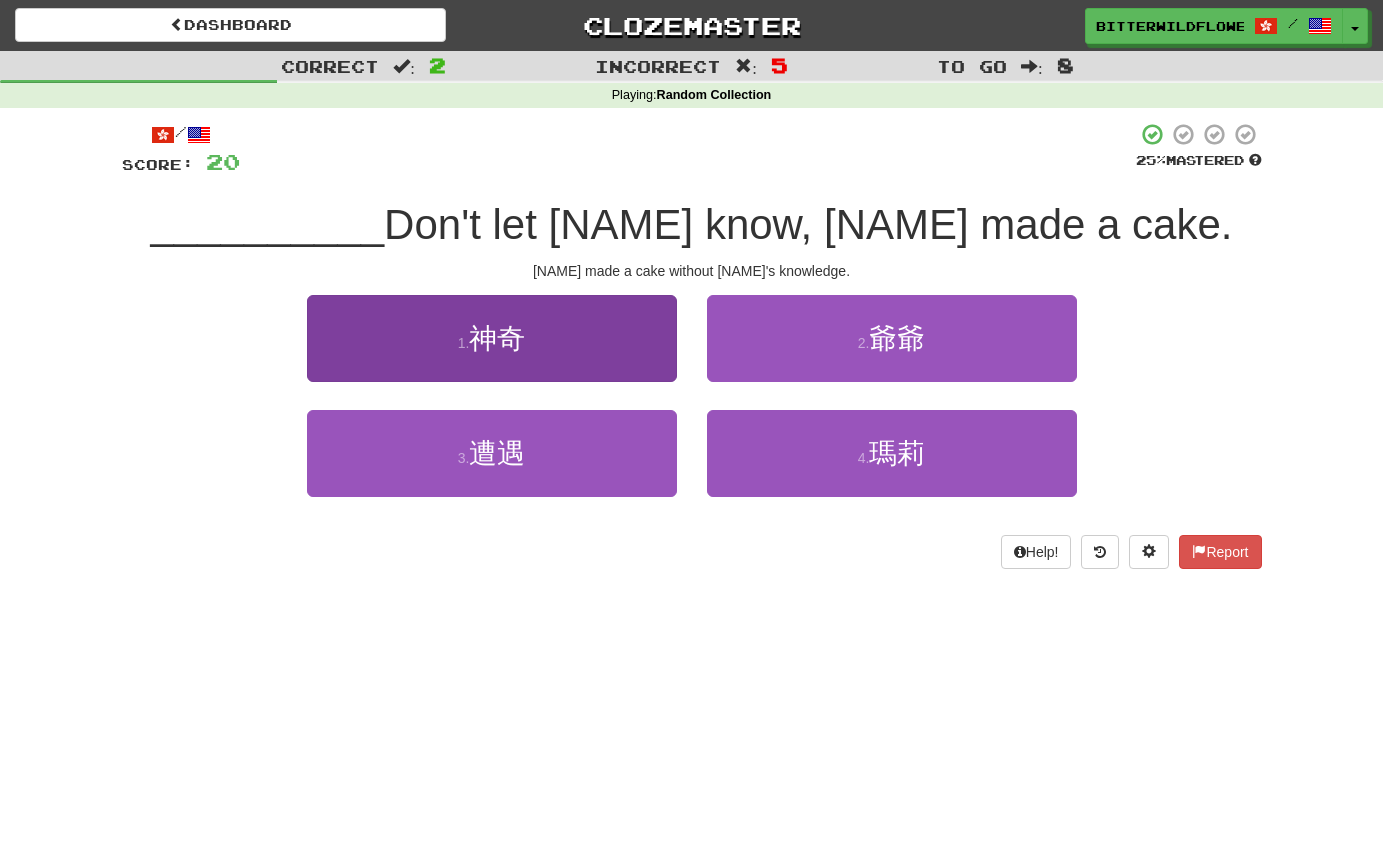 click on "神奇" at bounding box center (497, 338) 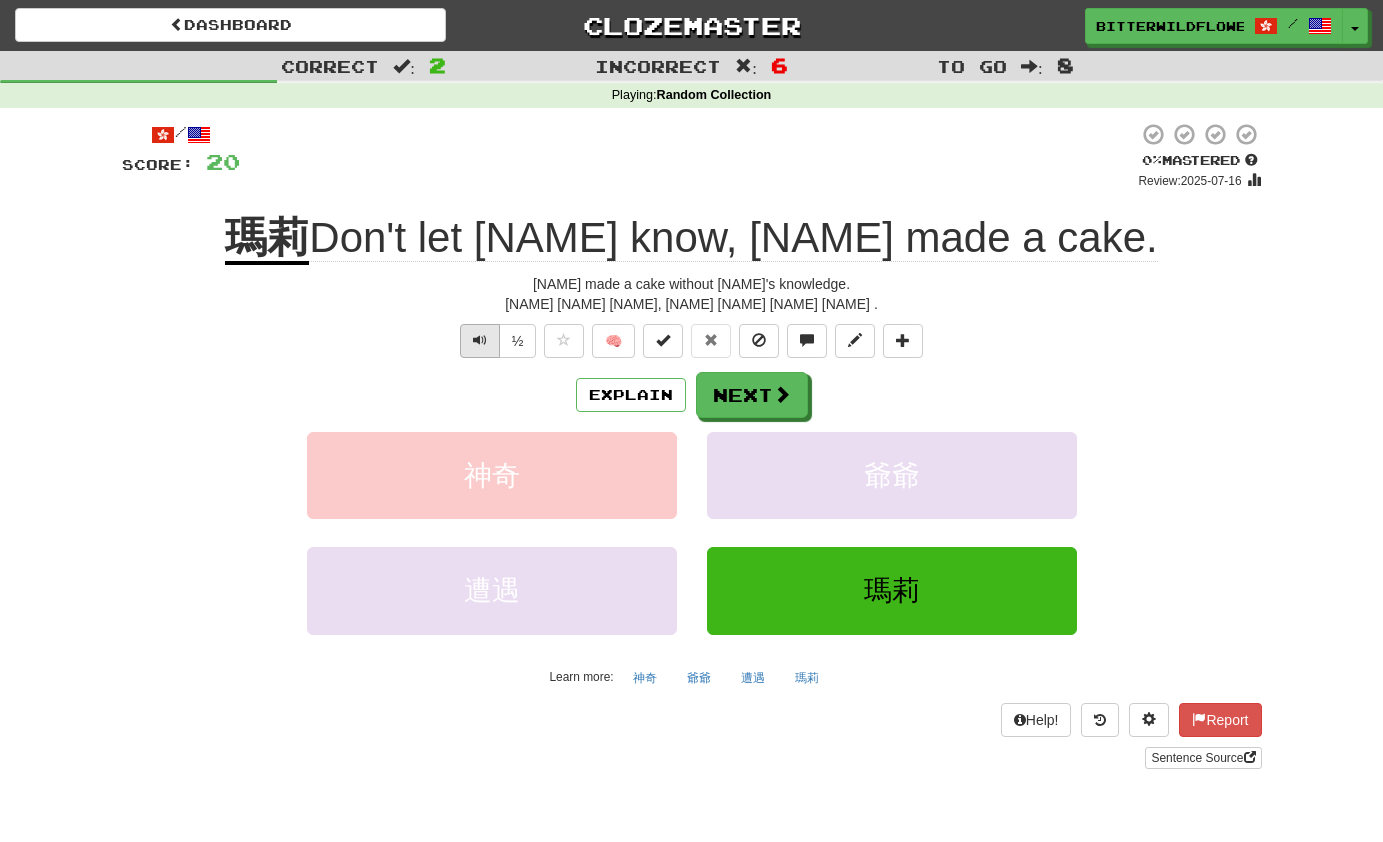 click at bounding box center (480, 340) 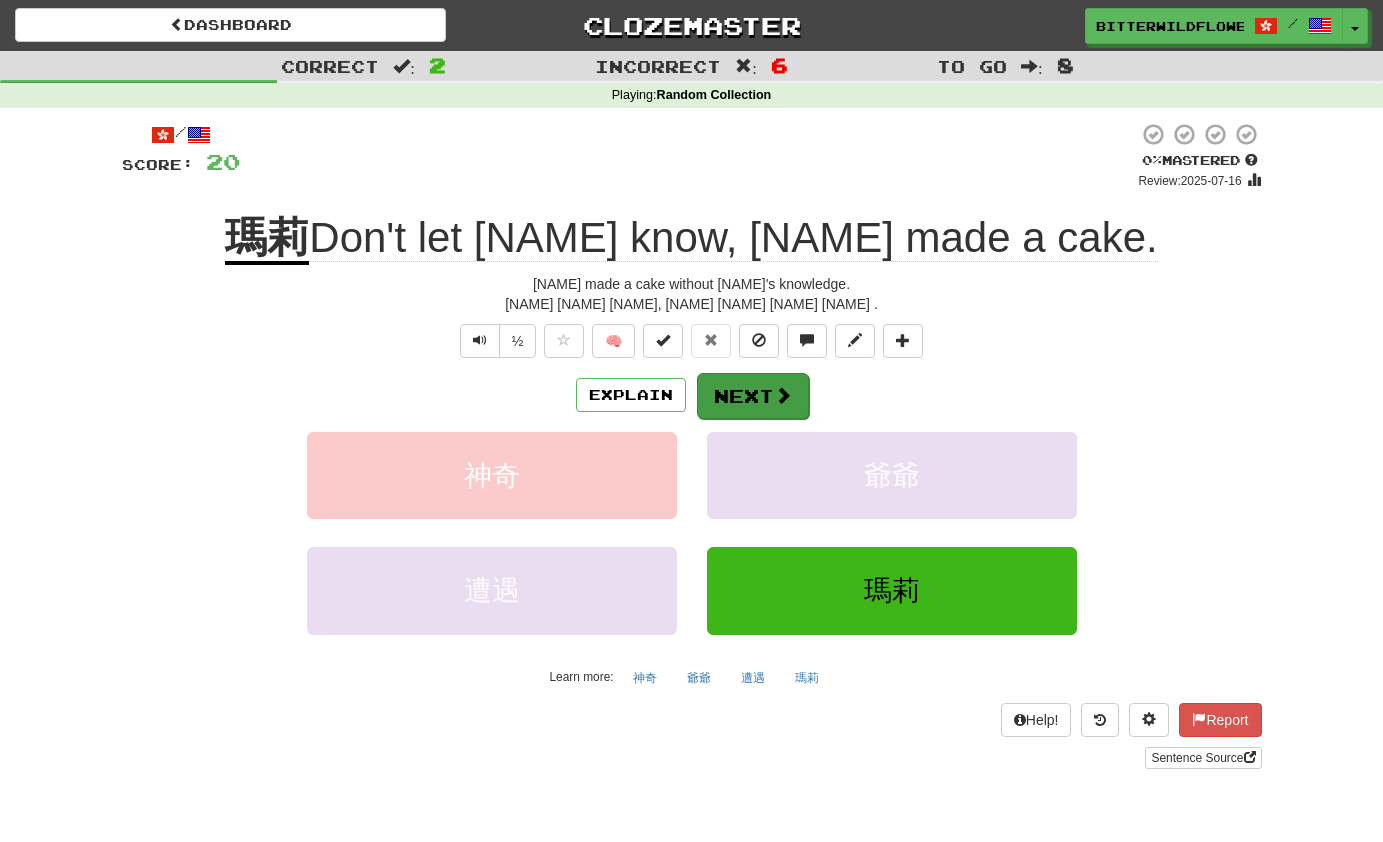 scroll, scrollTop: 0, scrollLeft: 1, axis: horizontal 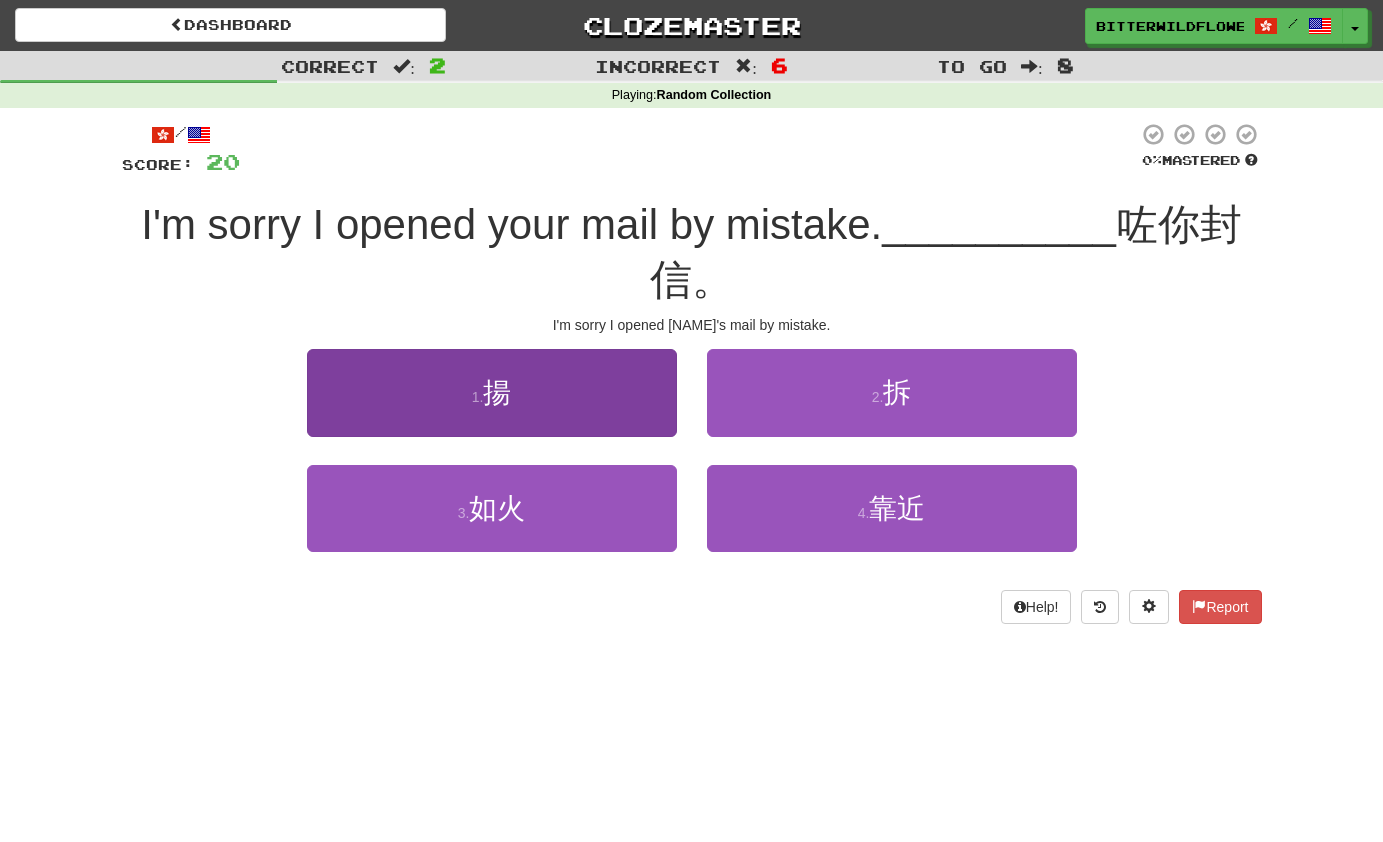 click on "1 .  揚" at bounding box center [492, 392] 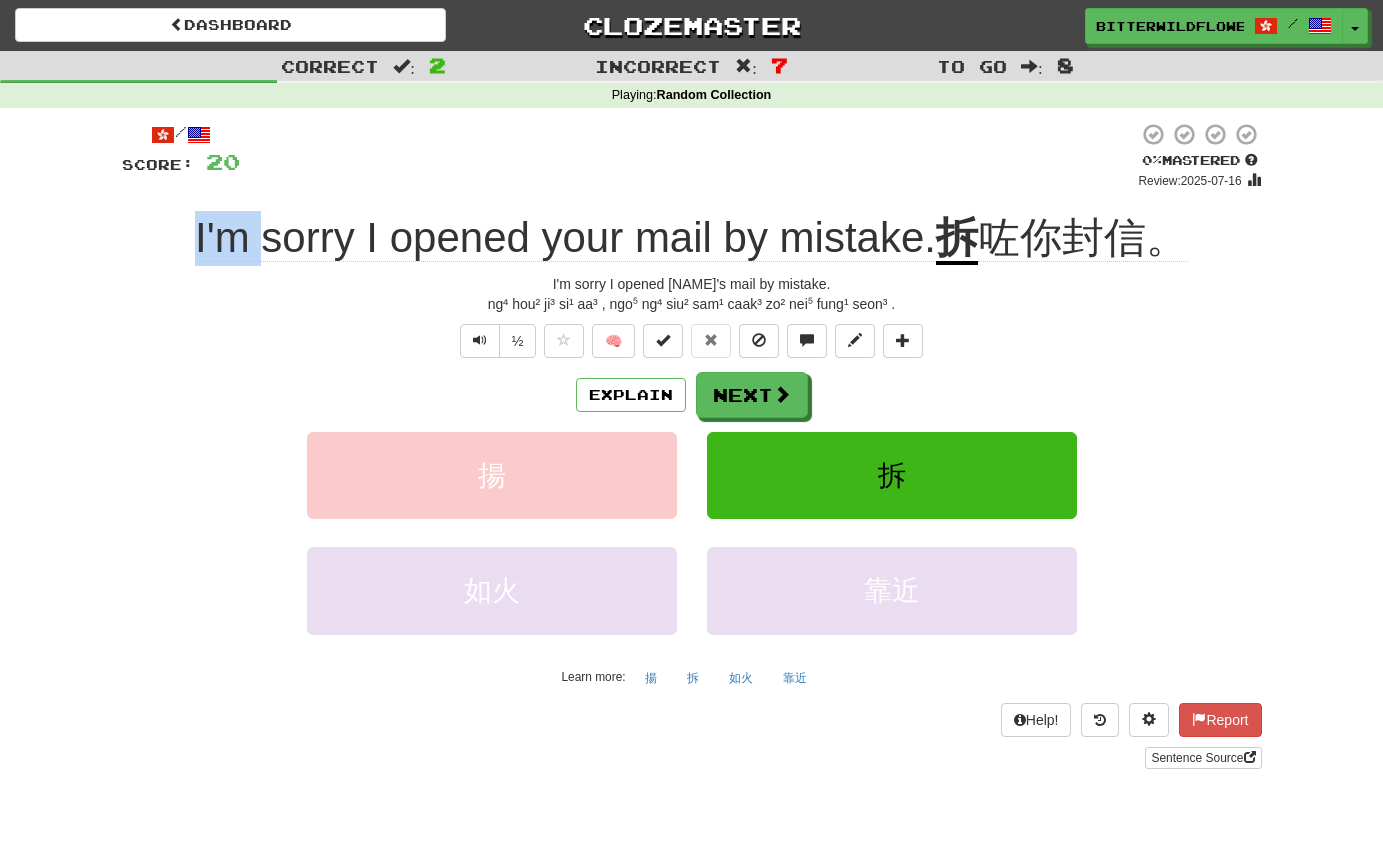drag, startPoint x: 524, startPoint y: 229, endPoint x: 344, endPoint y: 226, distance: 180.025 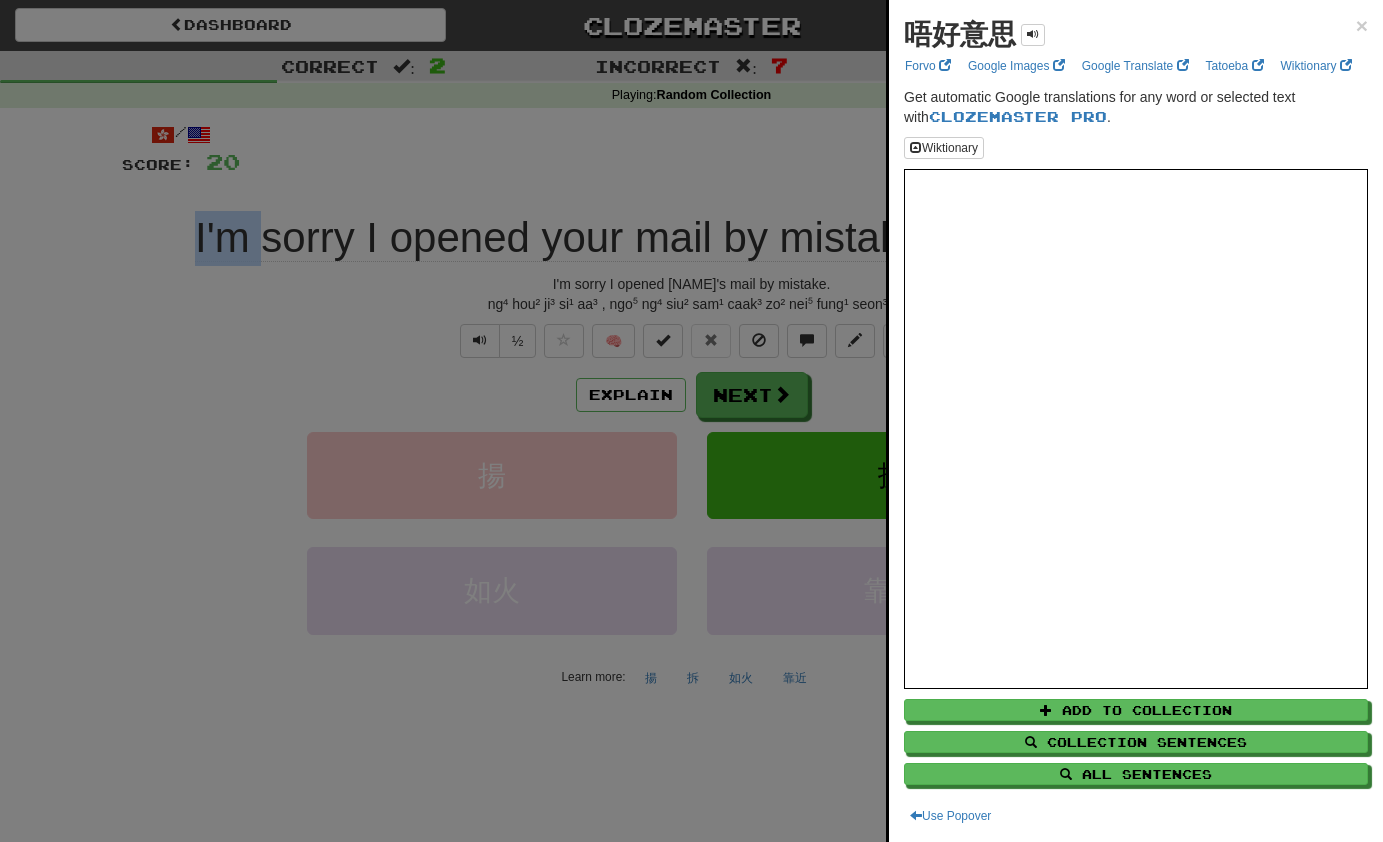 copy on "唔好意思" 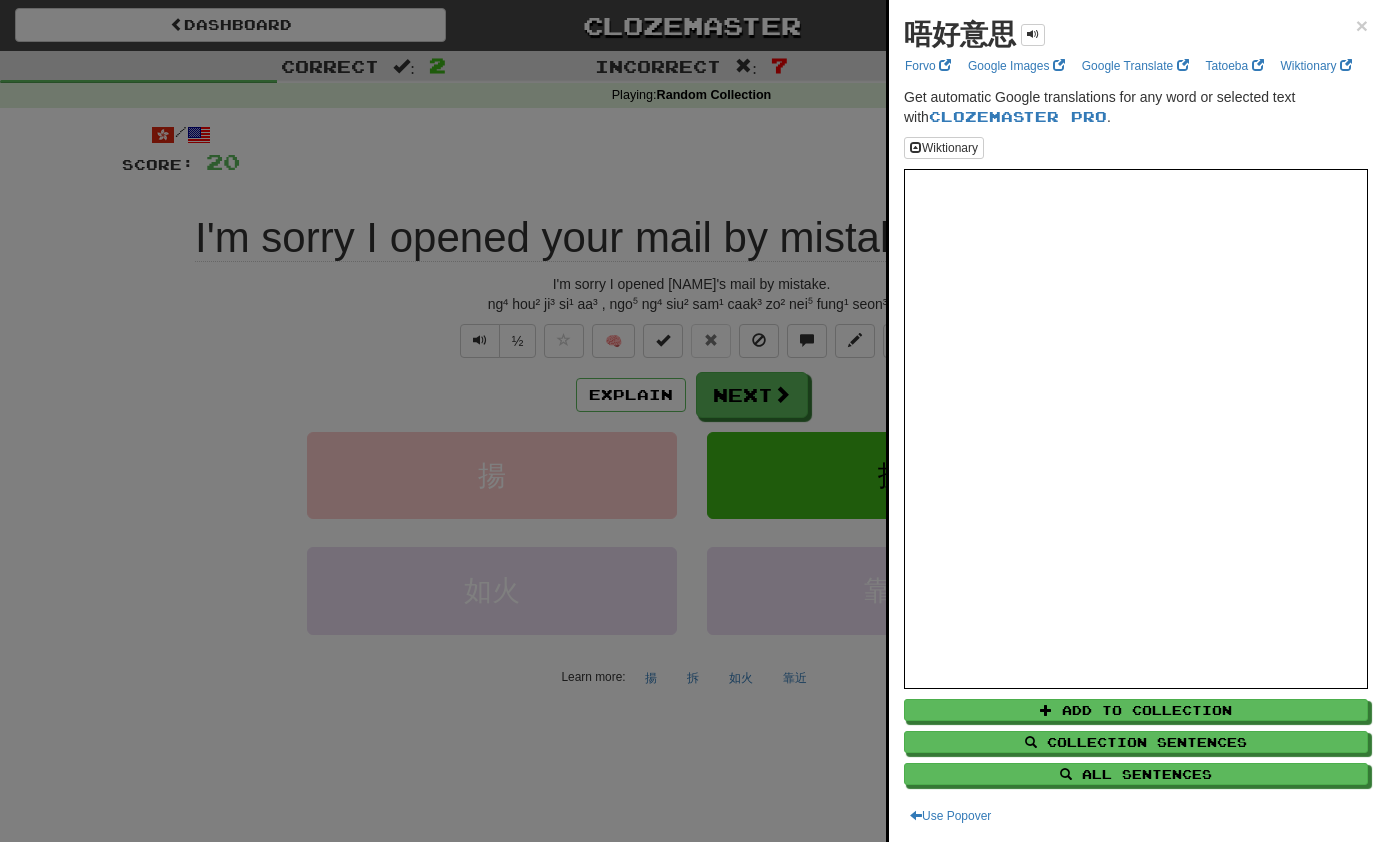 click at bounding box center [691, 421] 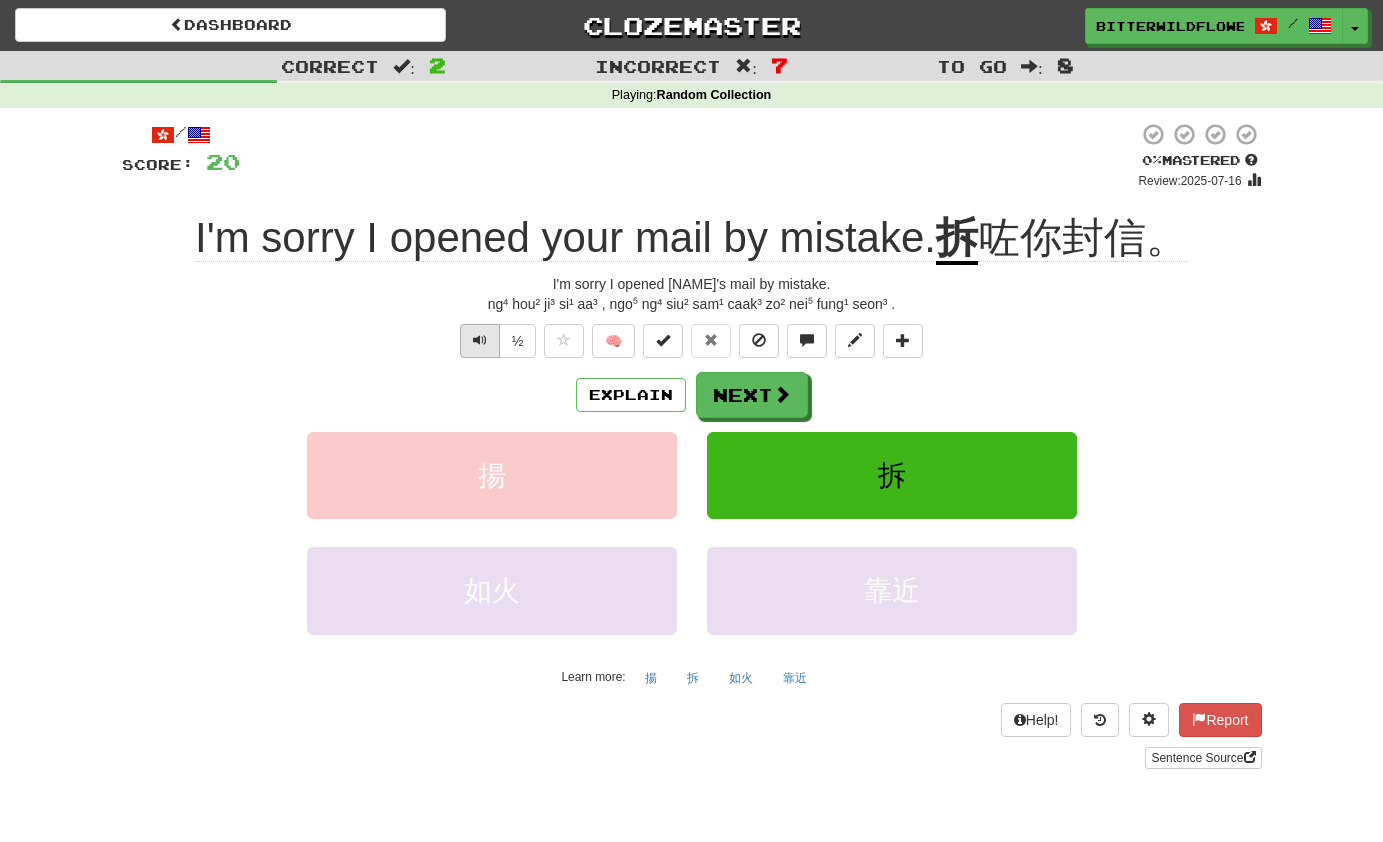 click at bounding box center [480, 340] 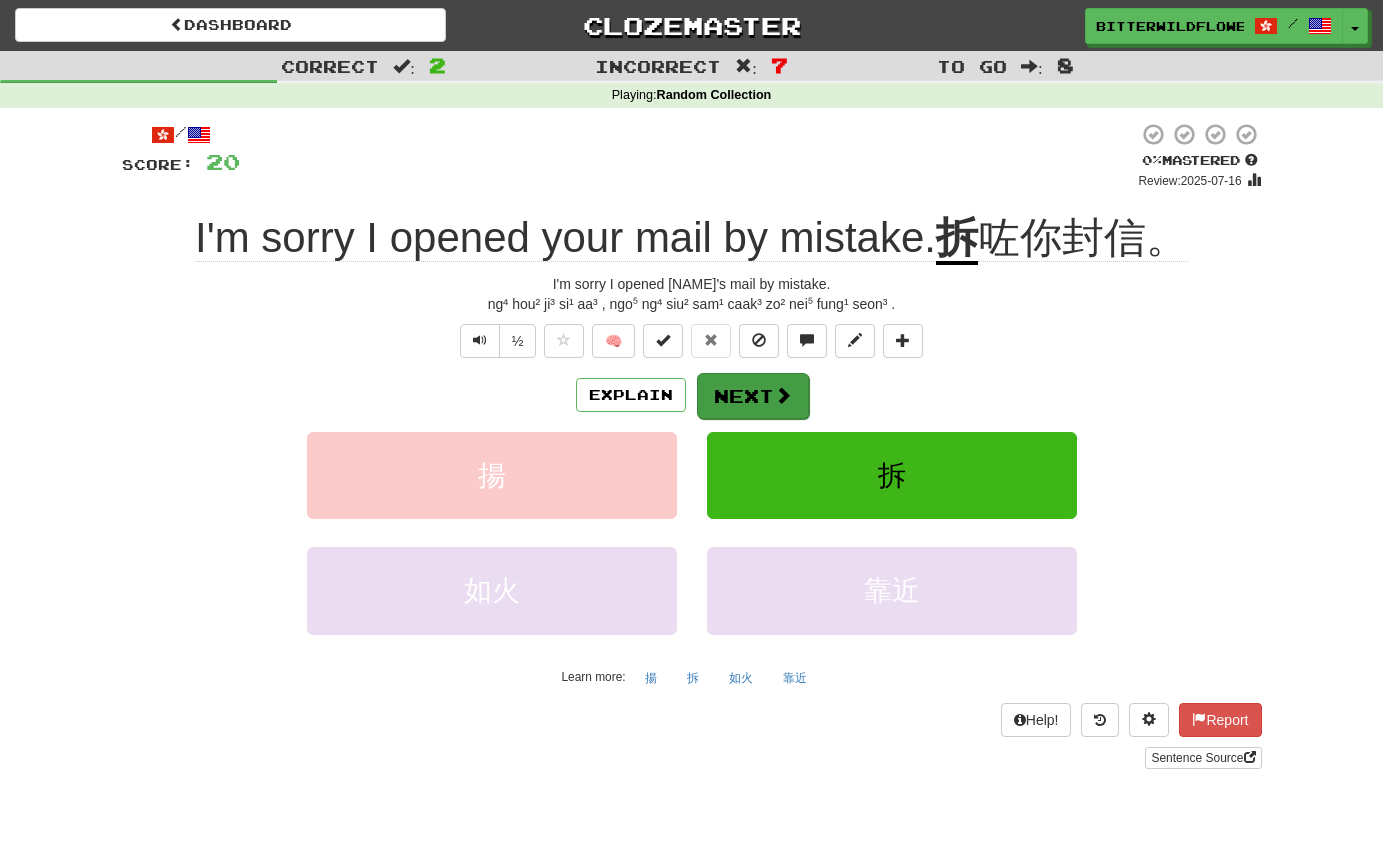 click on "Next" at bounding box center [753, 396] 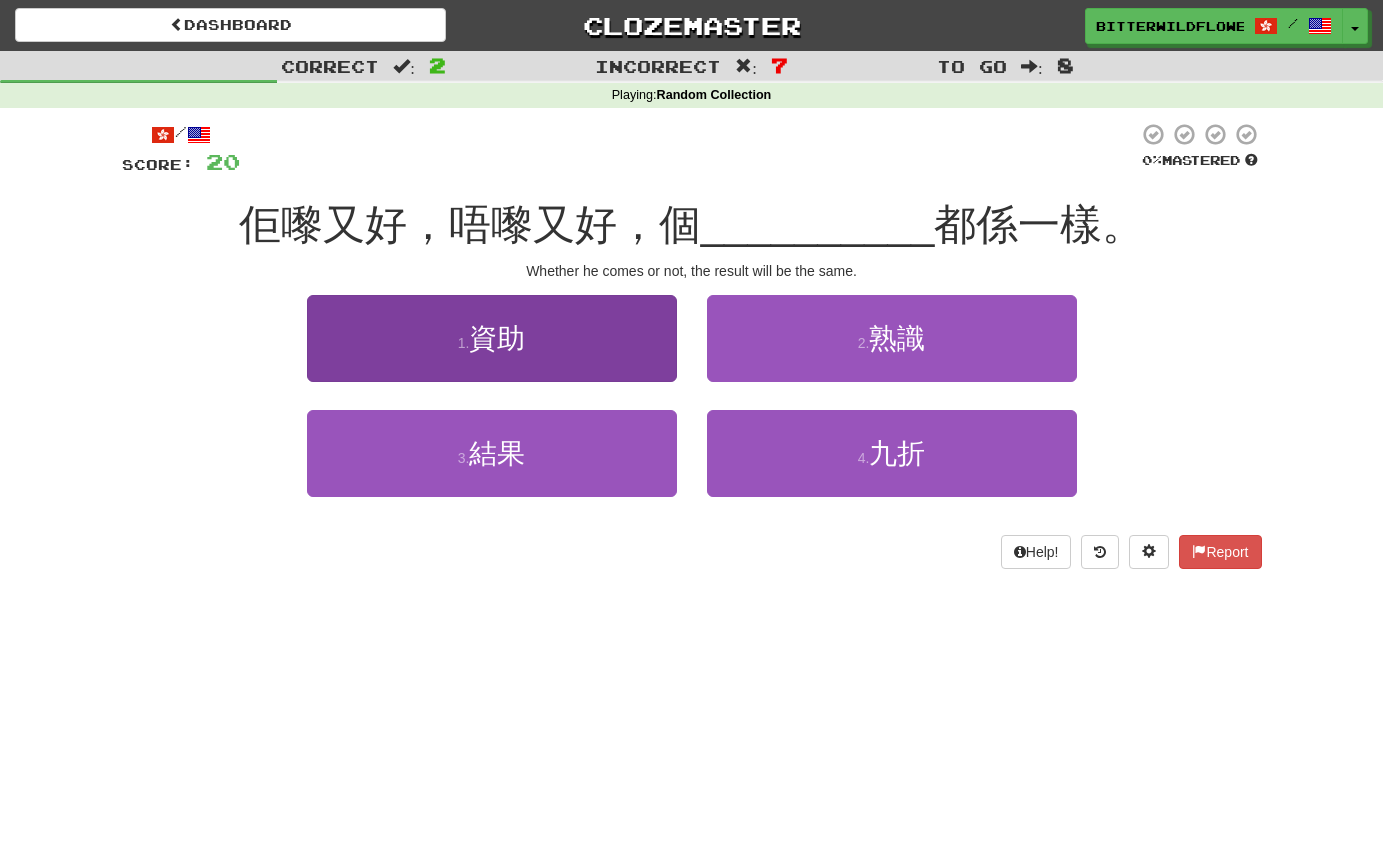 click on "資助" at bounding box center [497, 338] 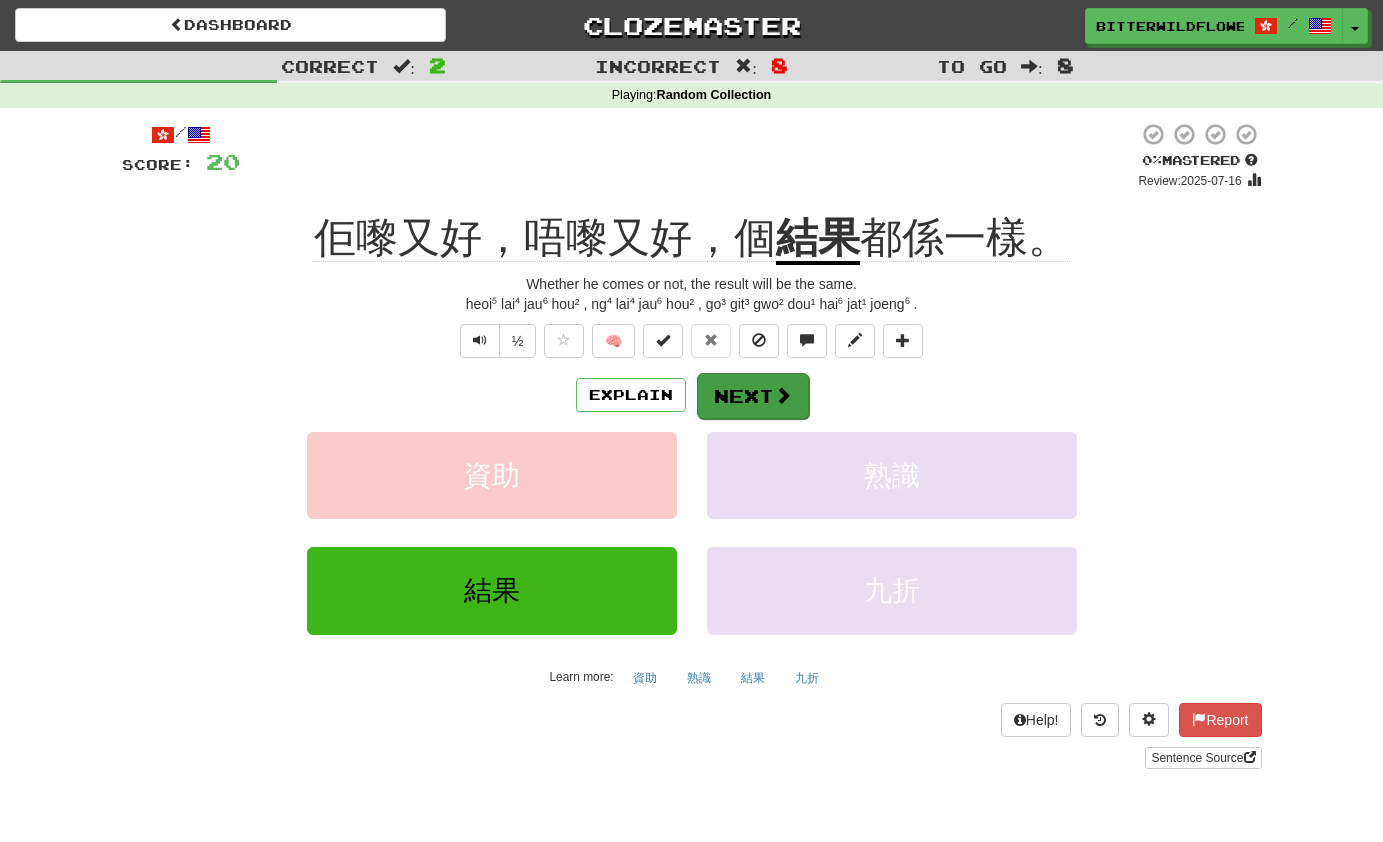 click on "Next" at bounding box center [753, 396] 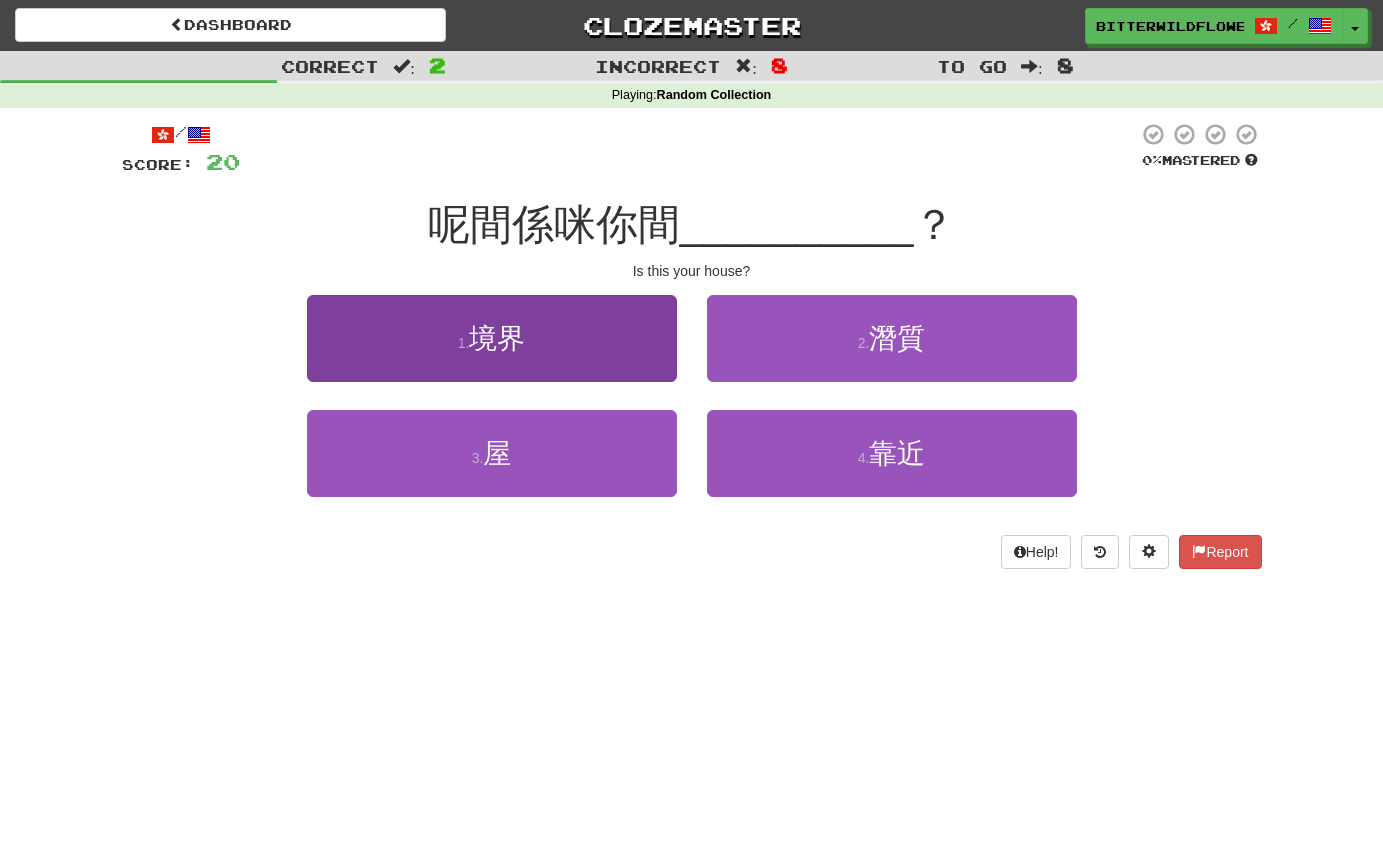 click on "1 .  境界" at bounding box center [492, 338] 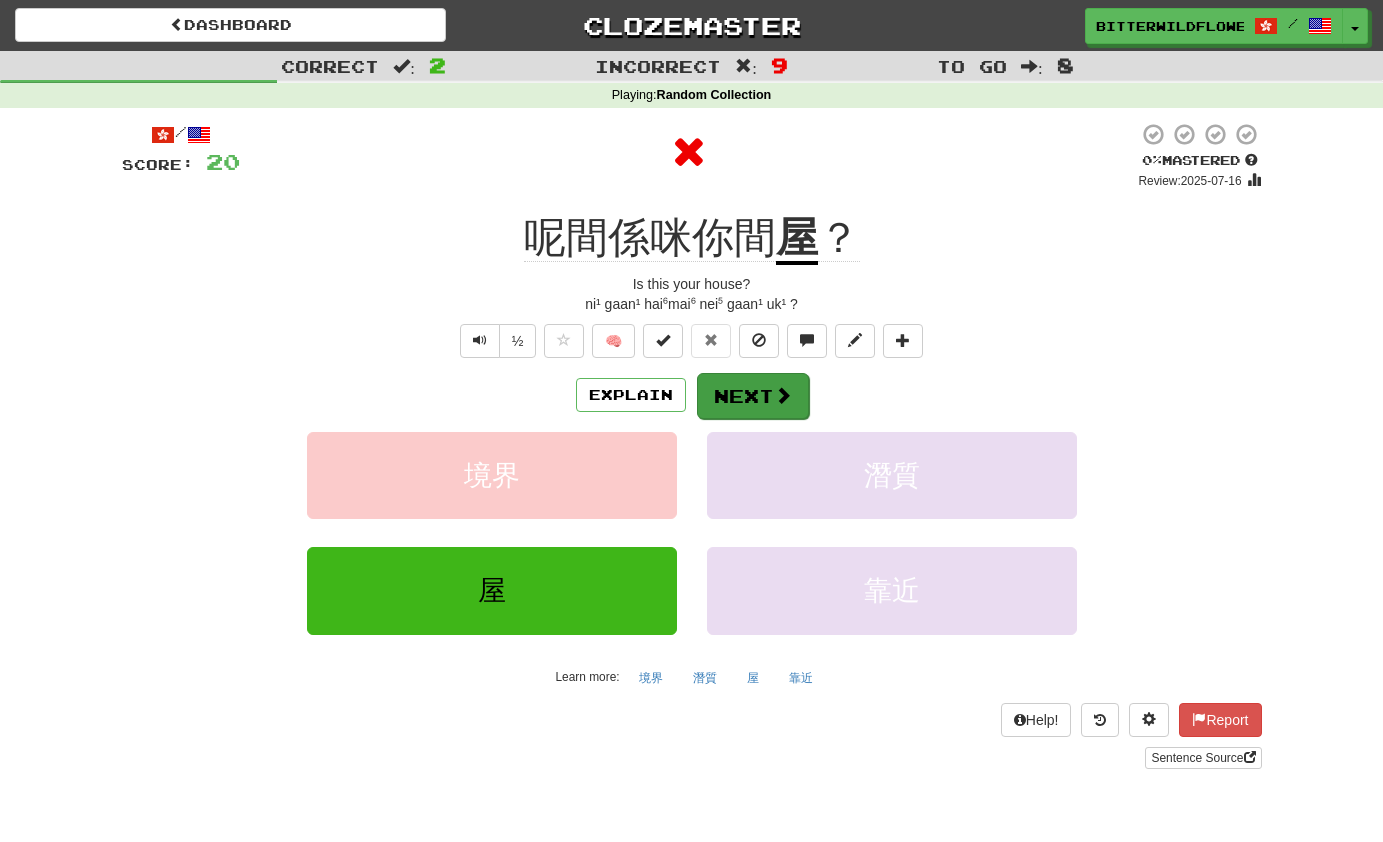 scroll, scrollTop: -2, scrollLeft: 1, axis: both 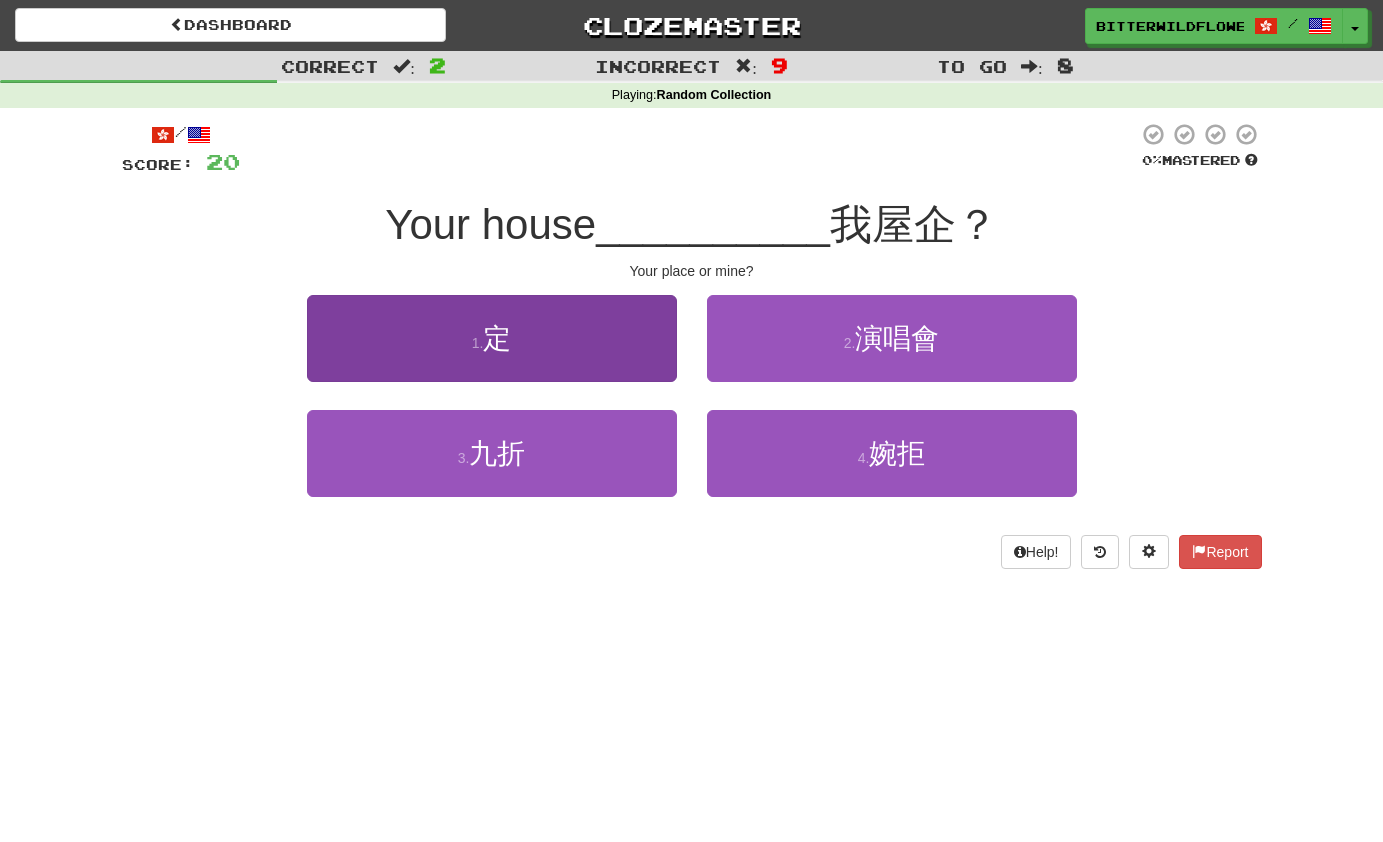 click on "定" at bounding box center [497, 338] 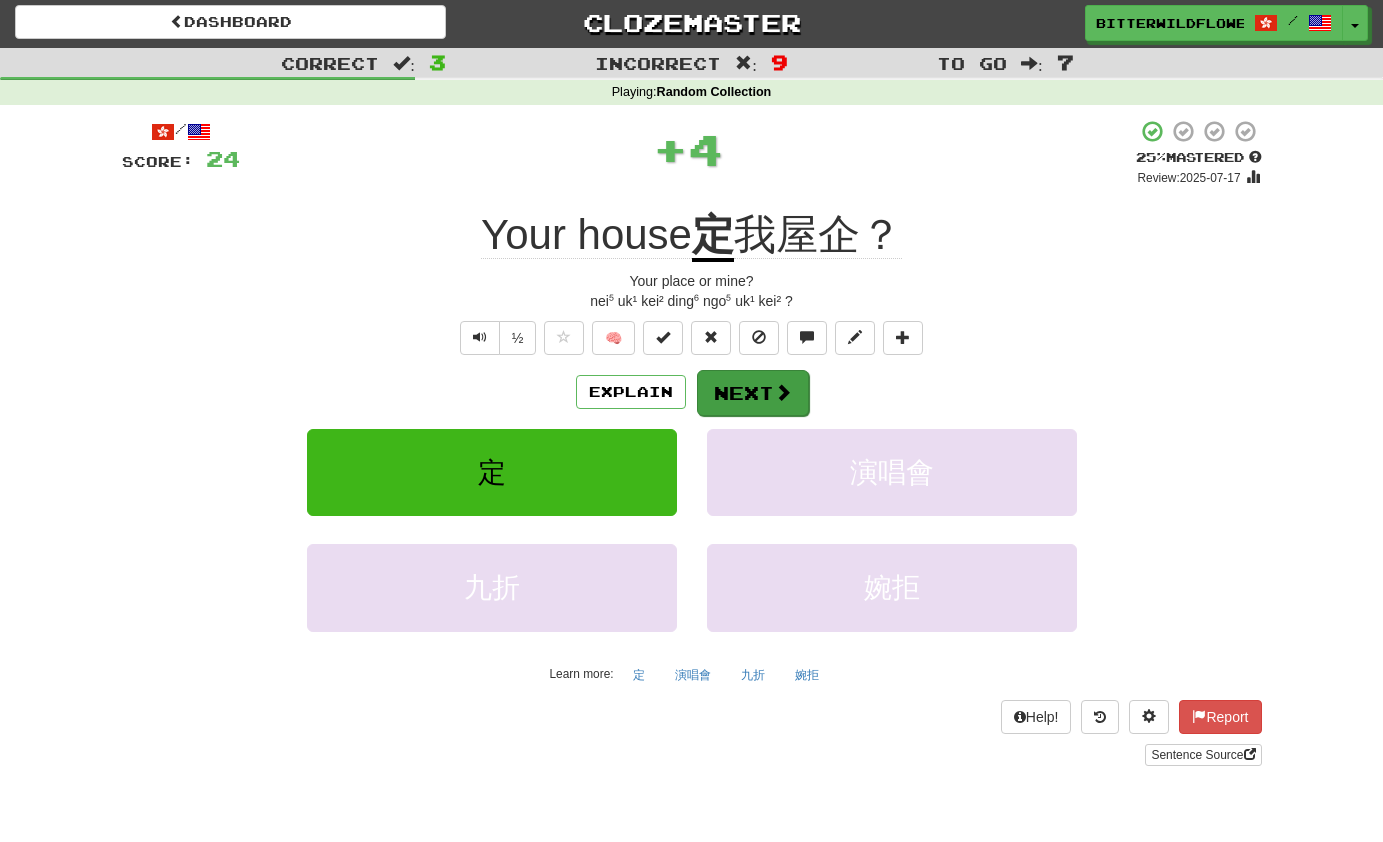 scroll, scrollTop: 0, scrollLeft: 0, axis: both 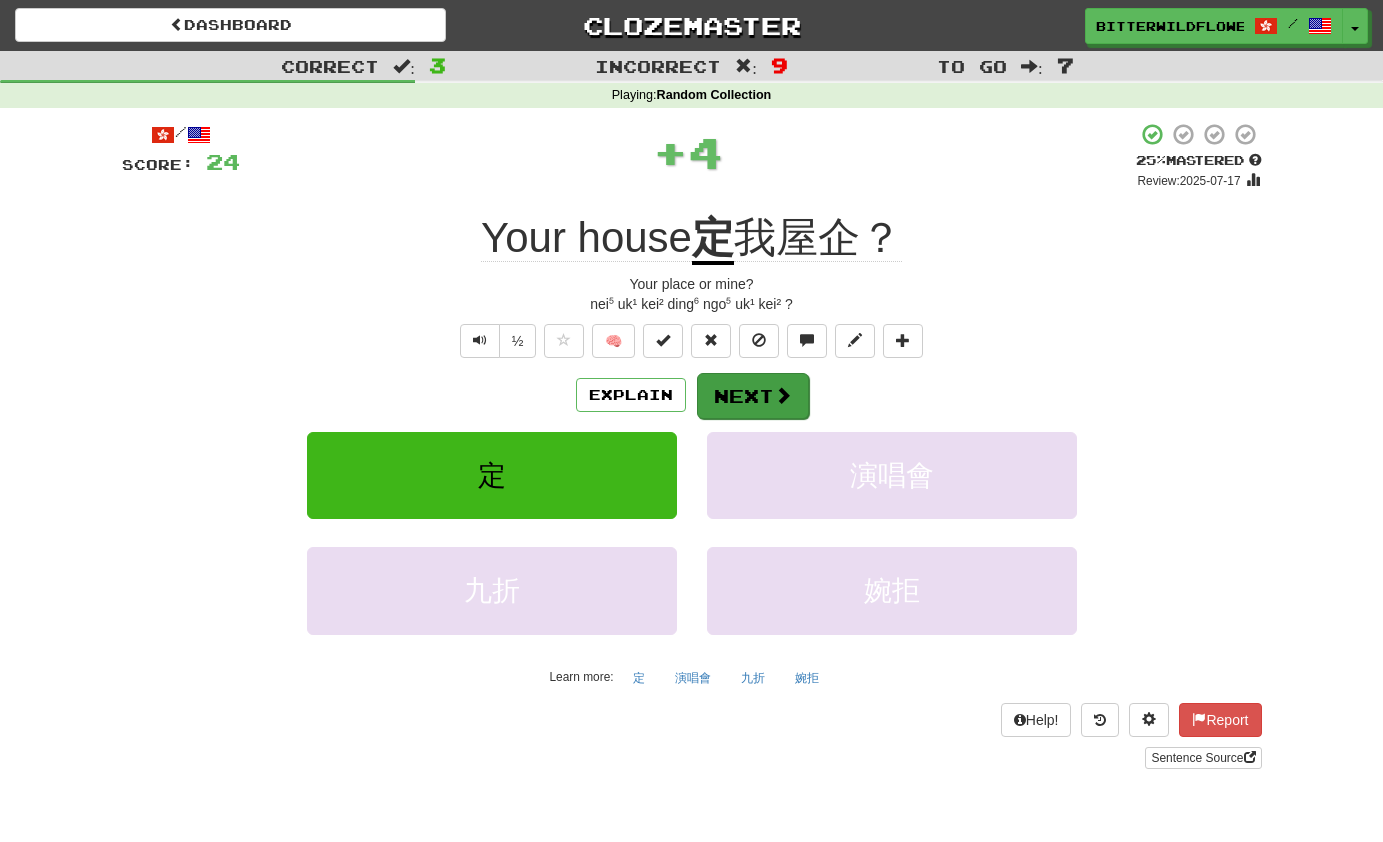 click on "Next" at bounding box center (753, 396) 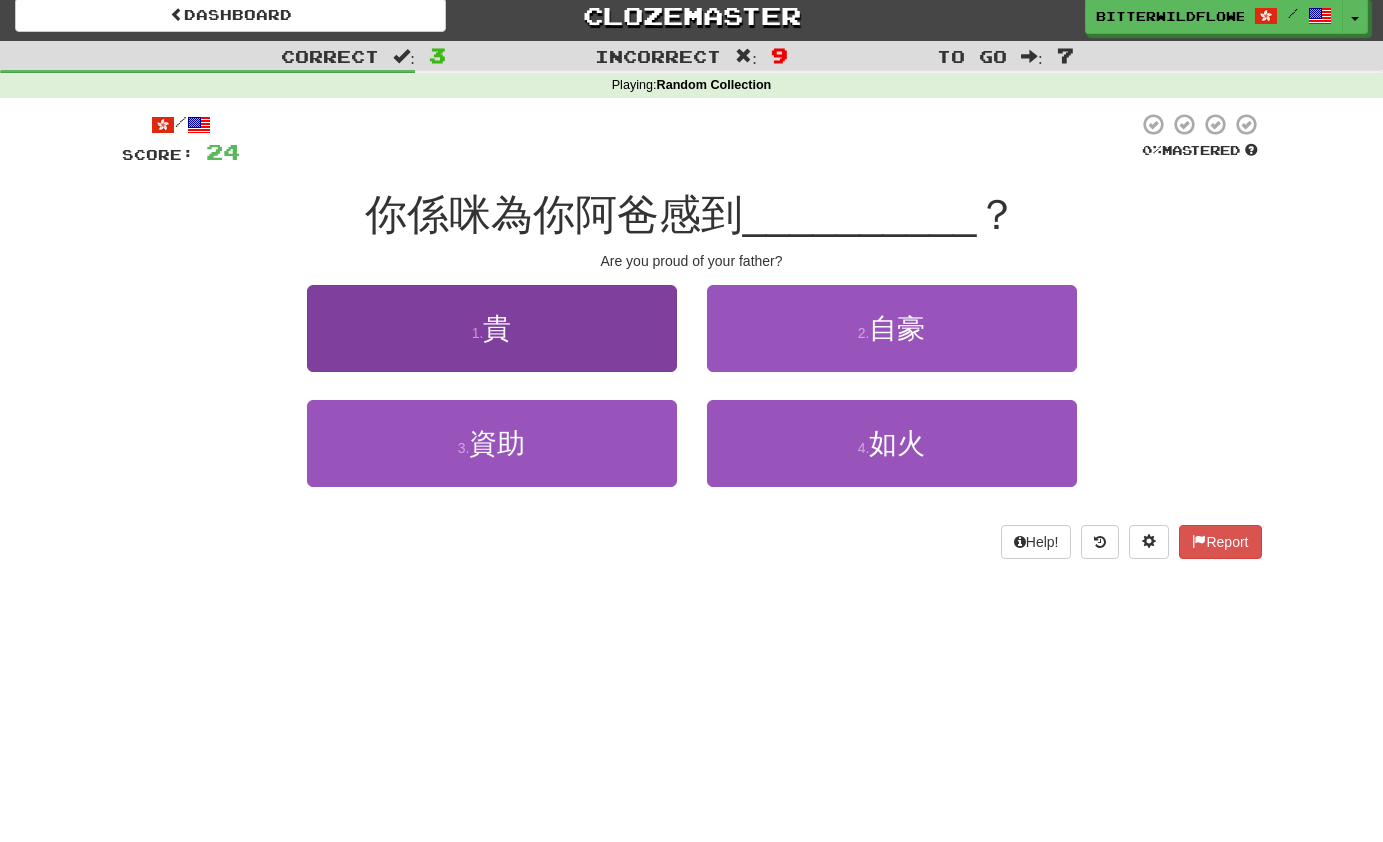 scroll, scrollTop: 11, scrollLeft: 0, axis: vertical 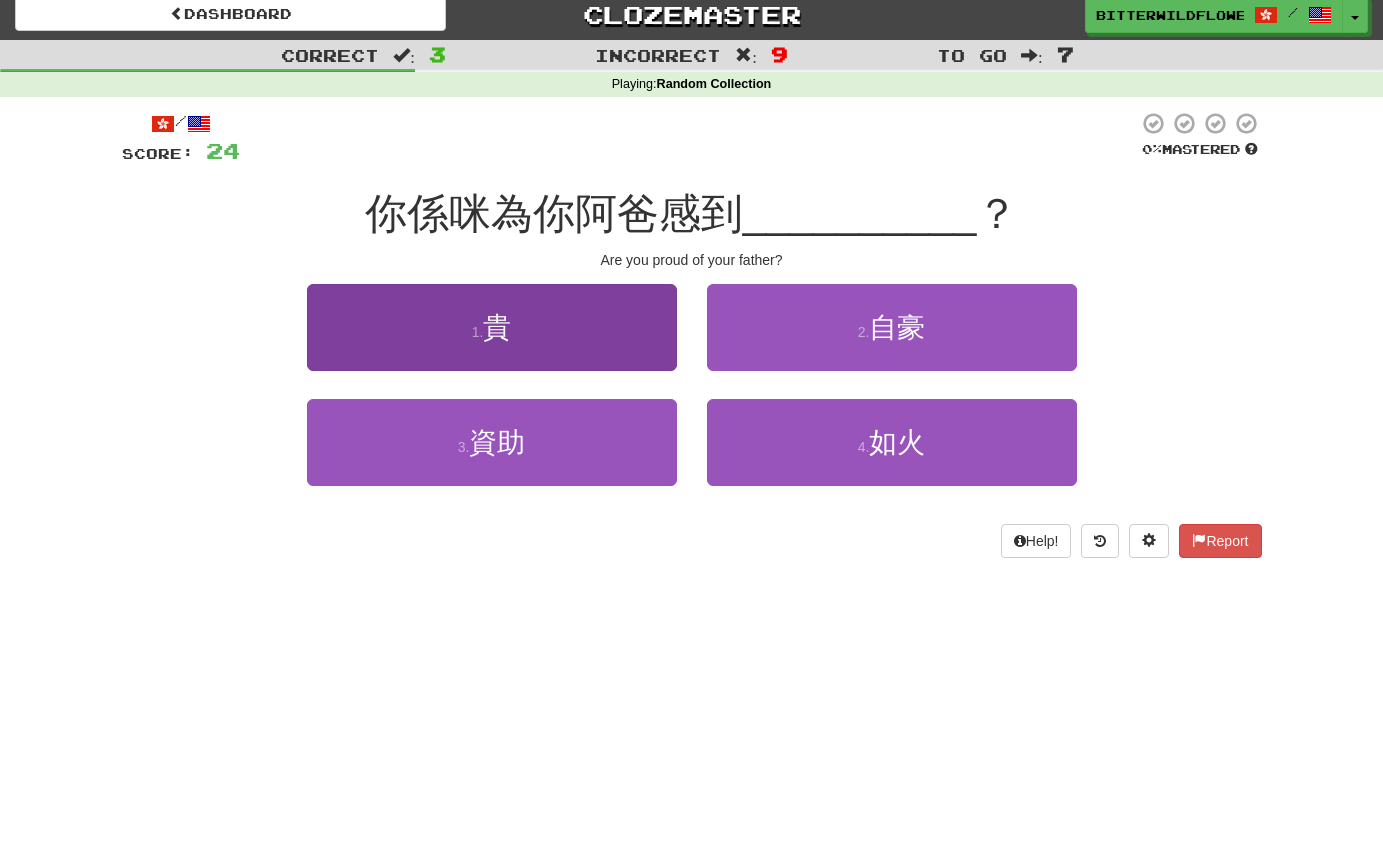 click on "1 .  貴" at bounding box center [492, 327] 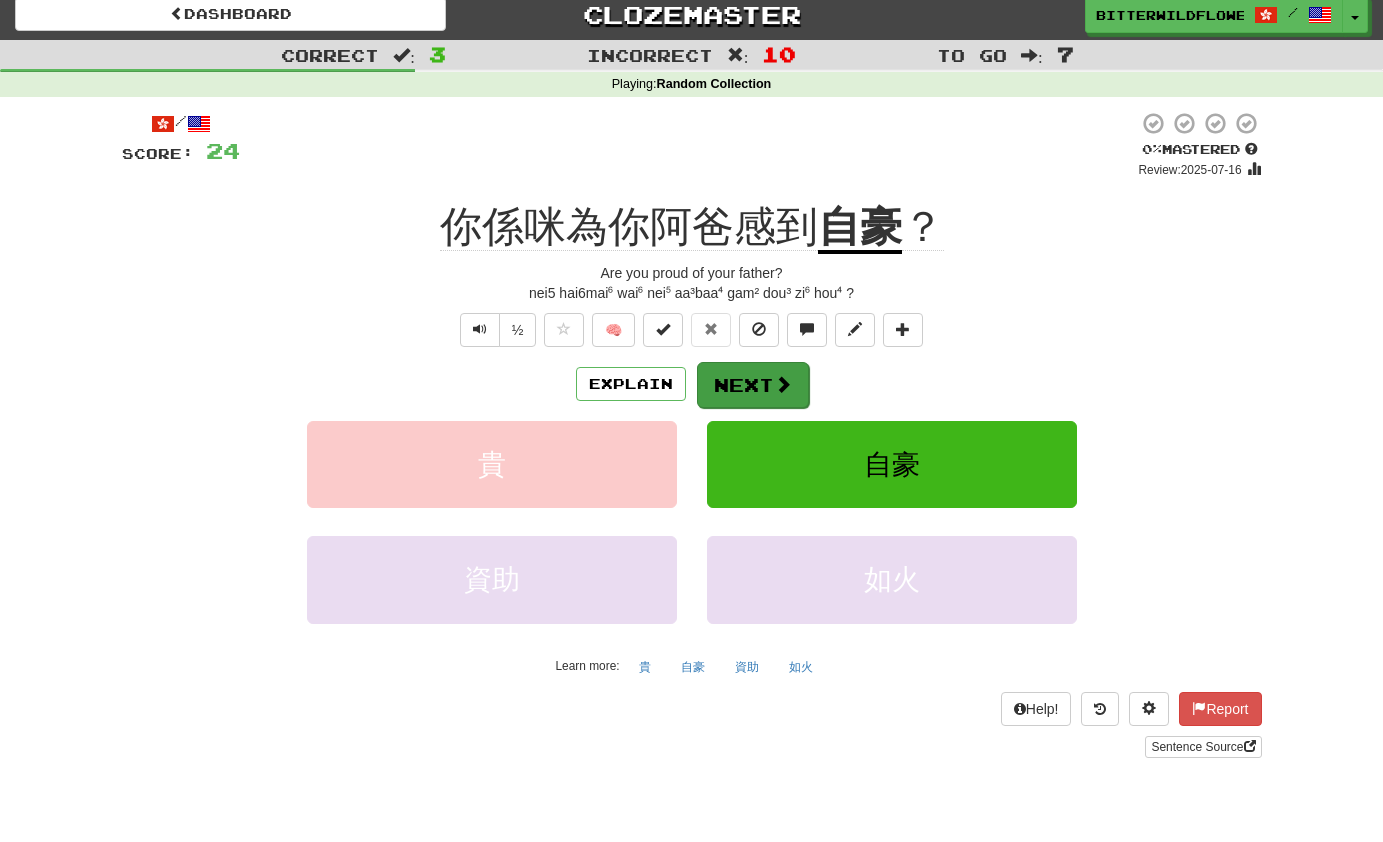 click on "Next" at bounding box center (753, 385) 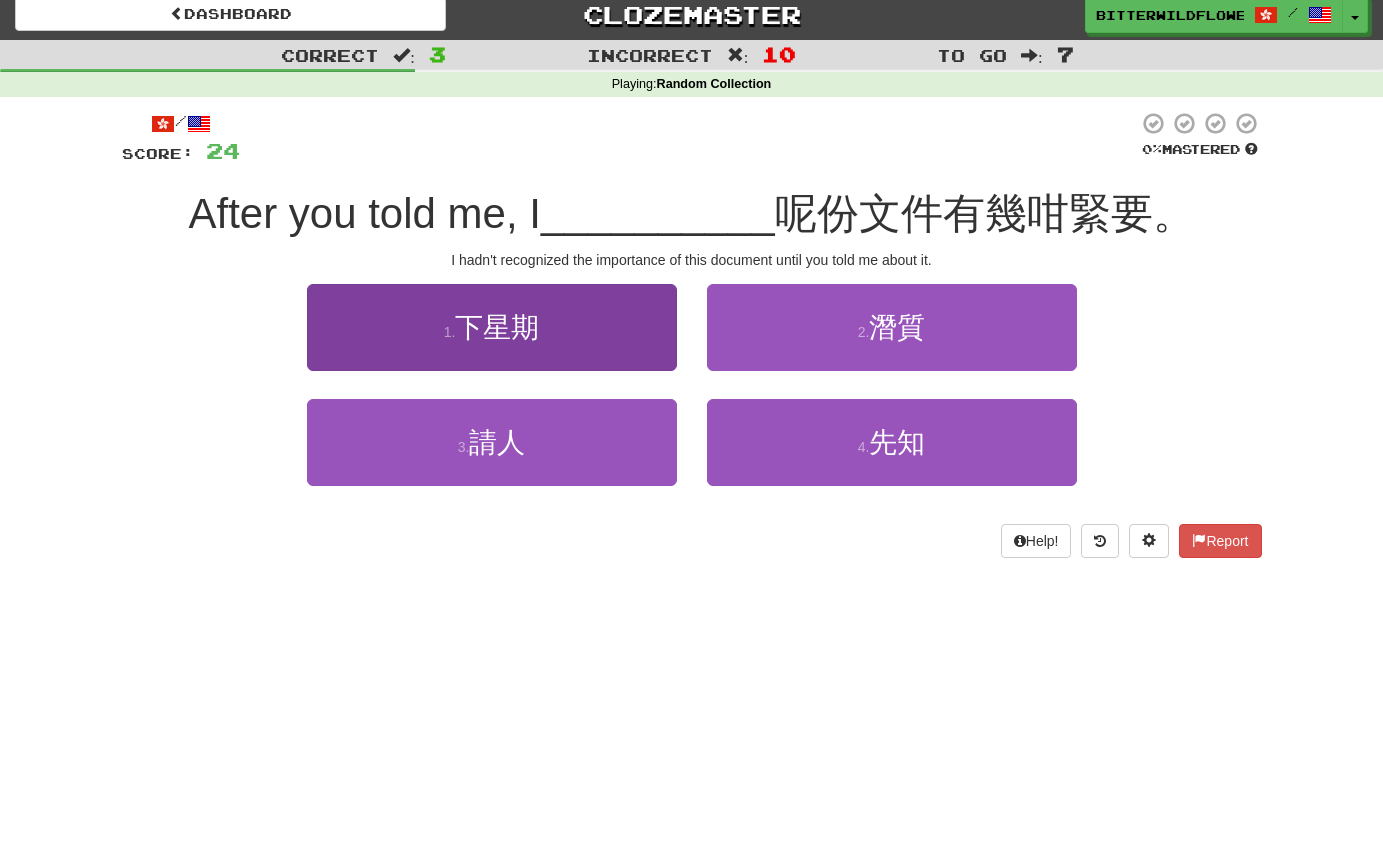 click on "下星期" at bounding box center [497, 327] 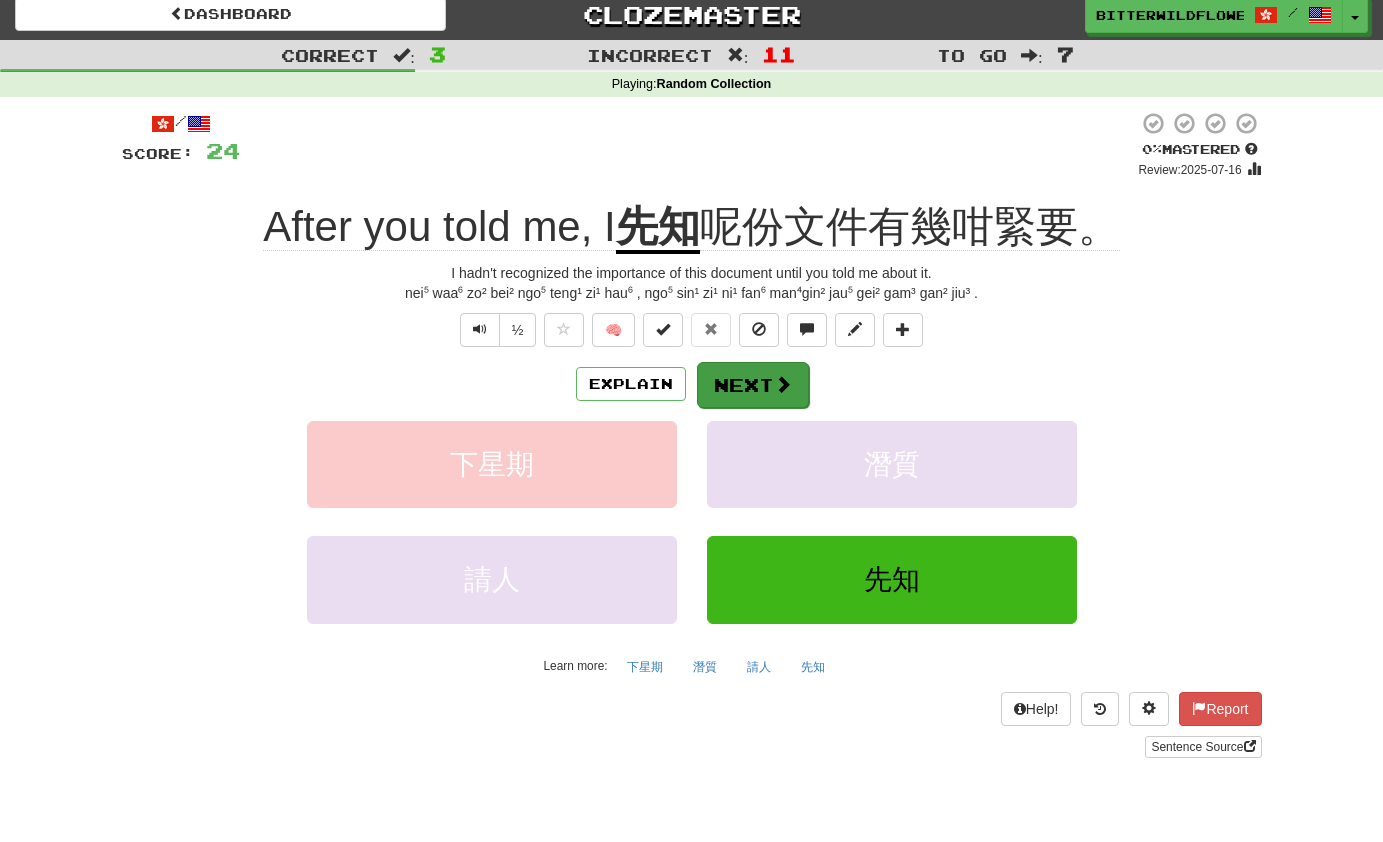 click on "Next" at bounding box center (753, 385) 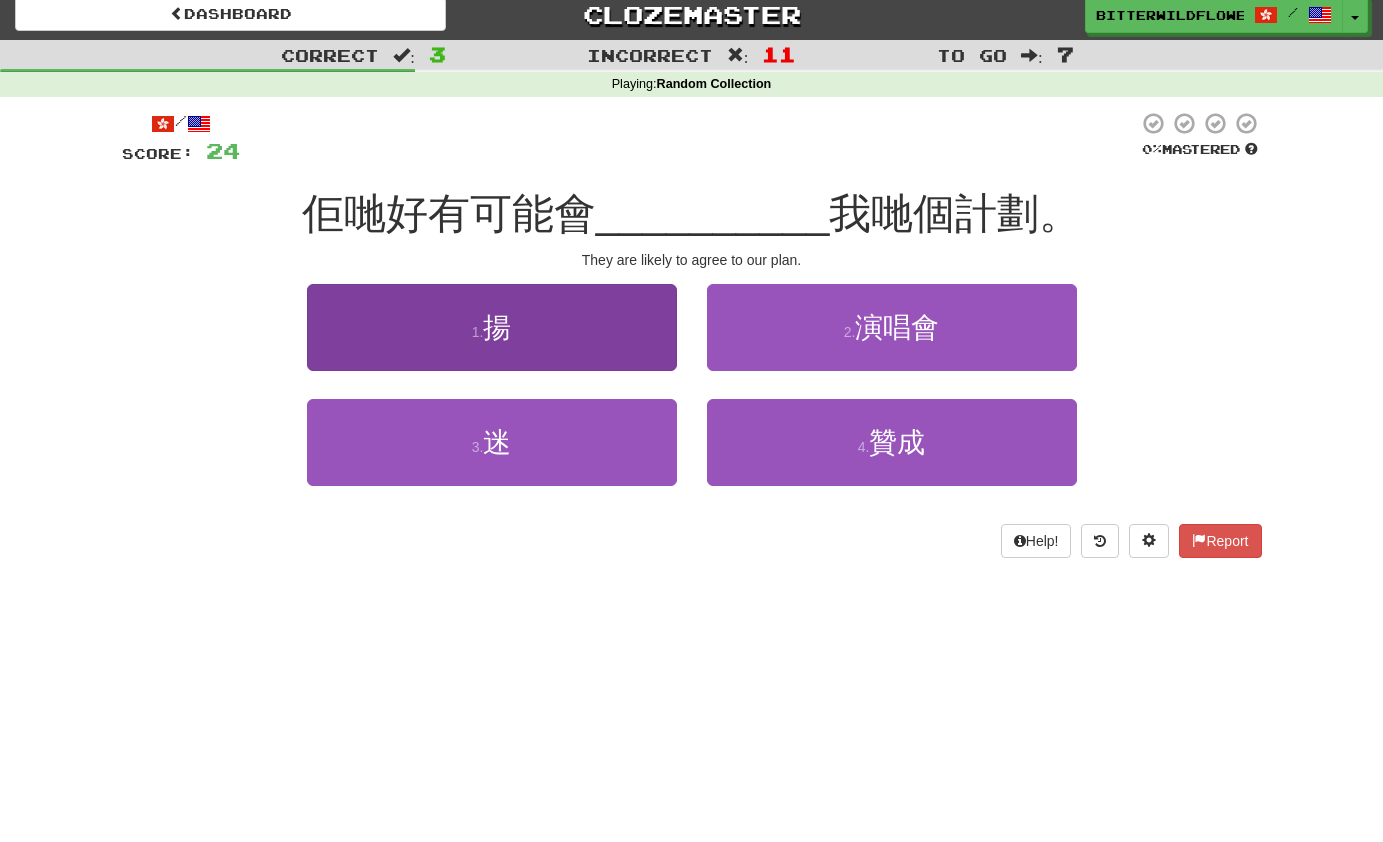 click on "1 .  揚" at bounding box center [492, 327] 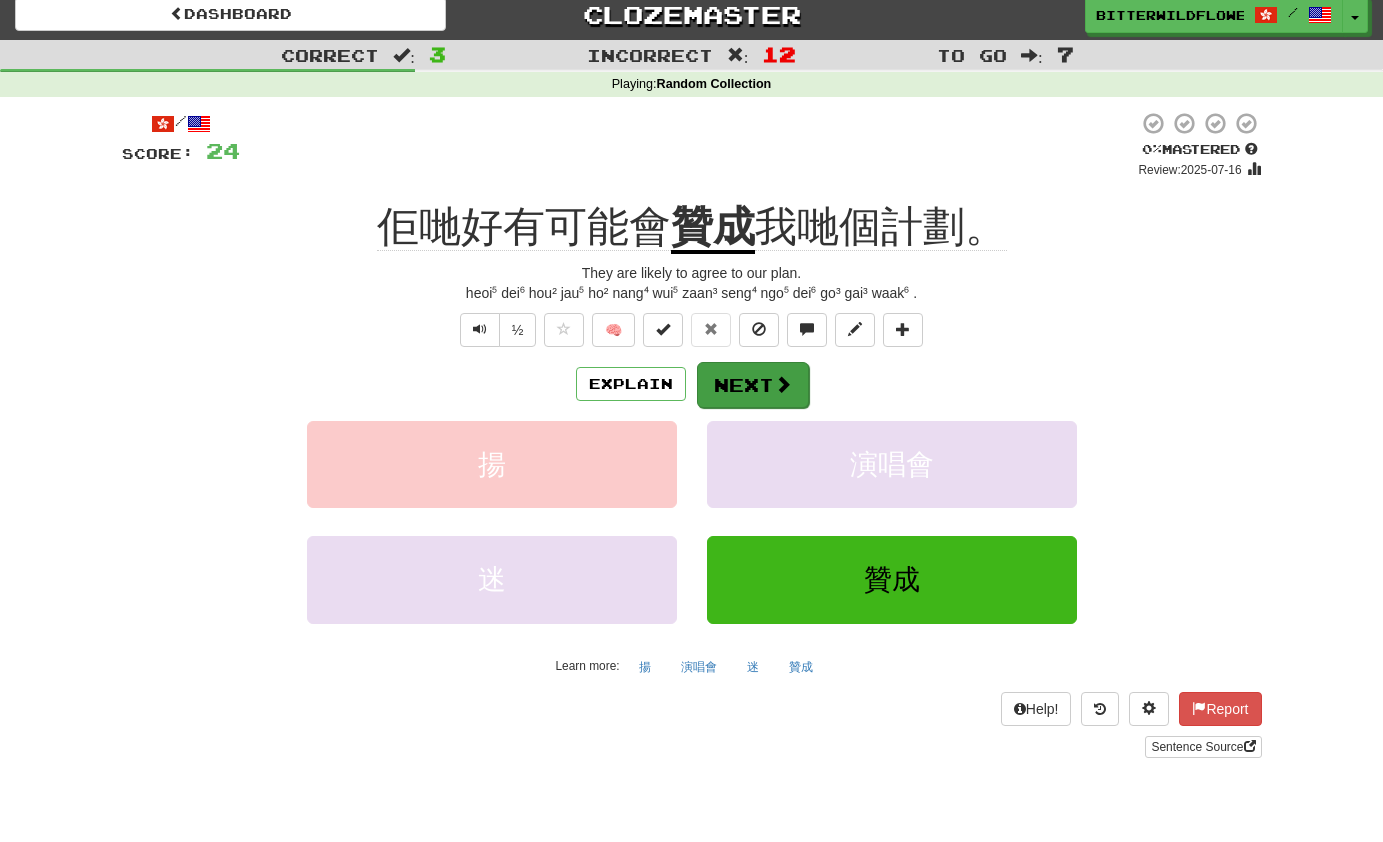 click on "Next" at bounding box center (753, 385) 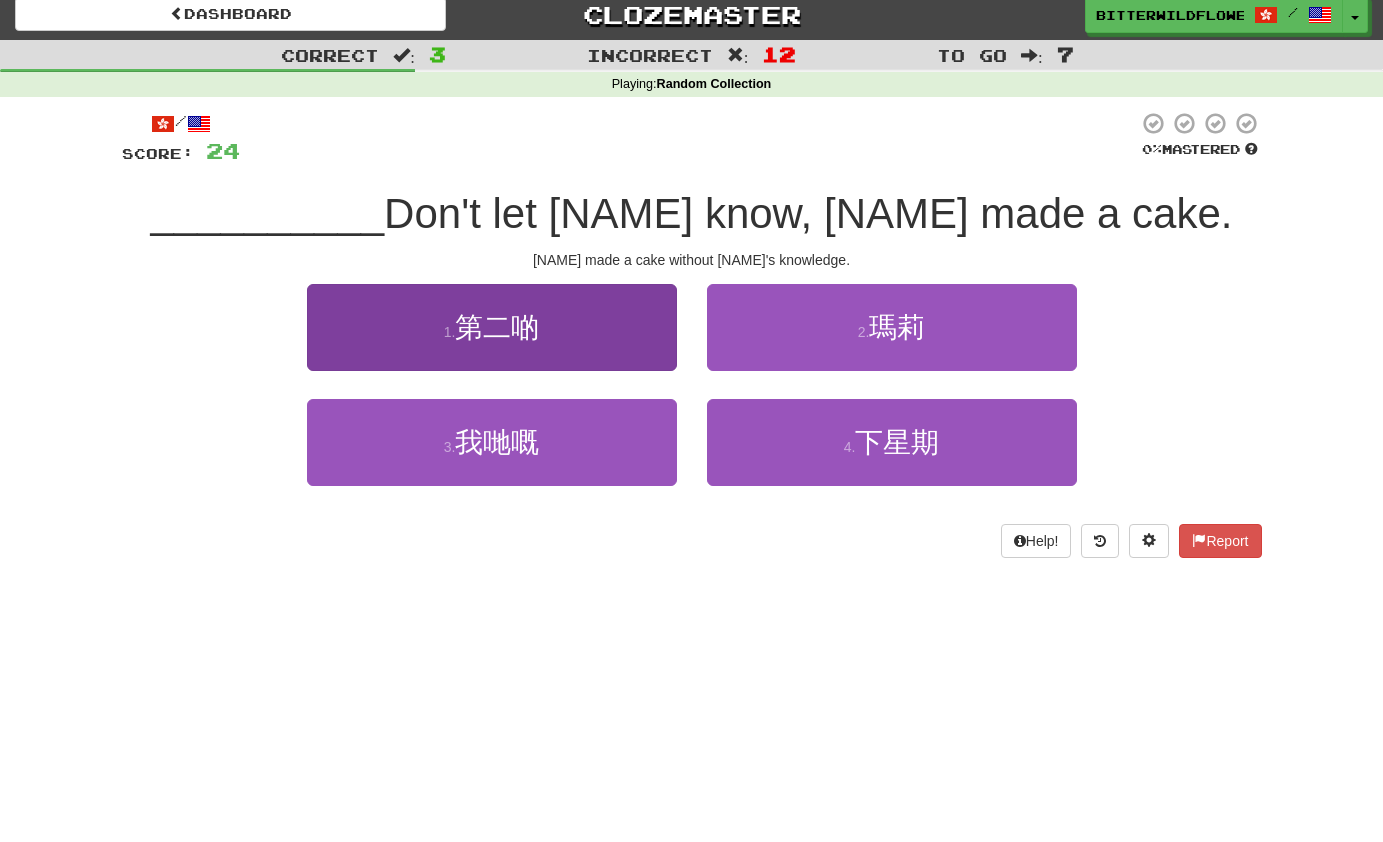click on "第二啲" at bounding box center [497, 327] 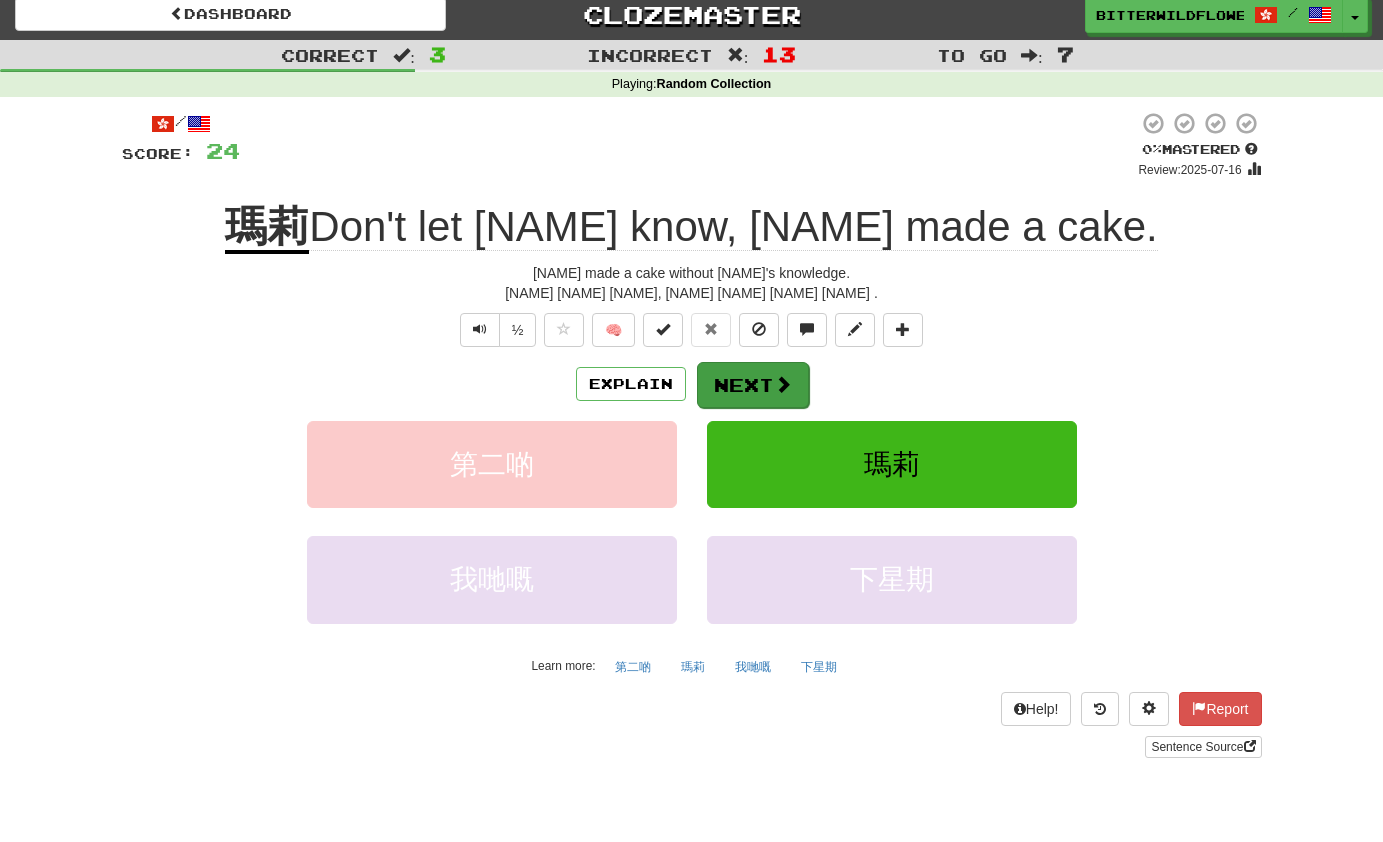 click on "Next" at bounding box center [753, 385] 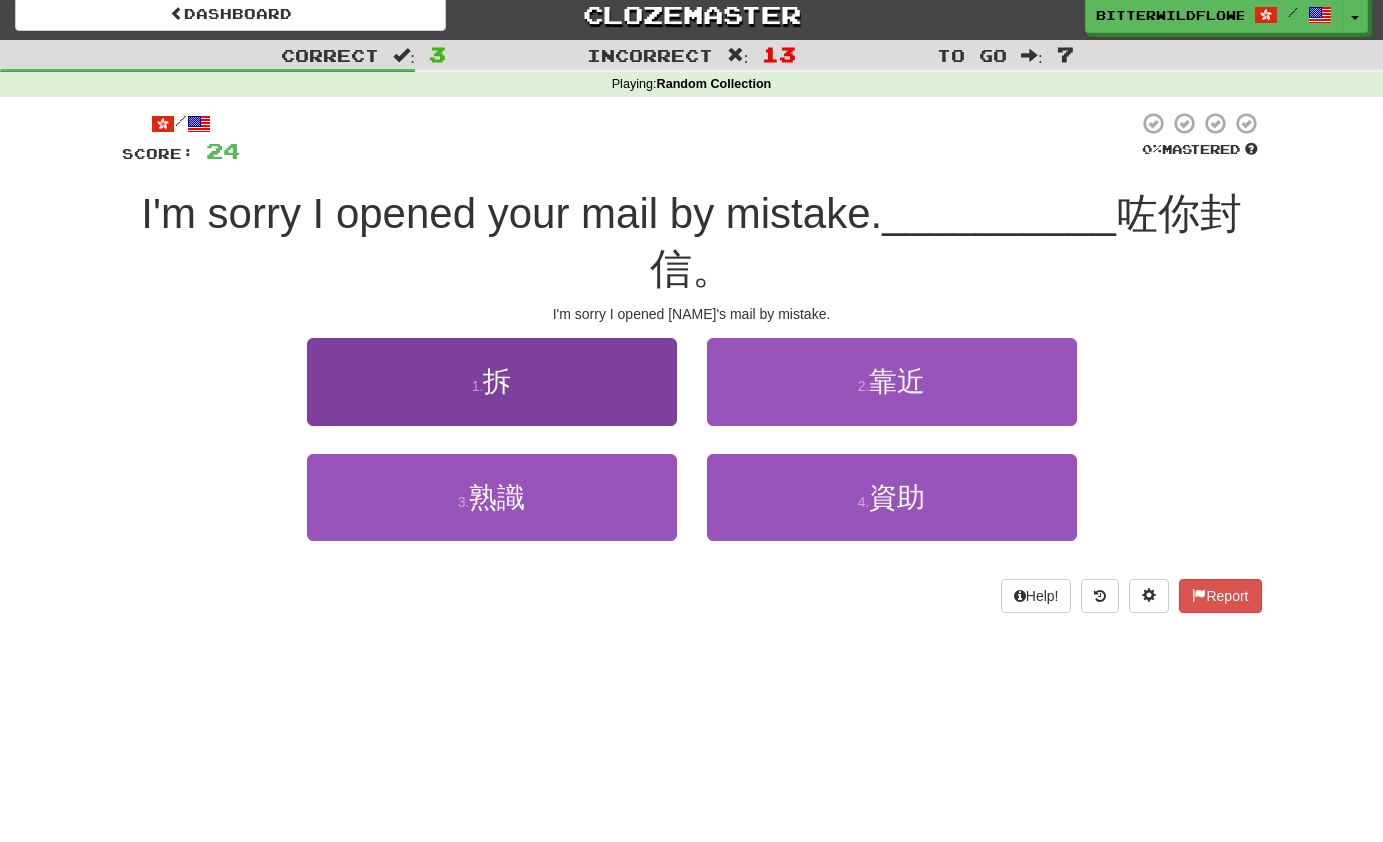 drag, startPoint x: 532, startPoint y: 336, endPoint x: 544, endPoint y: 326, distance: 15.6205 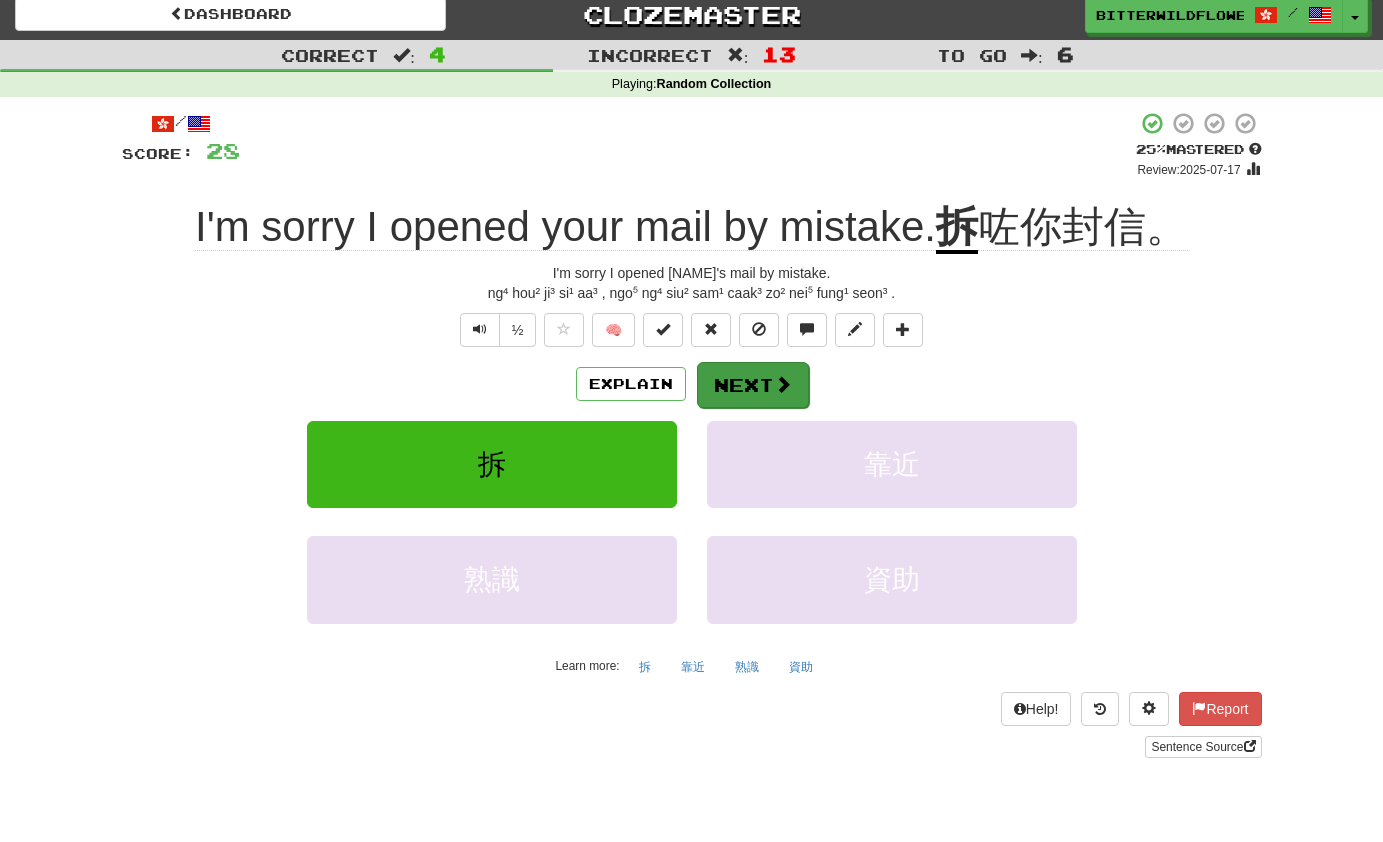 click on "Next" at bounding box center (753, 385) 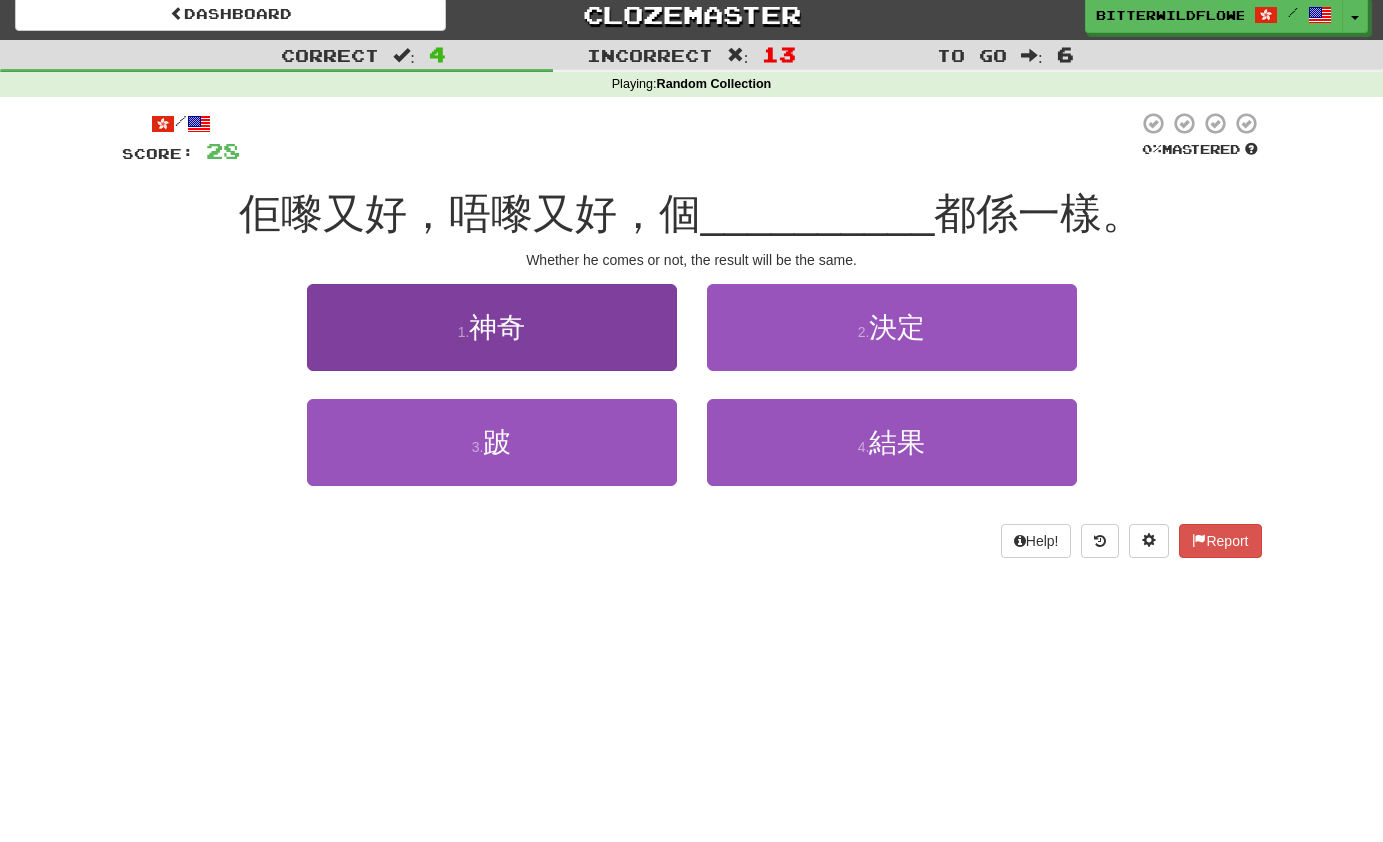 click on "神奇" at bounding box center (497, 327) 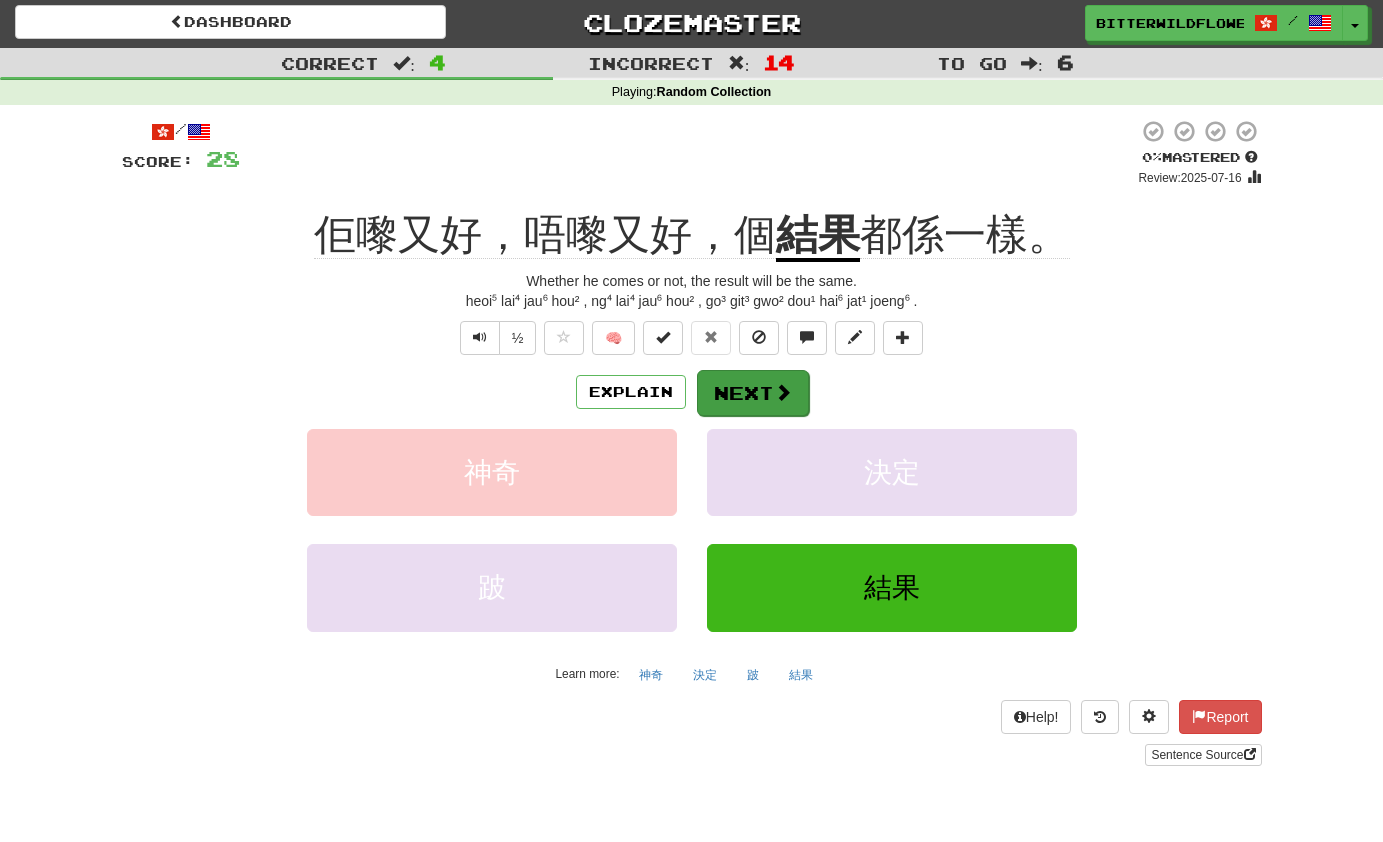 scroll, scrollTop: 0, scrollLeft: 1, axis: horizontal 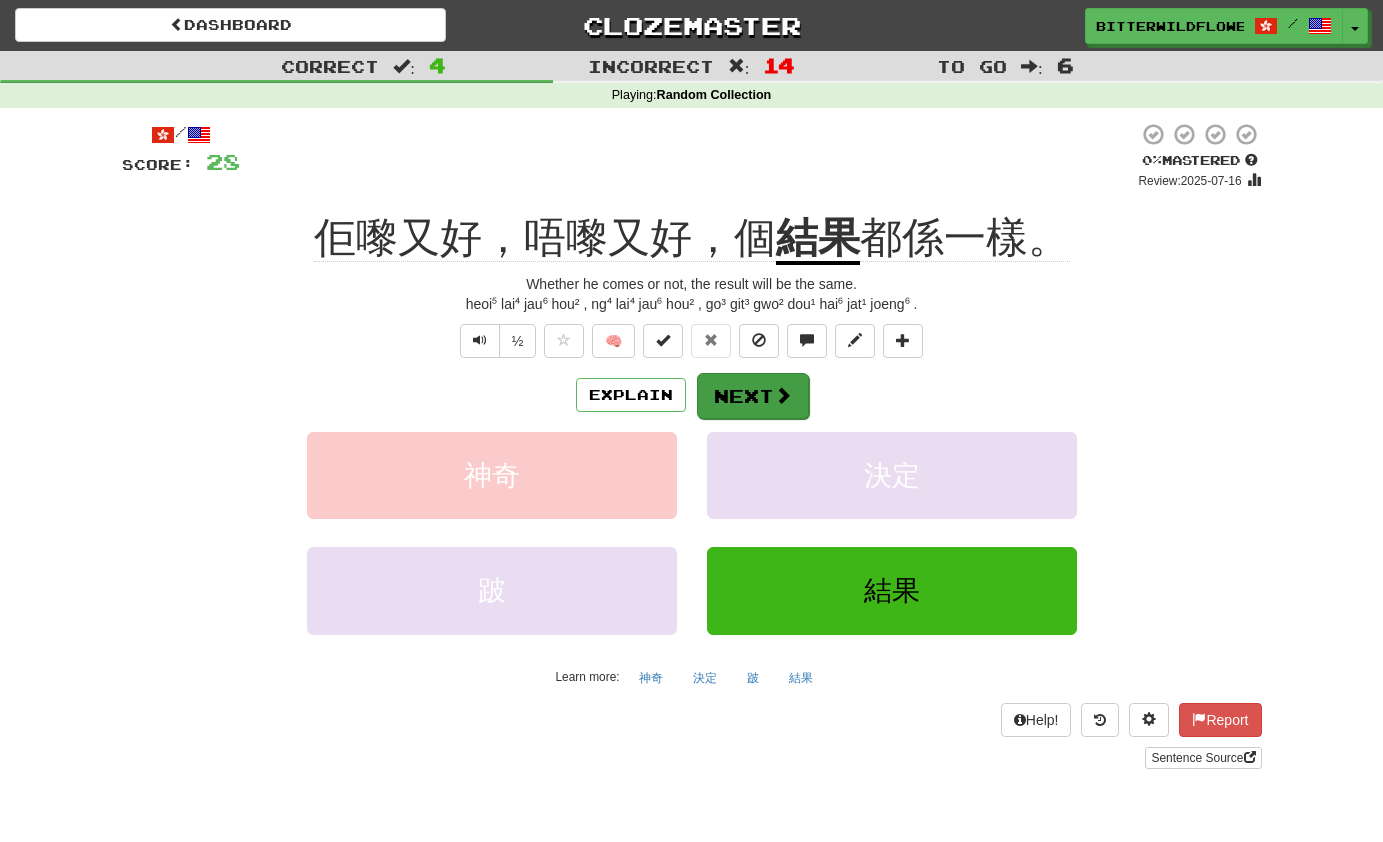 click on "Next" at bounding box center [753, 396] 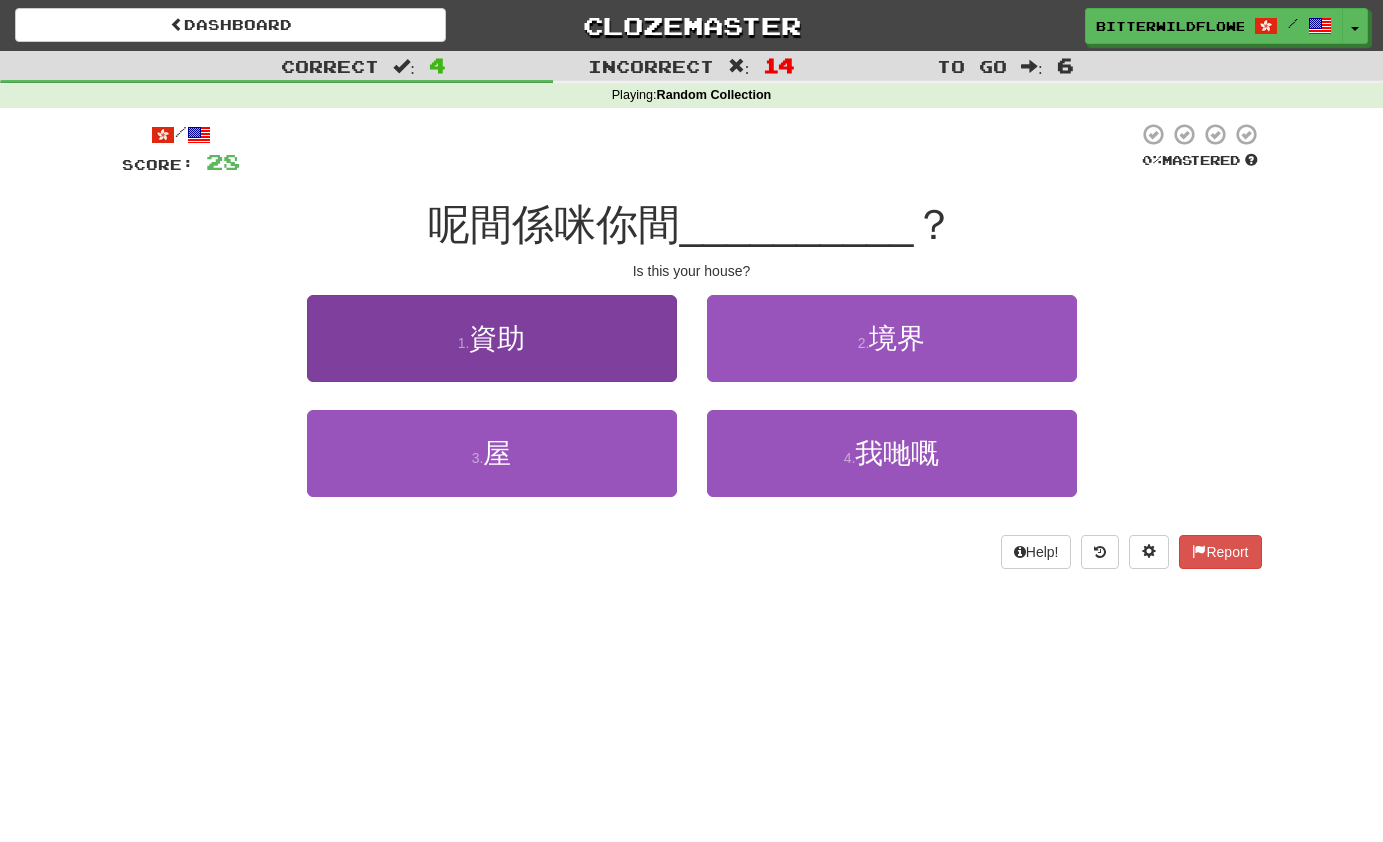 scroll, scrollTop: 0, scrollLeft: 0, axis: both 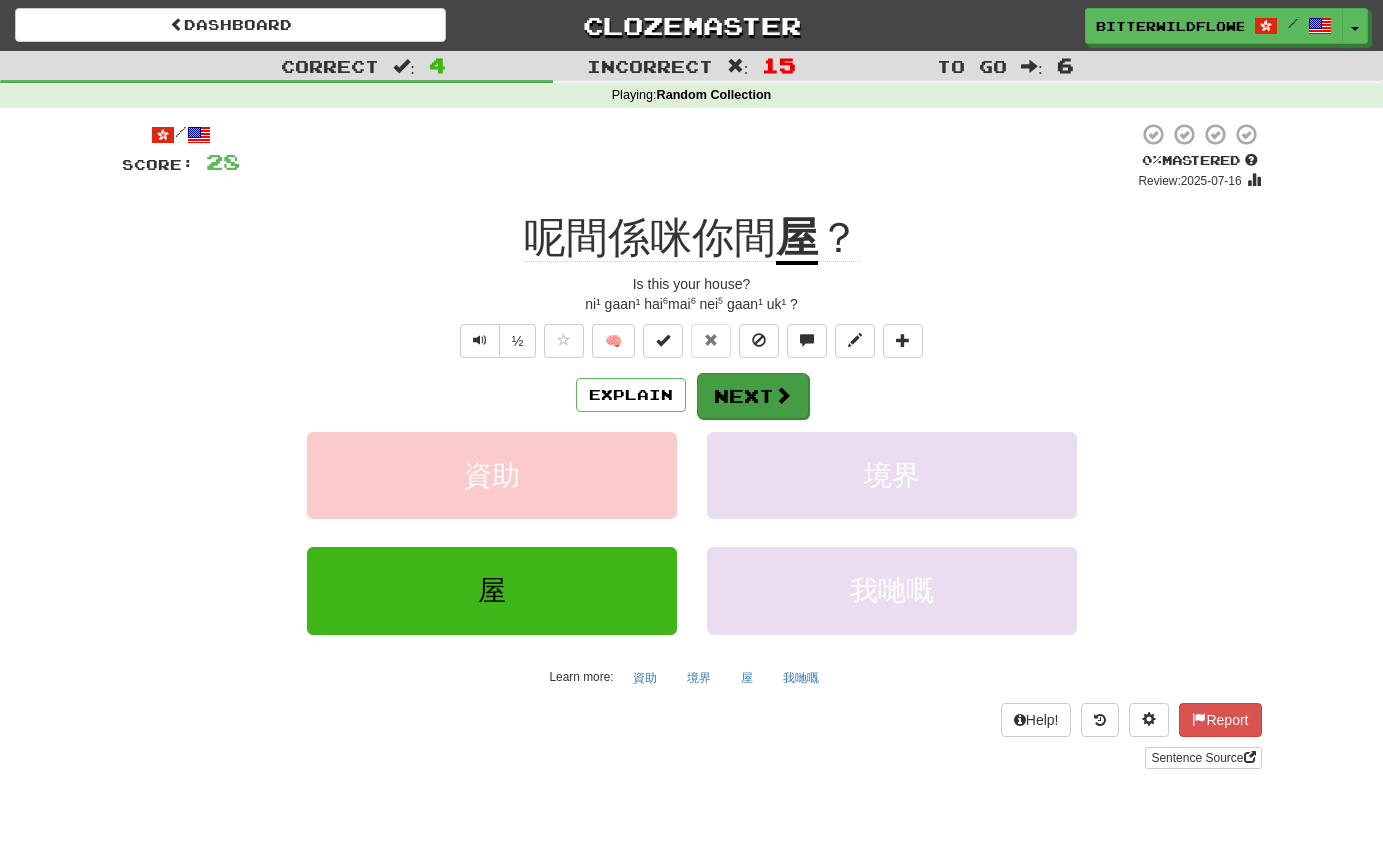 click on "Next" at bounding box center (753, 396) 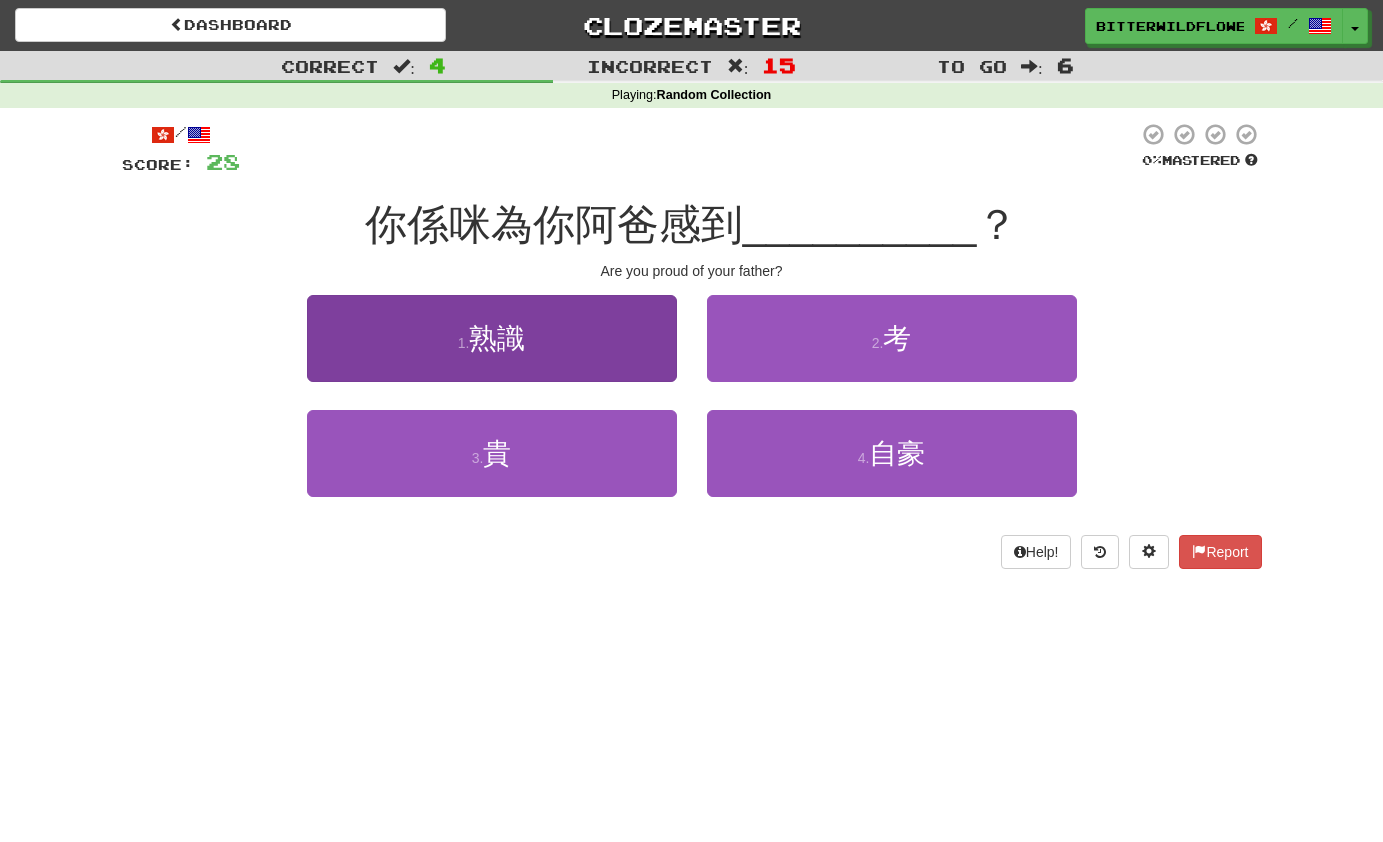 click on "1 .  熟識" at bounding box center (492, 338) 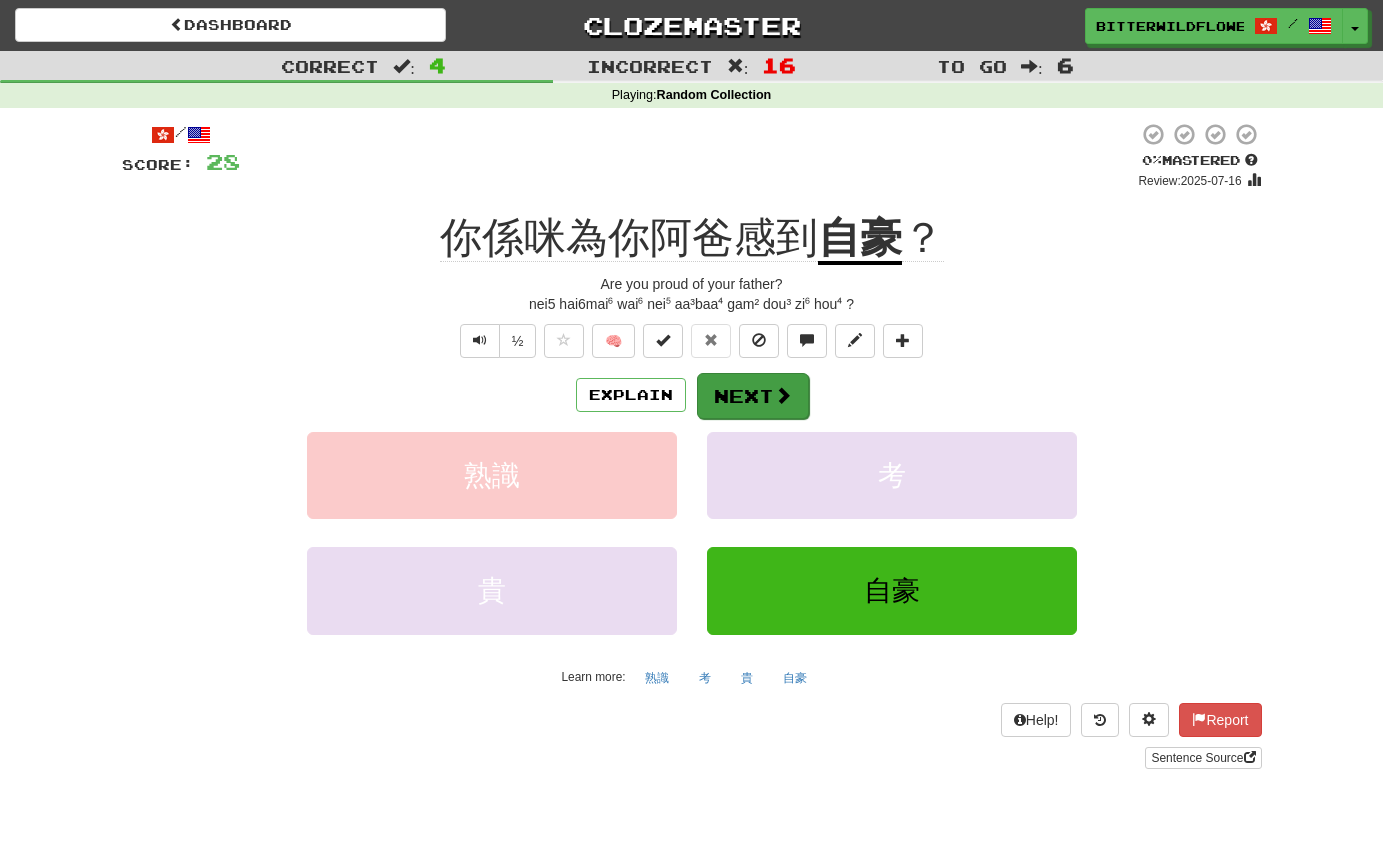 click on "Next" at bounding box center (753, 396) 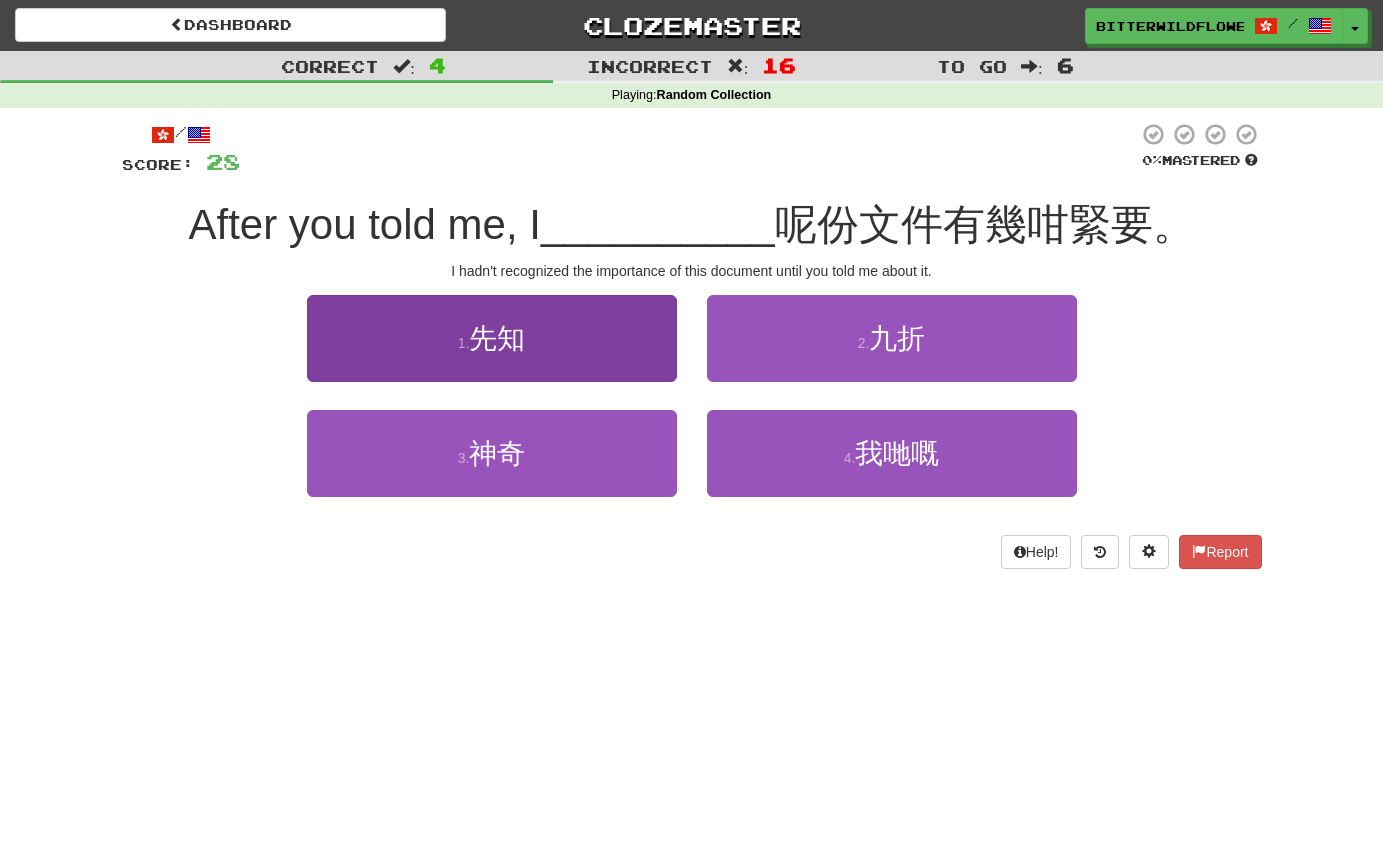 click on "1 .  先知" at bounding box center [492, 338] 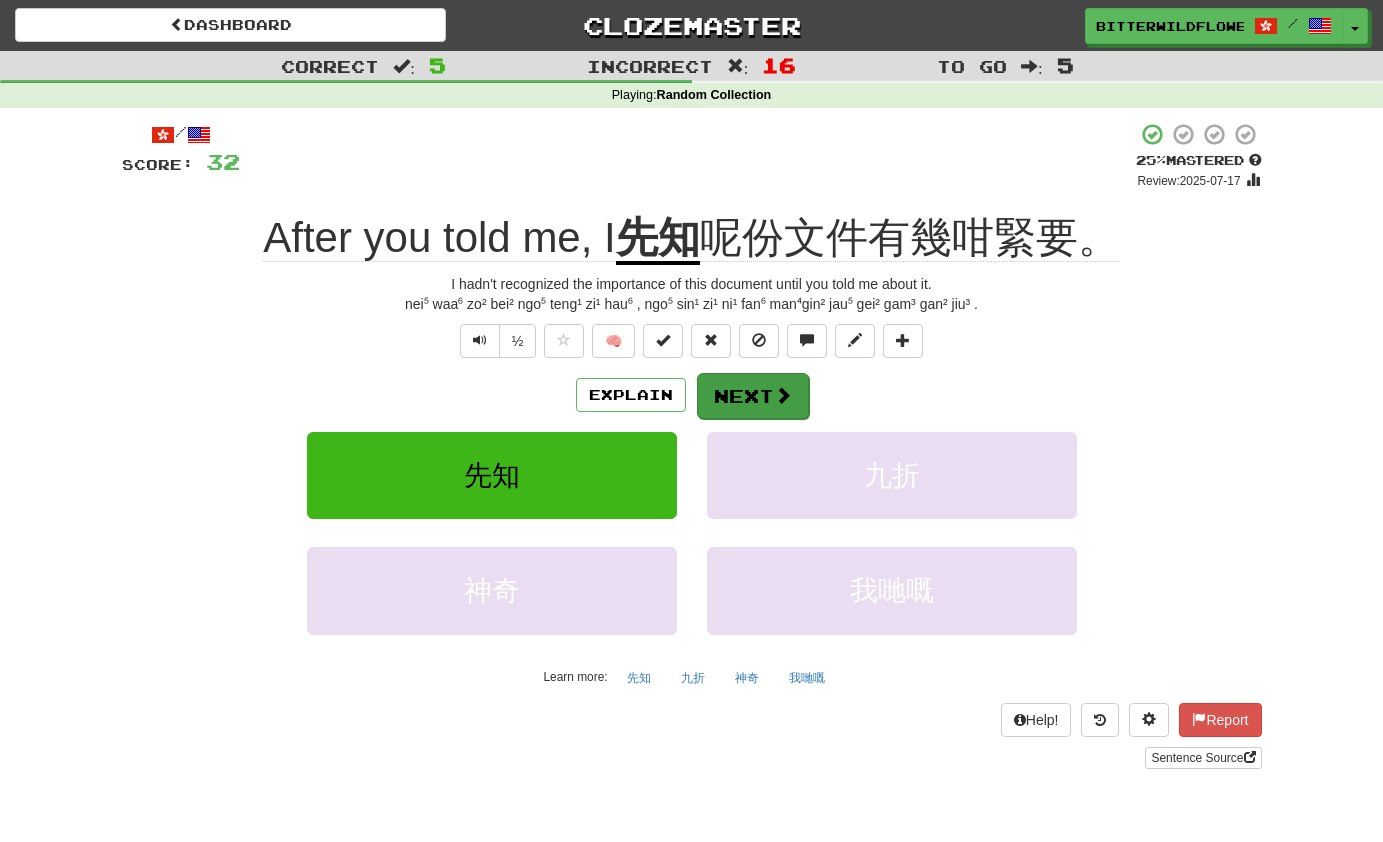 drag, startPoint x: 727, startPoint y: 381, endPoint x: 734, endPoint y: 373, distance: 10.630146 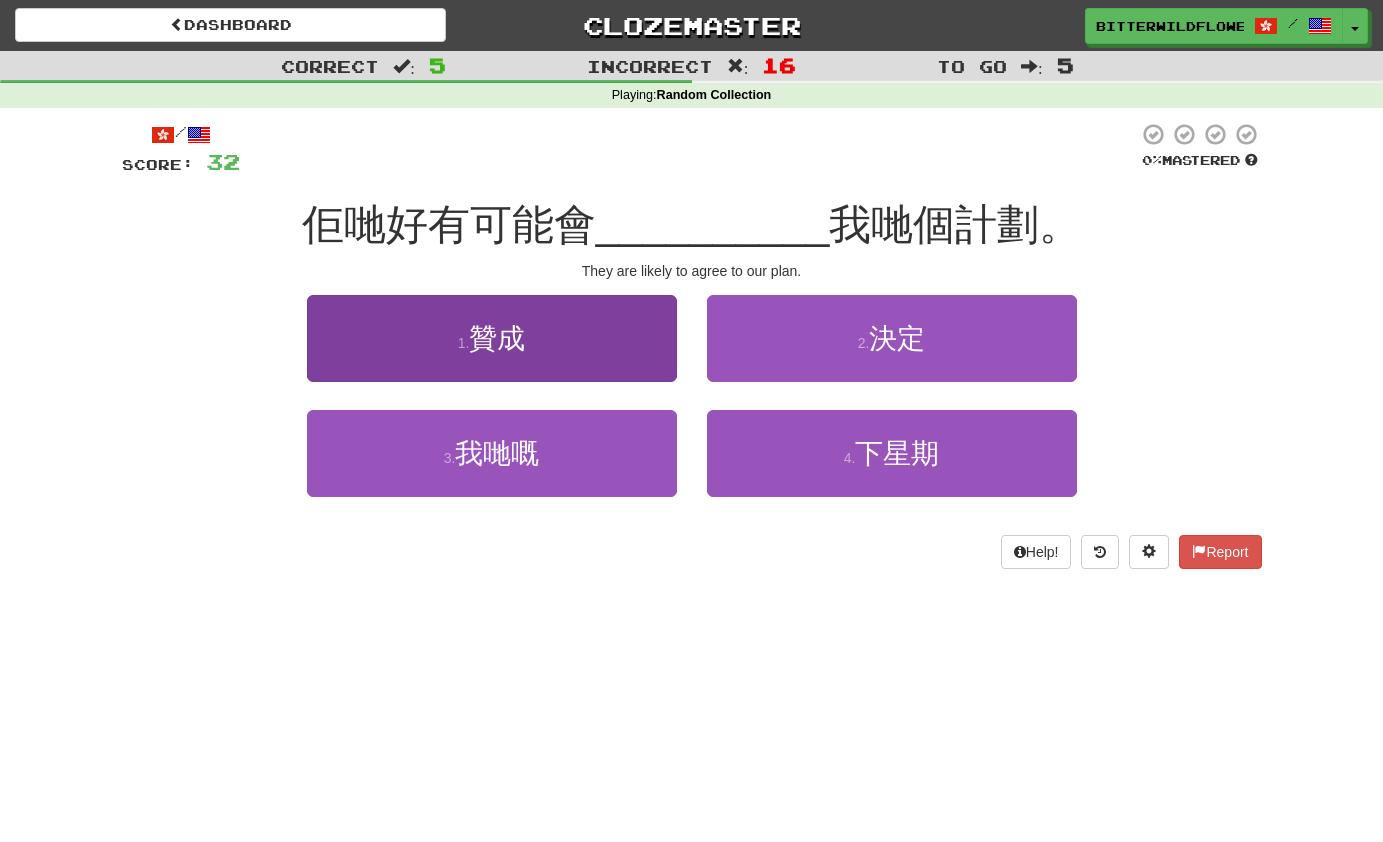 click on "贊成" at bounding box center (497, 338) 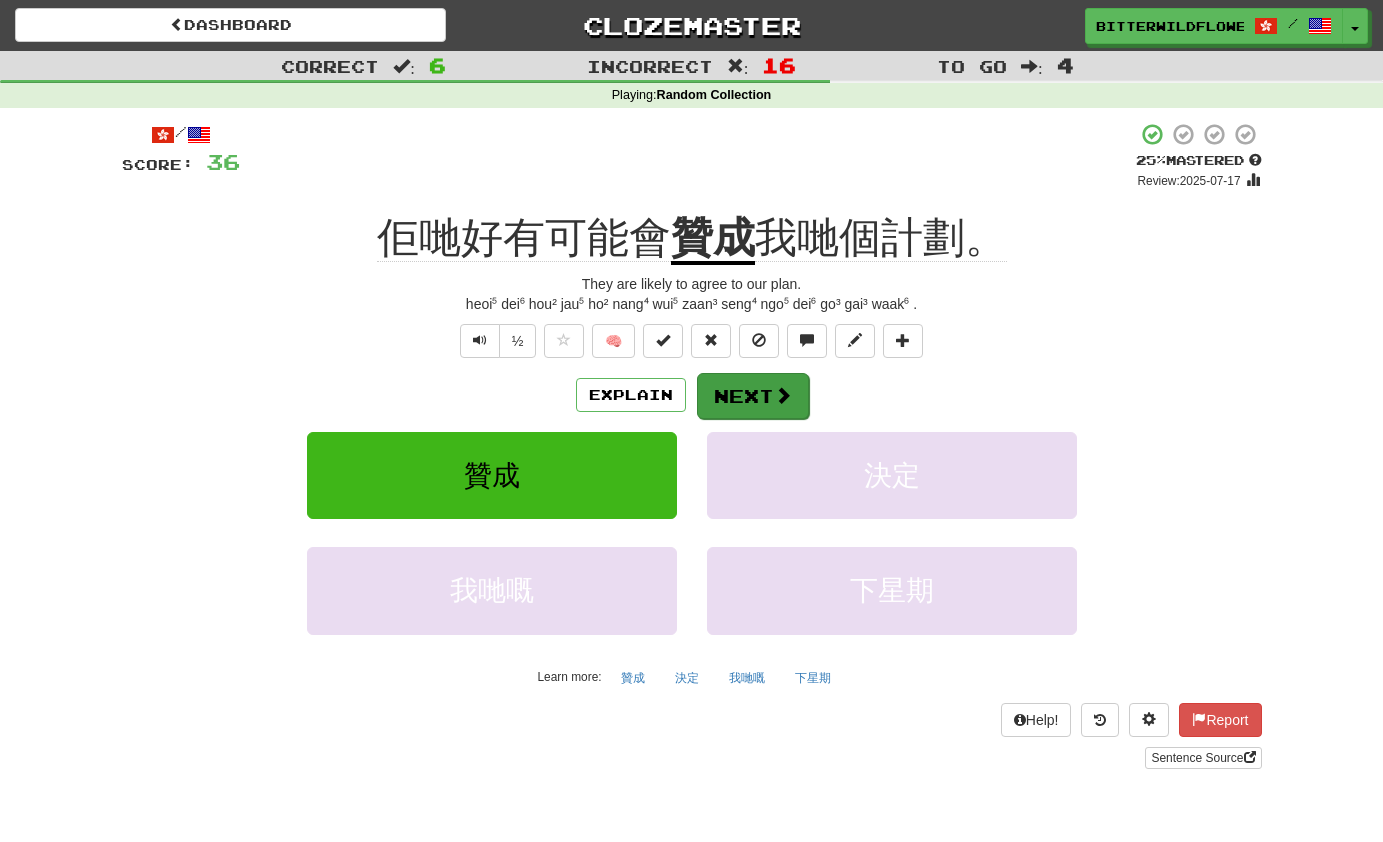 click on "Next" at bounding box center [753, 396] 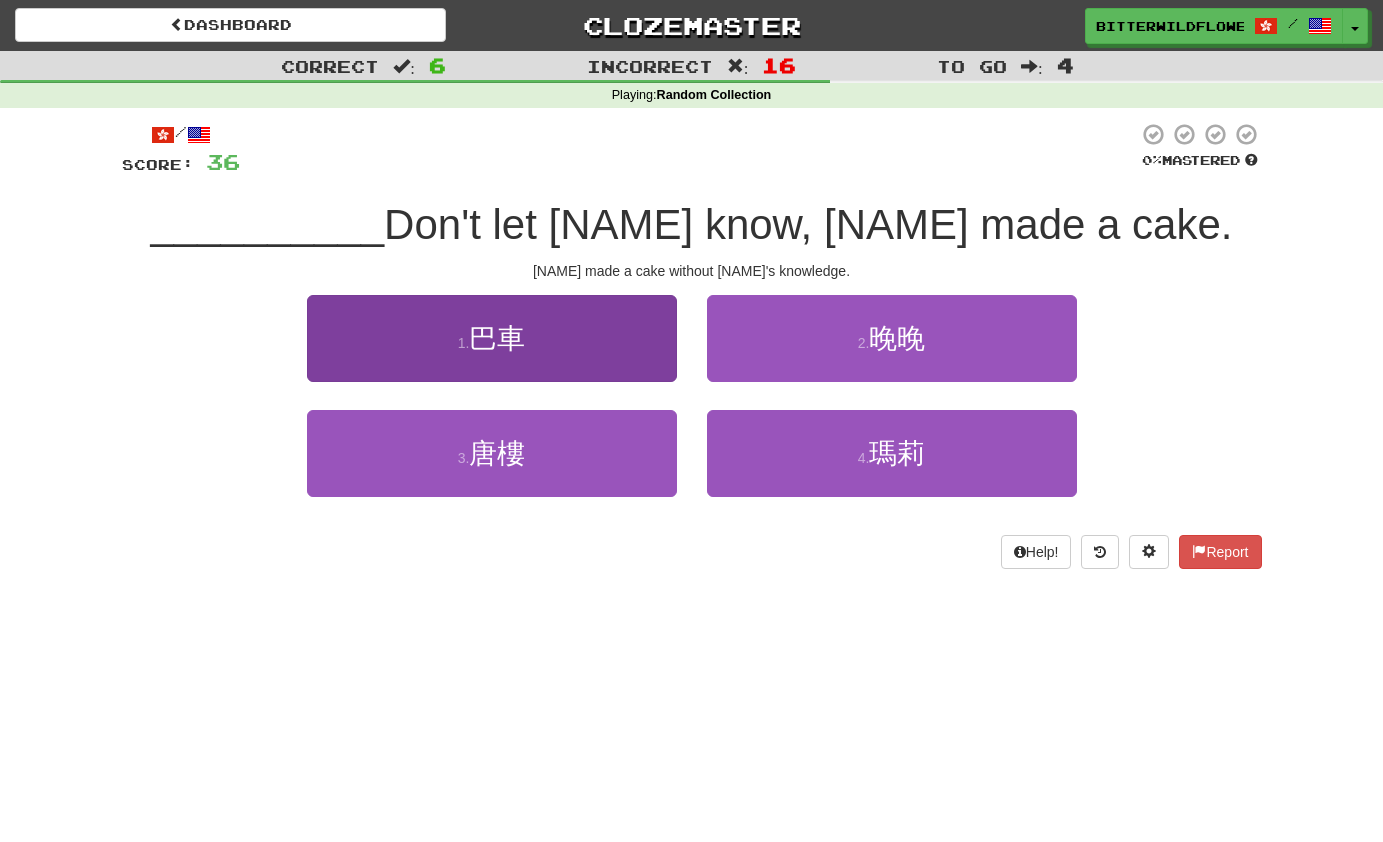 click on "1 .  巴車" at bounding box center (492, 338) 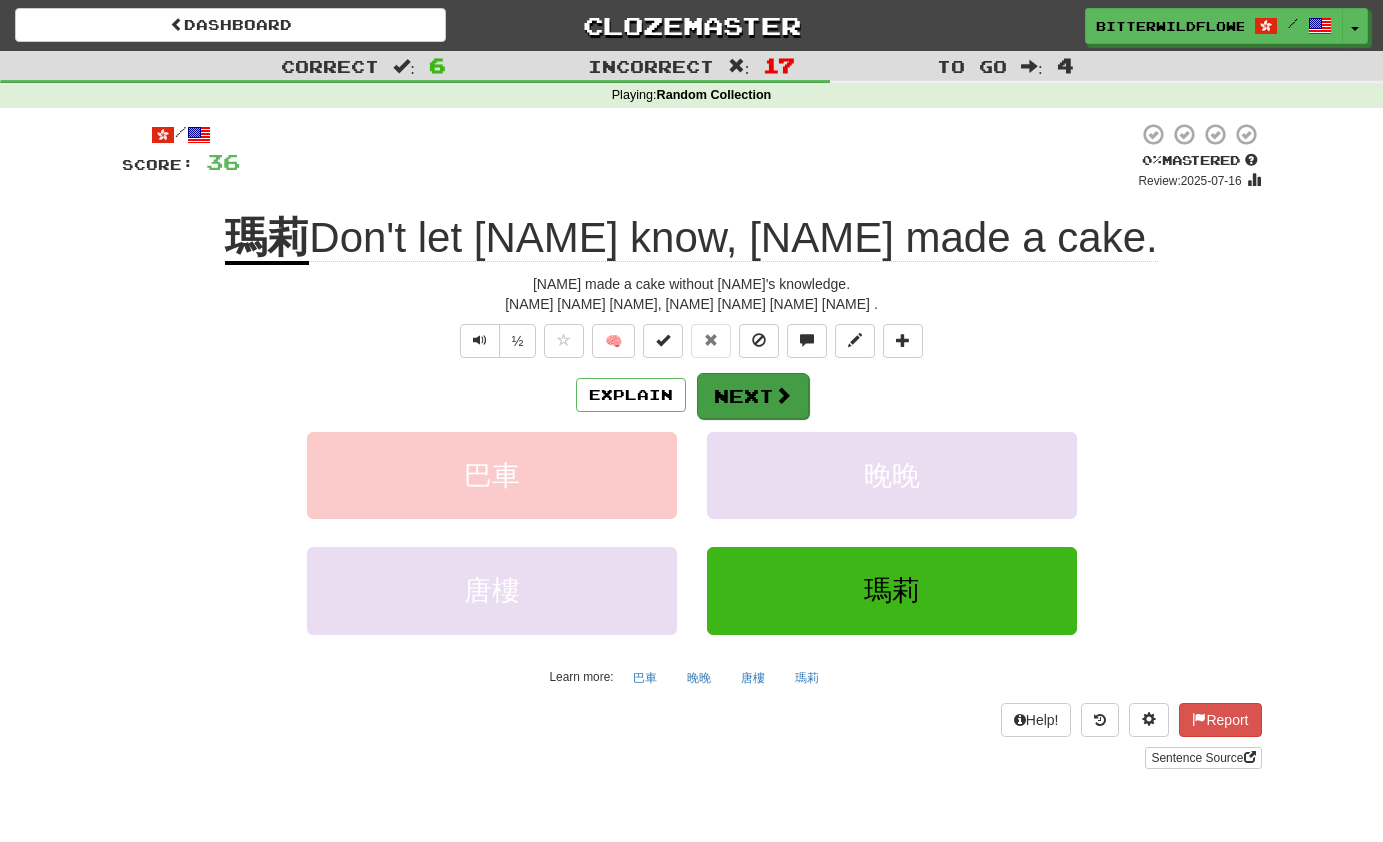 click on "Next" at bounding box center [753, 396] 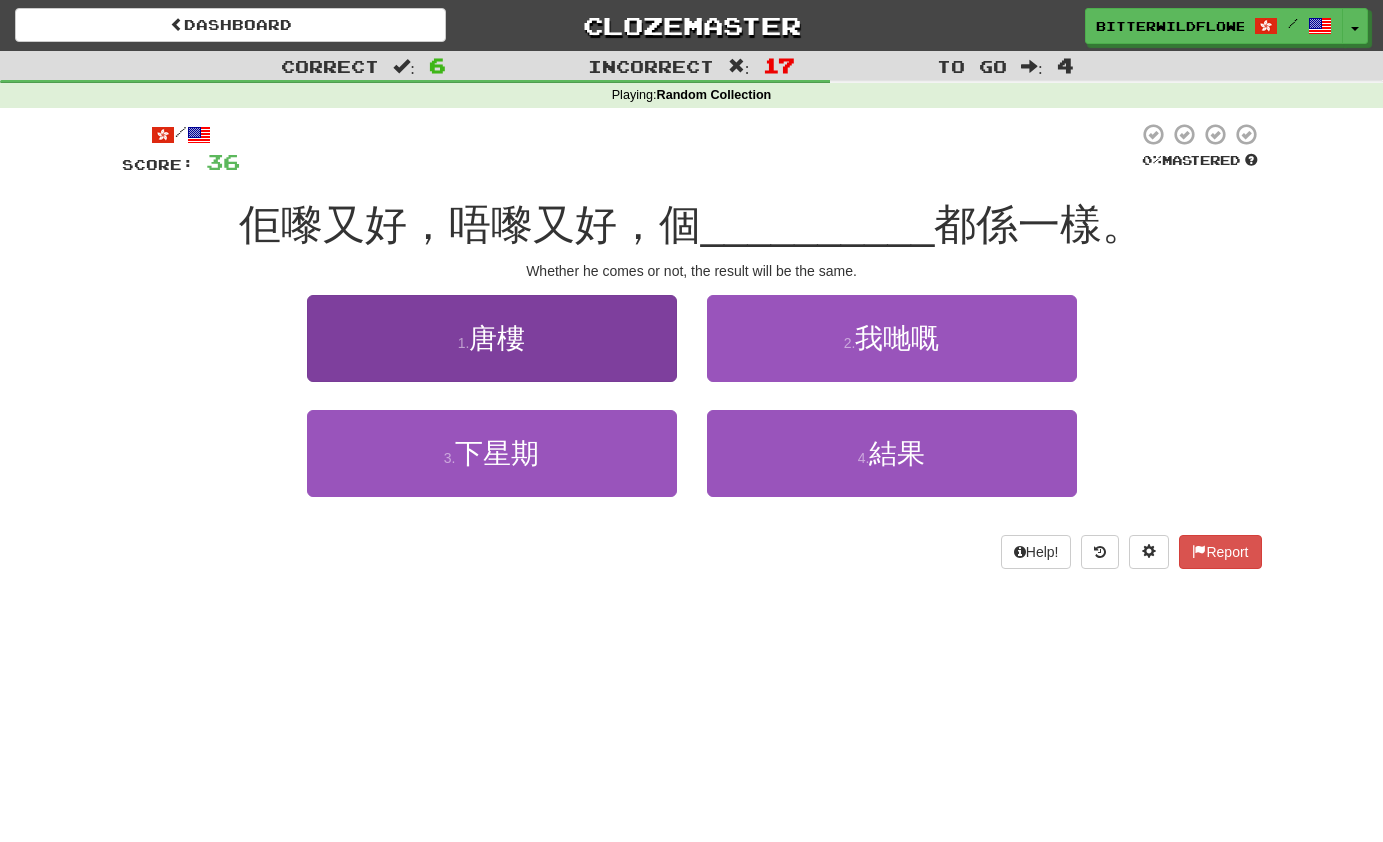 click on "1 .  唐樓" at bounding box center (492, 338) 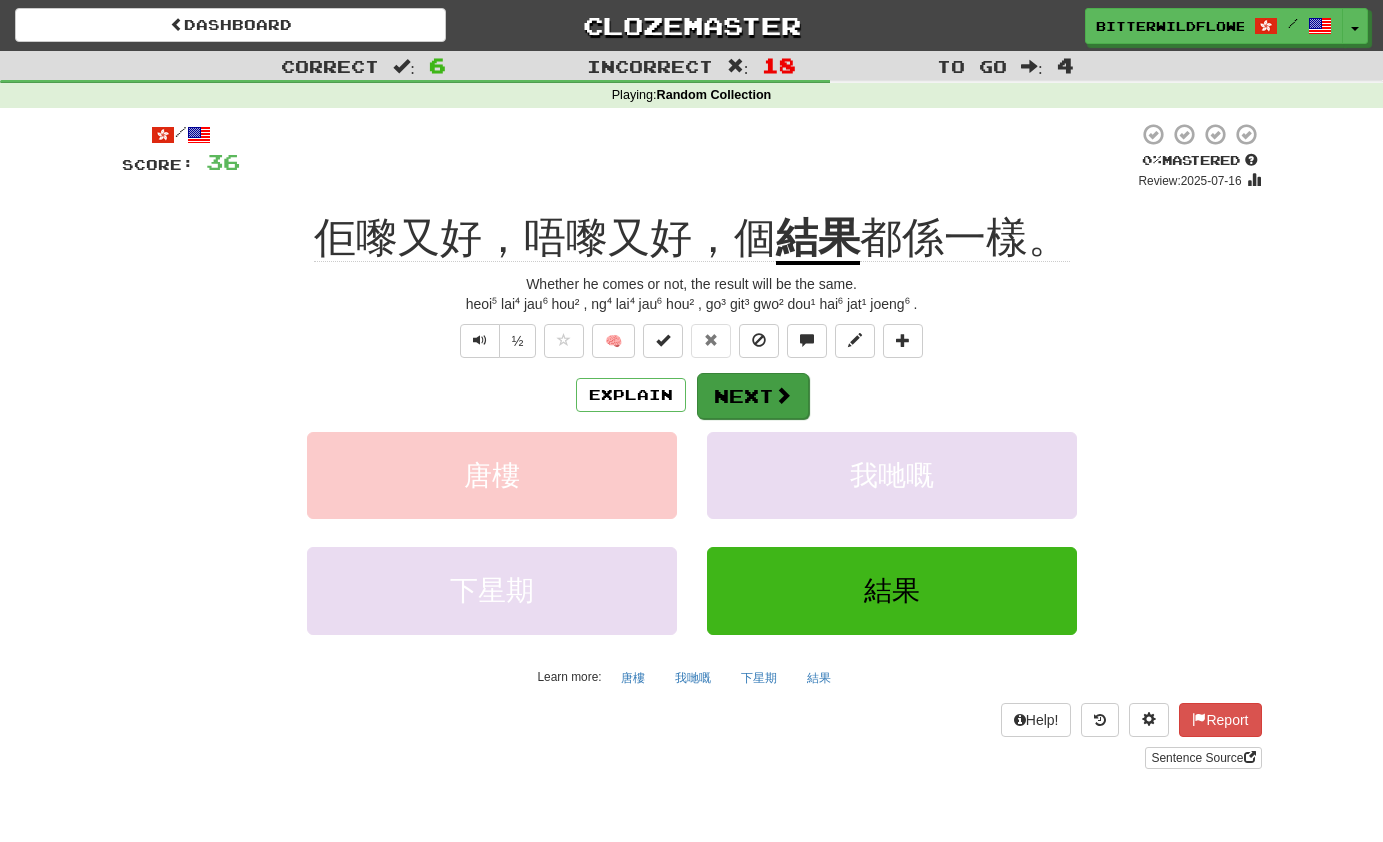 click on "Next" at bounding box center [753, 396] 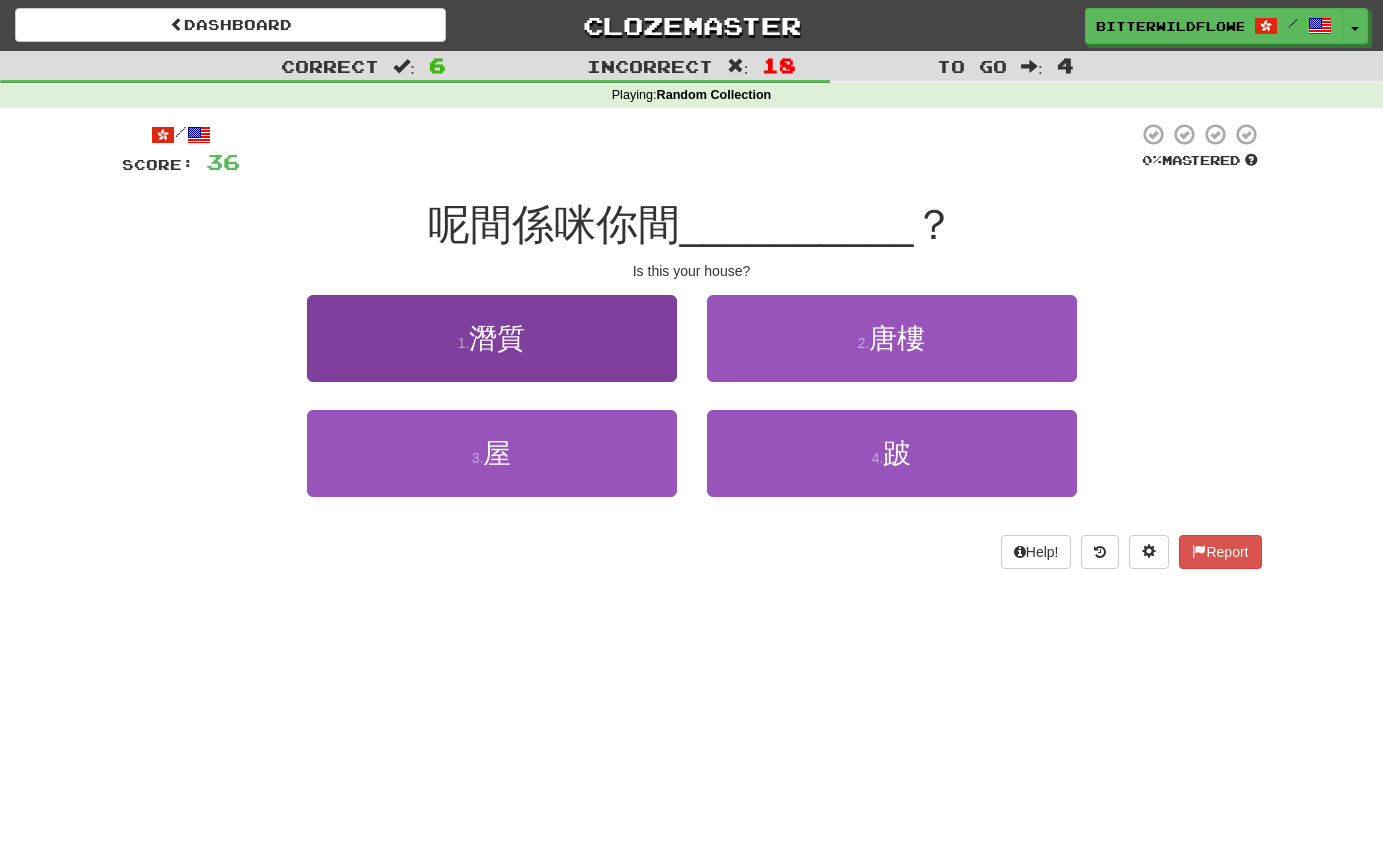 click on "1 .  潛質" at bounding box center [492, 338] 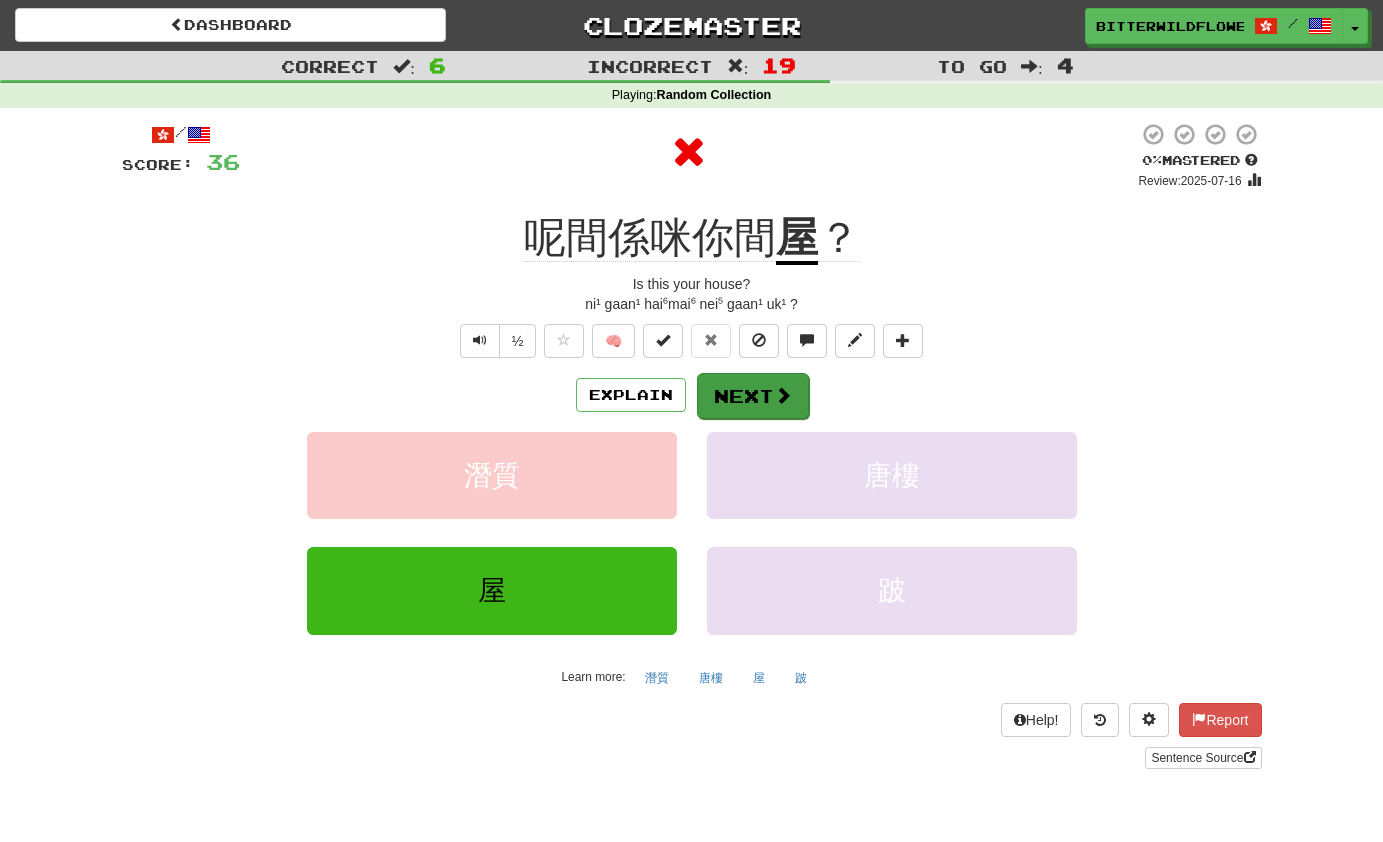 click on "Next" at bounding box center [753, 396] 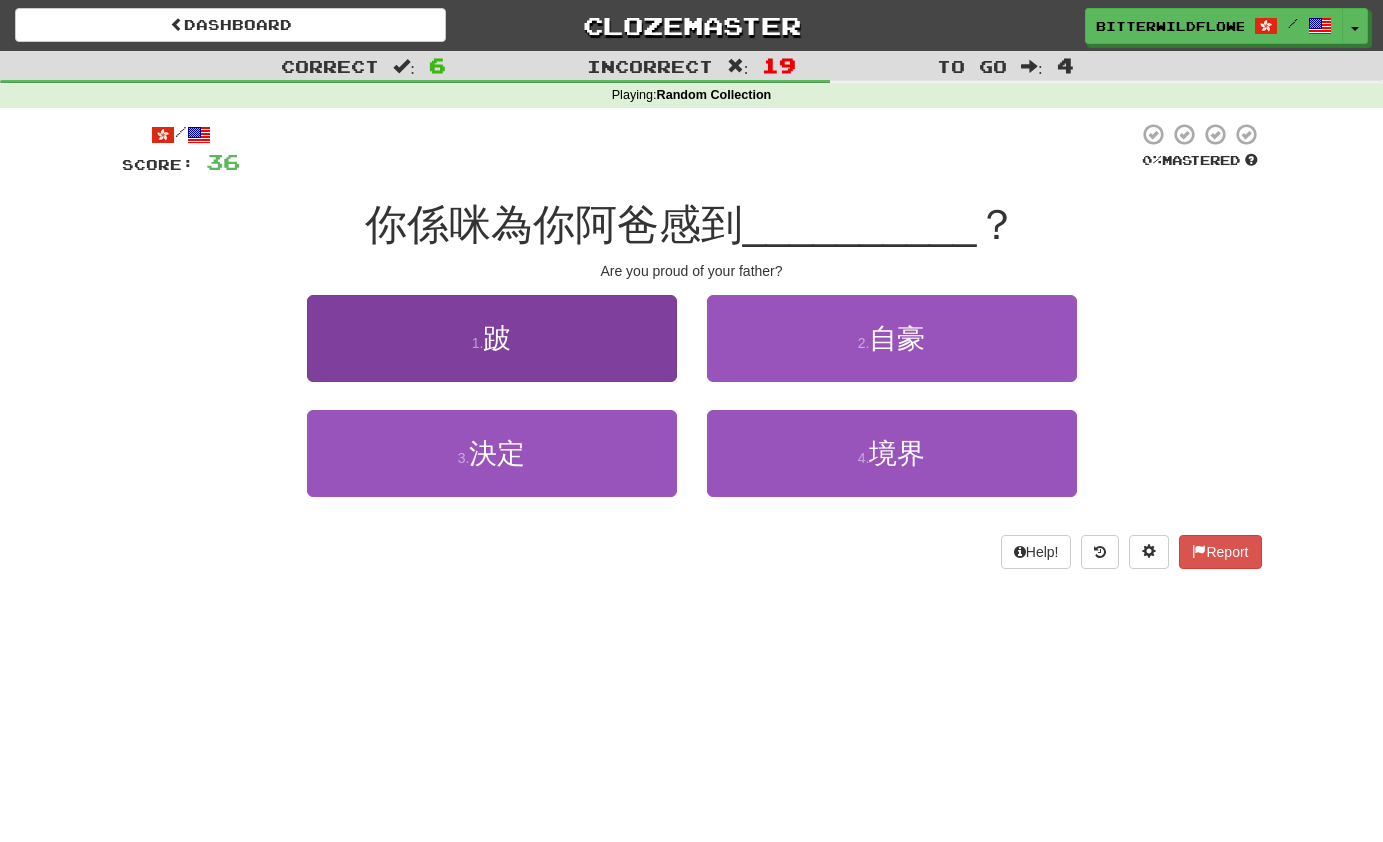 click on "1 .  跛" at bounding box center [492, 338] 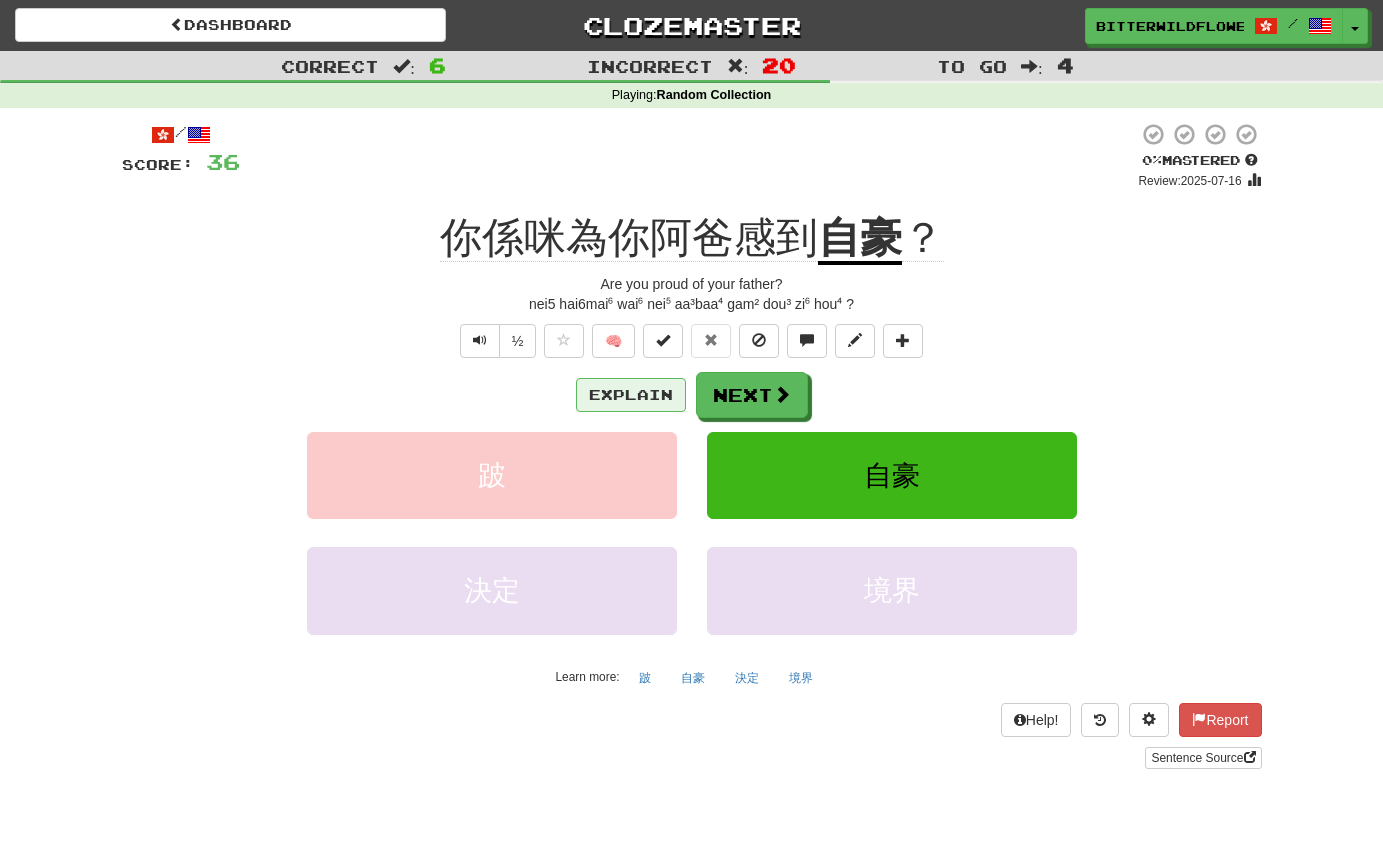 click on "Explain" at bounding box center (631, 395) 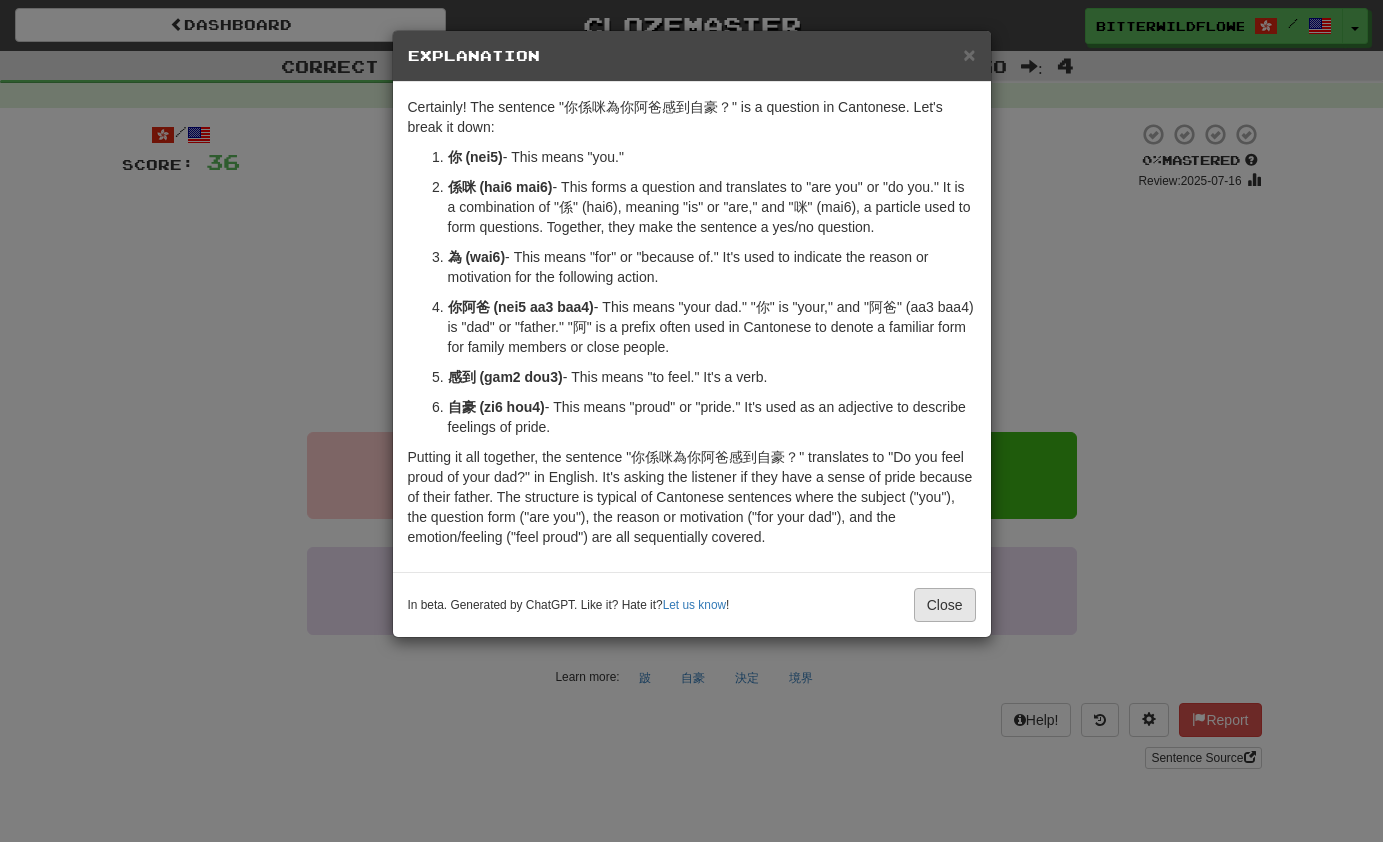 click on "Close" at bounding box center (945, 605) 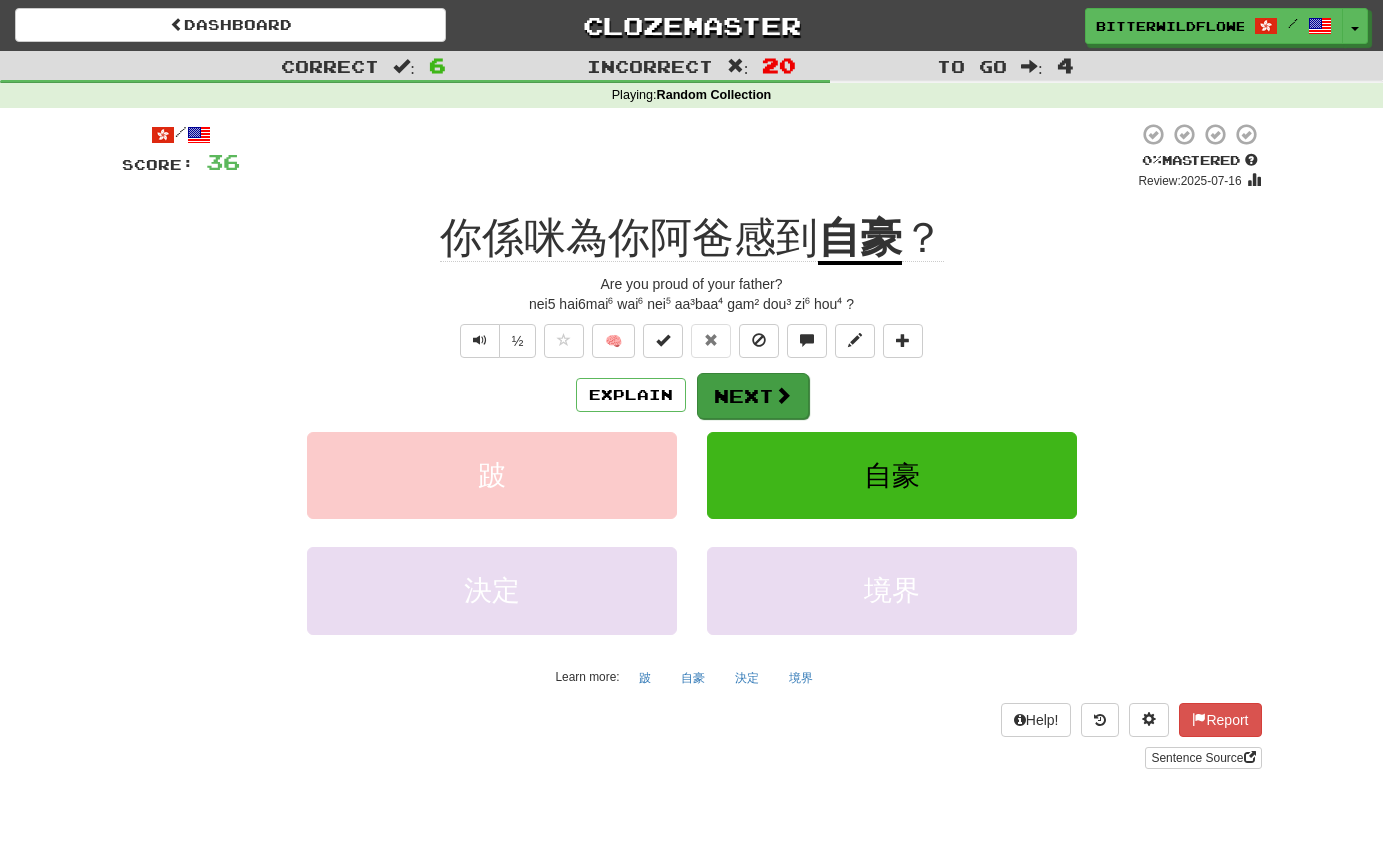 click on "Next" at bounding box center (753, 396) 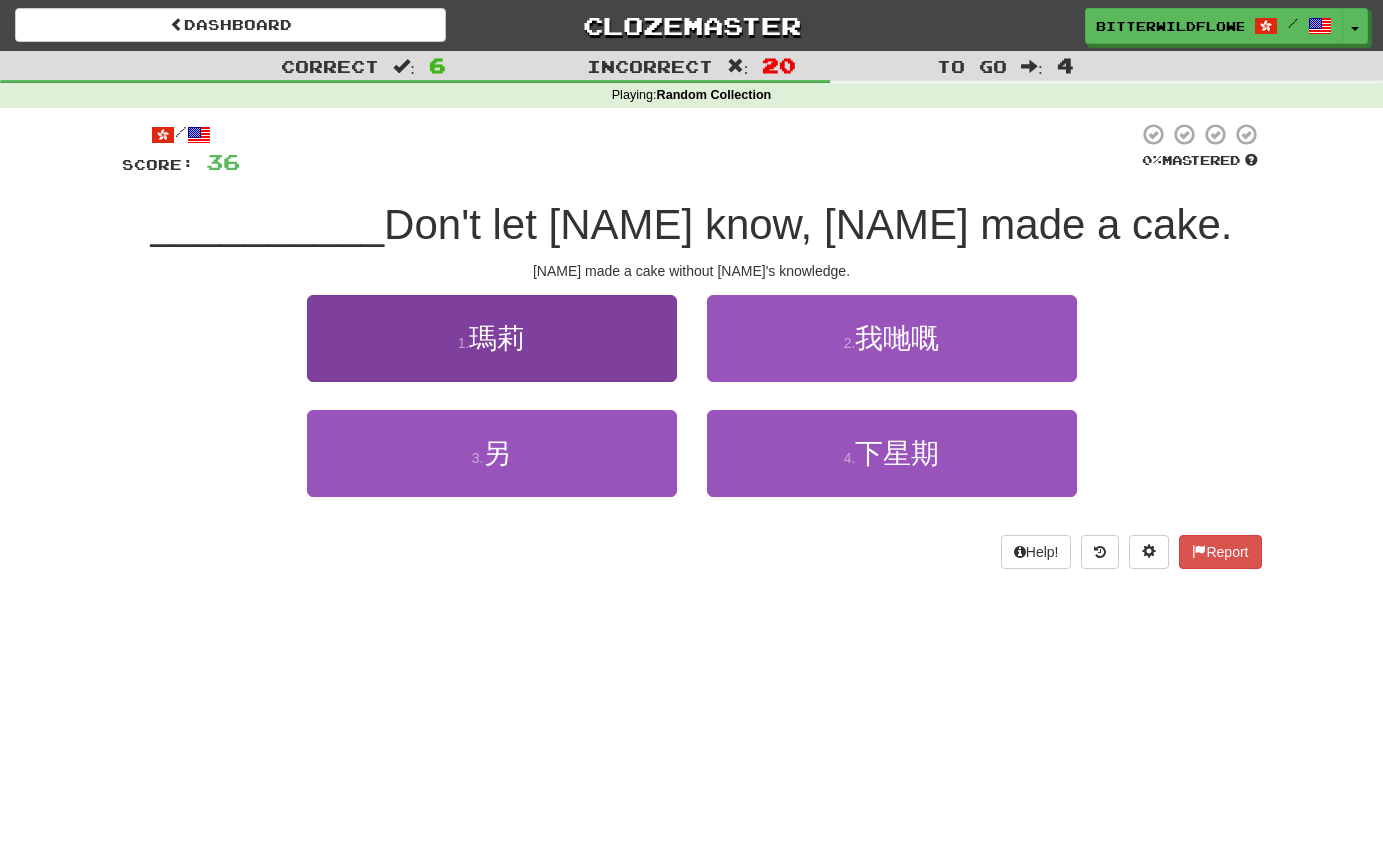 click on "瑪莉" at bounding box center [497, 338] 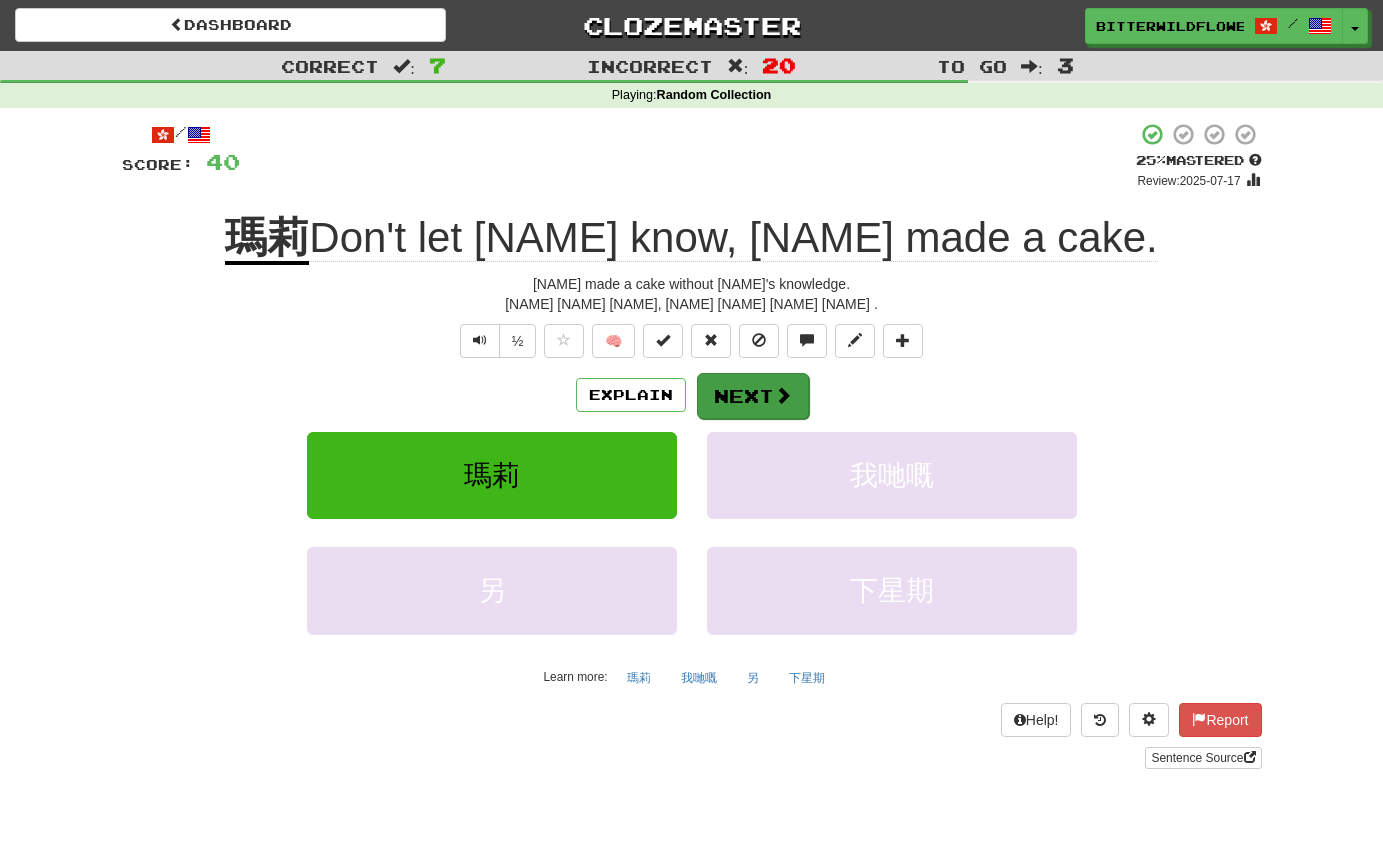 click on "Next" at bounding box center [753, 396] 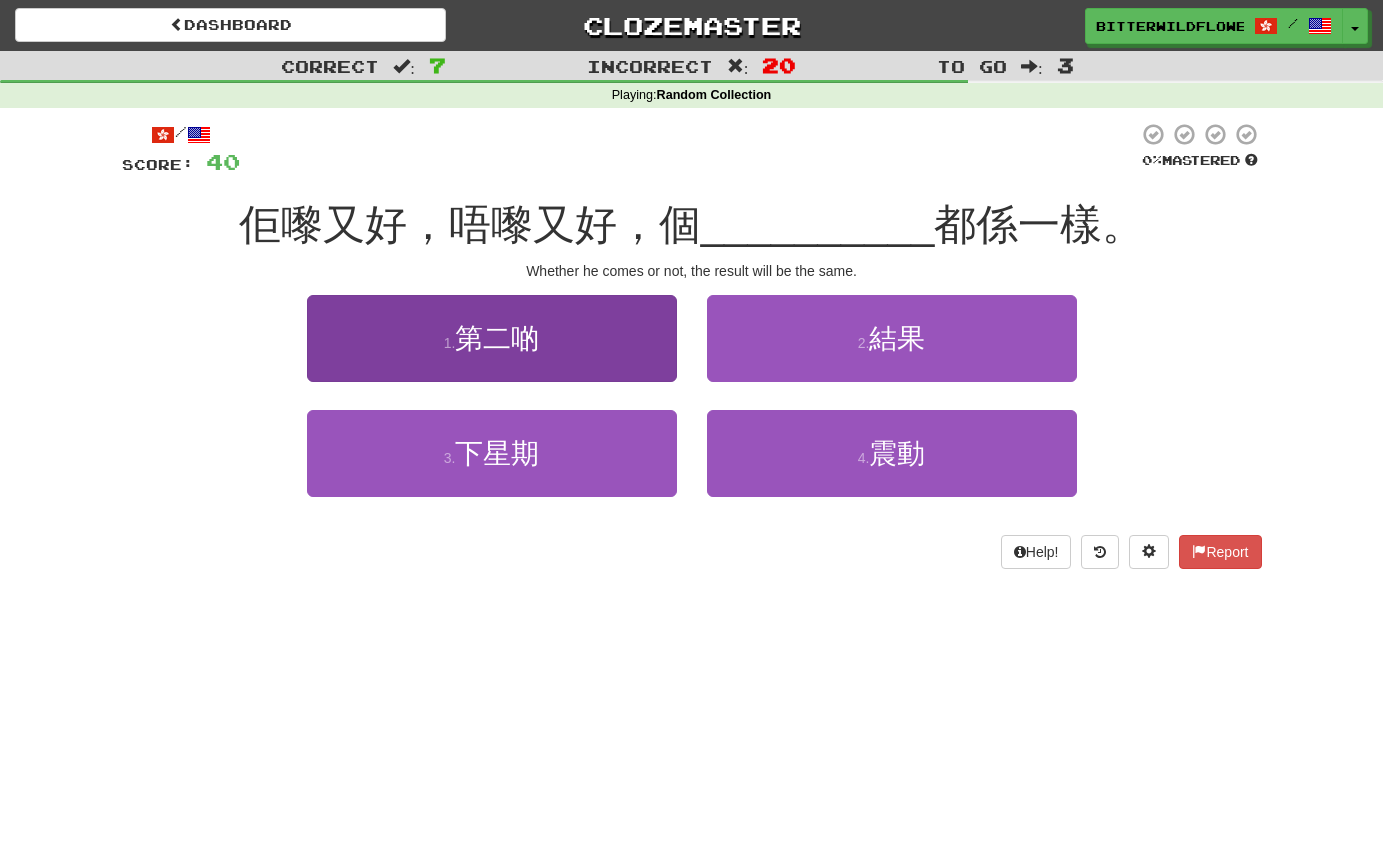 click on "第二啲" at bounding box center (497, 338) 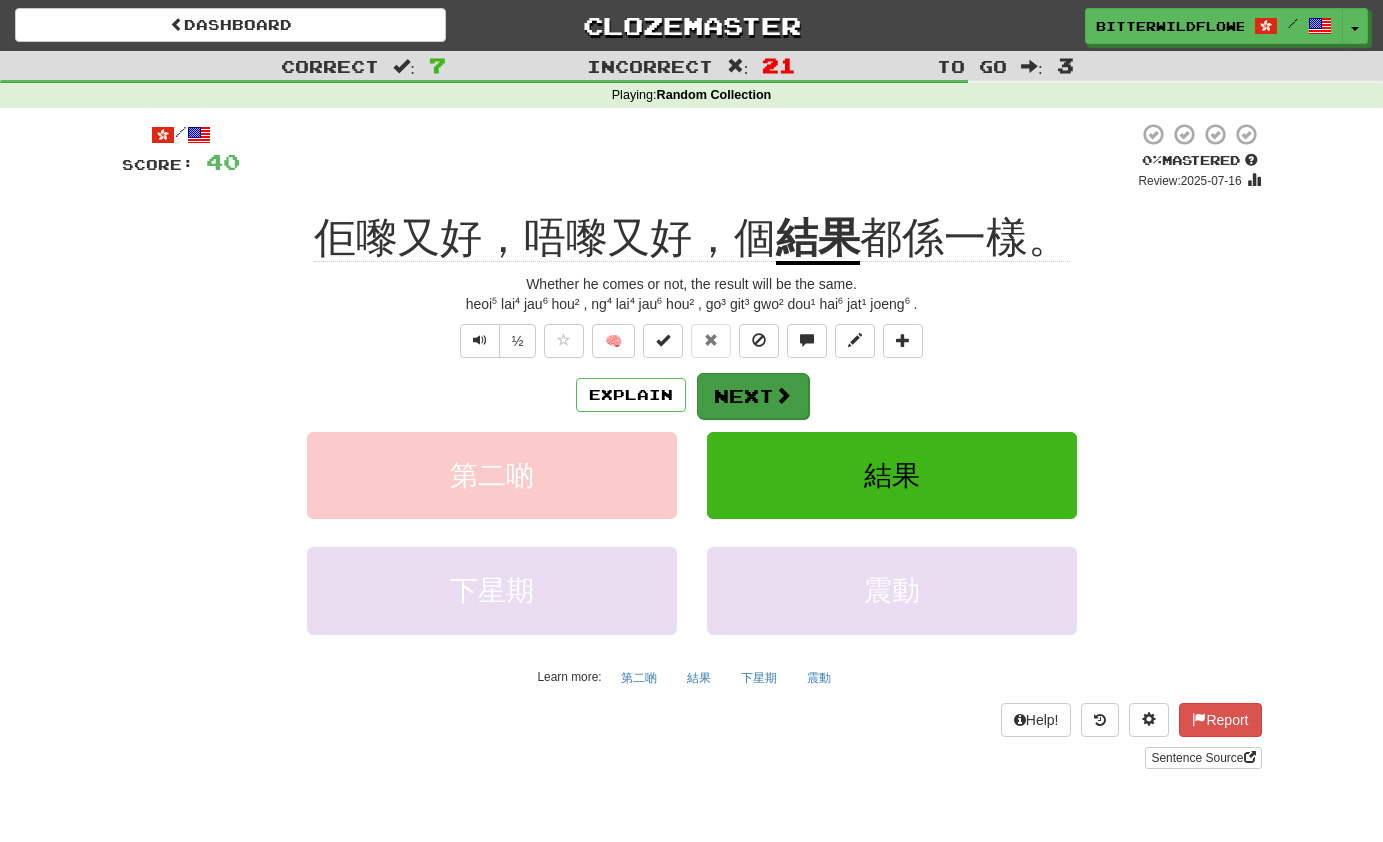 click on "Next" at bounding box center [753, 396] 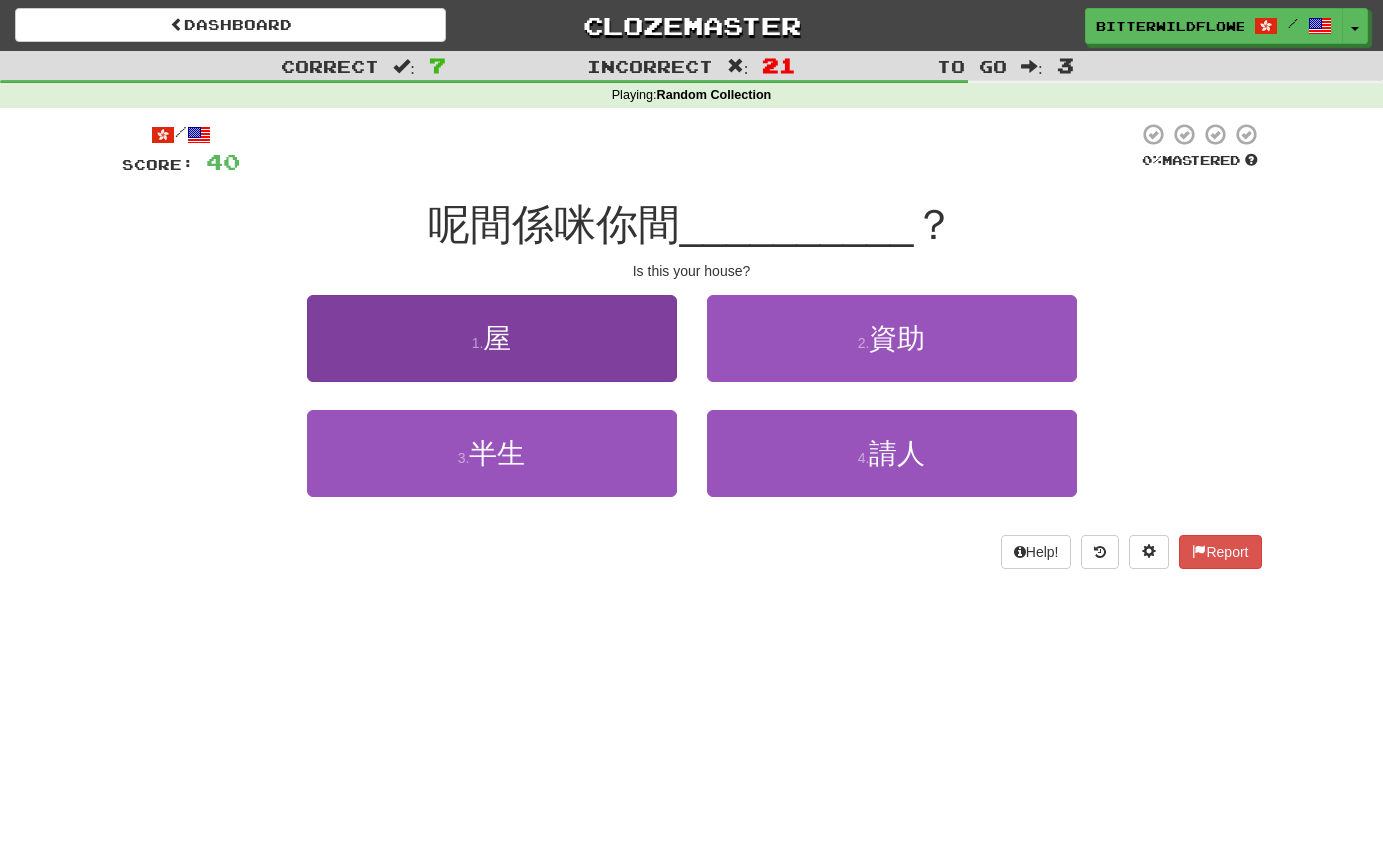 click on "屋" at bounding box center (497, 338) 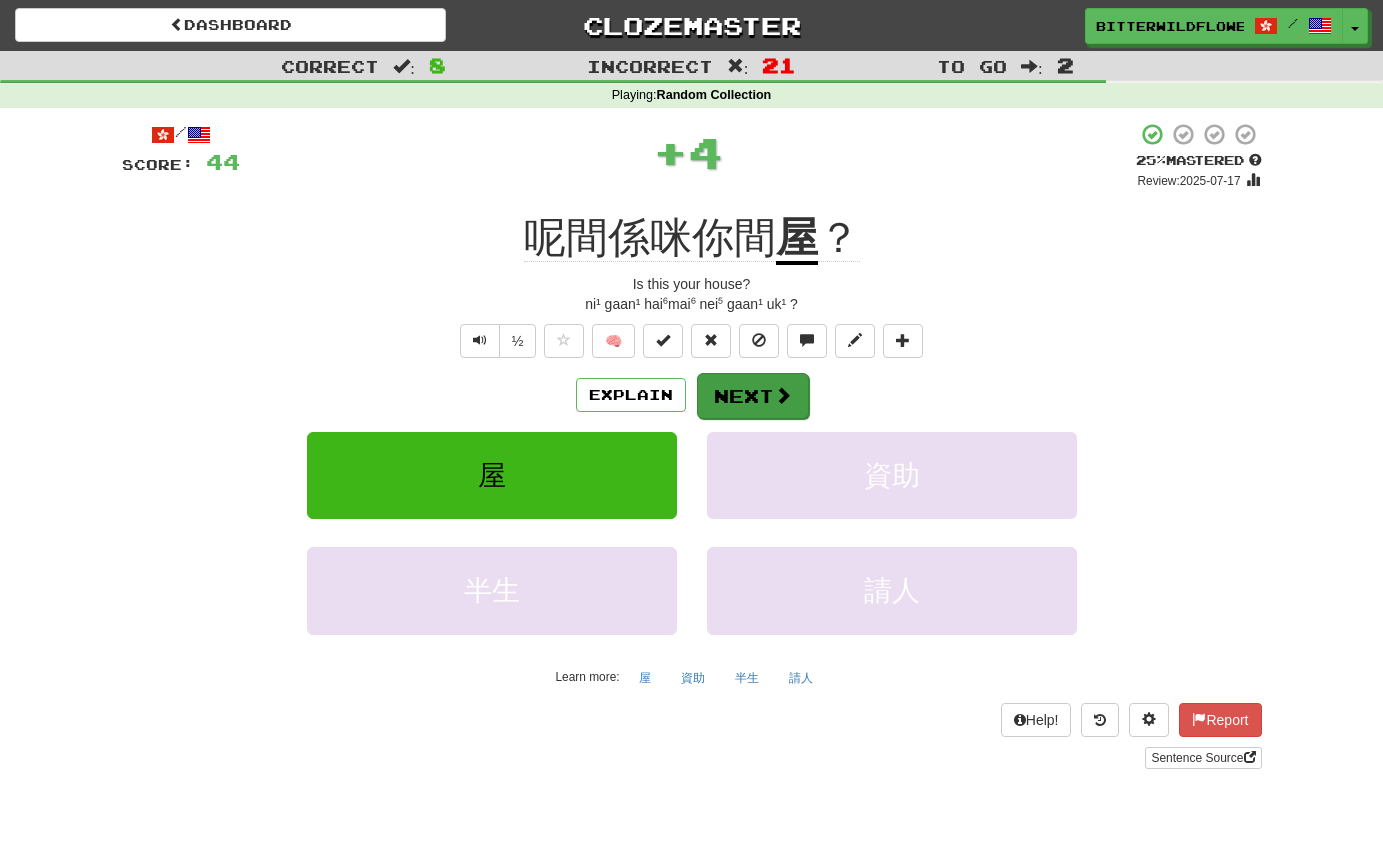 click on "Next" at bounding box center [753, 396] 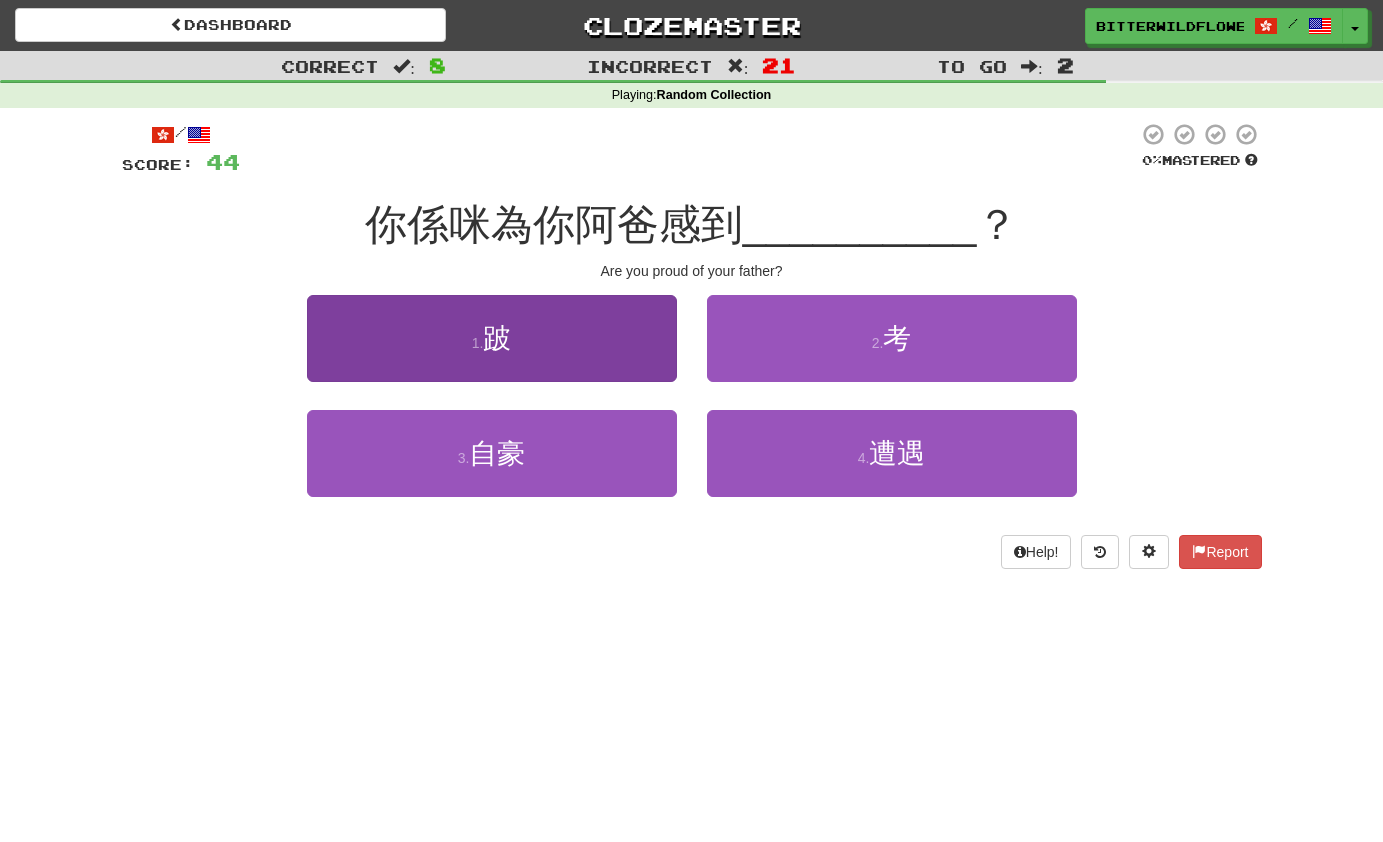 click on "1 .  跛" at bounding box center [492, 338] 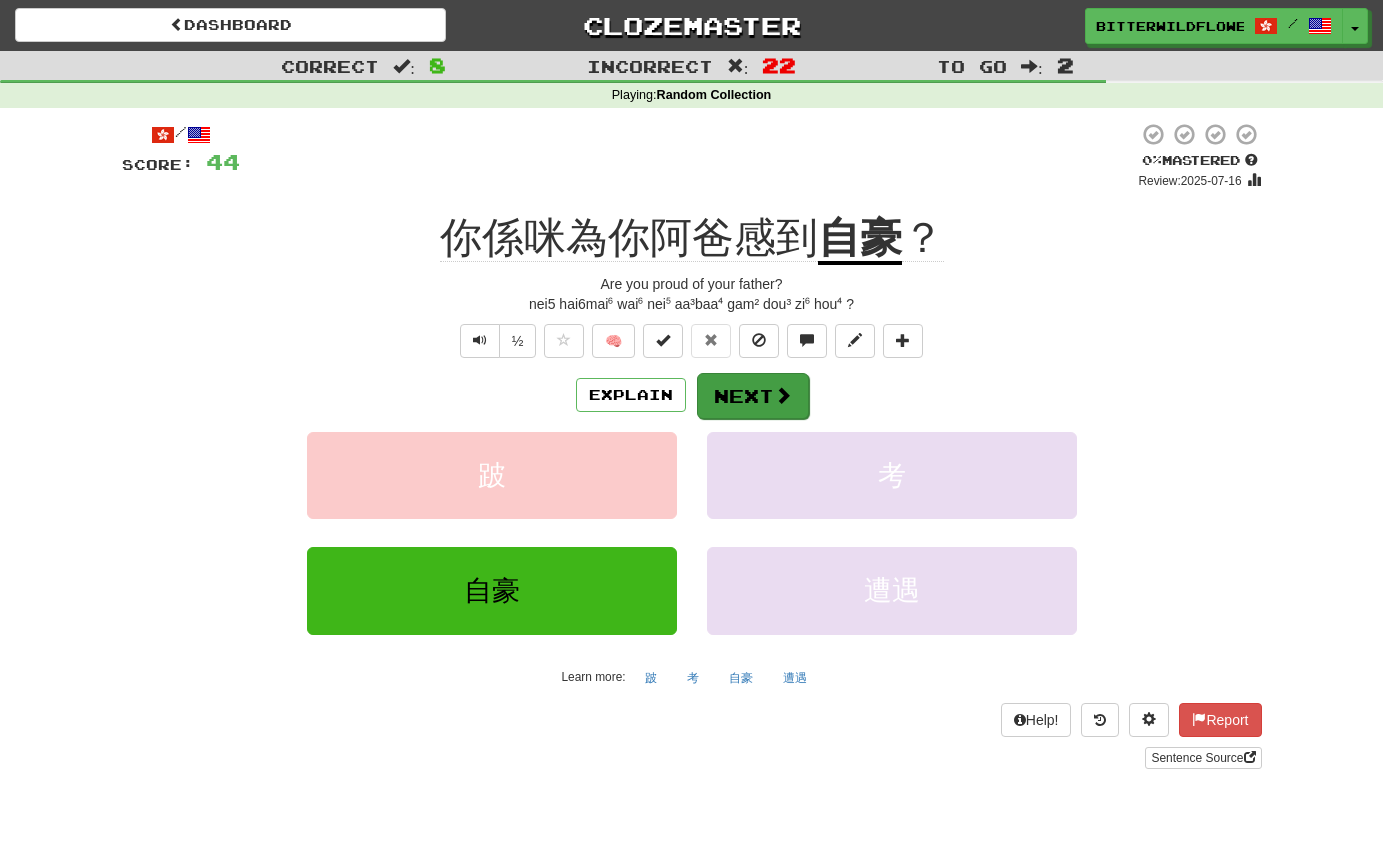 click on "Next" at bounding box center [753, 396] 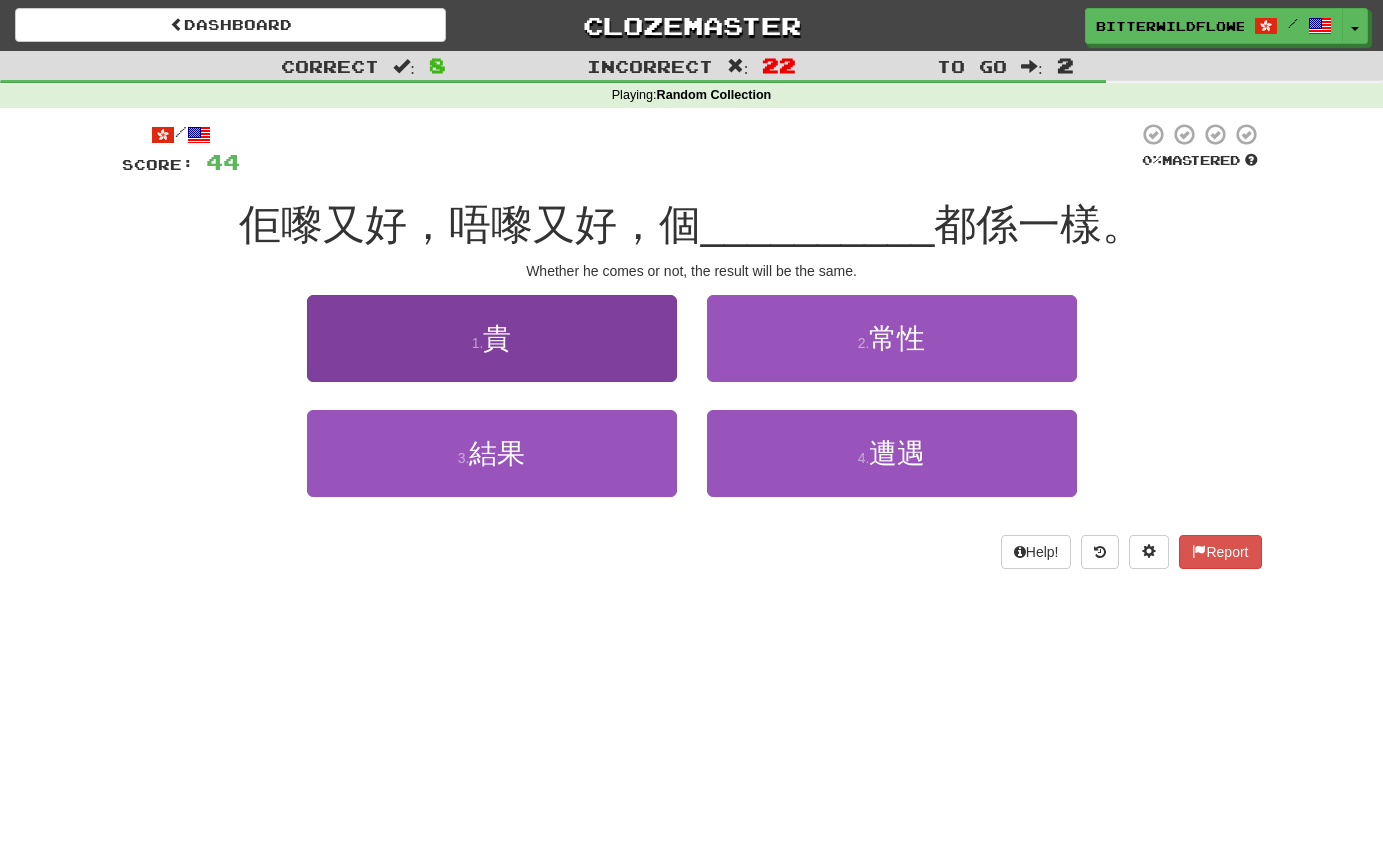 click on "1 .  貴" at bounding box center [492, 338] 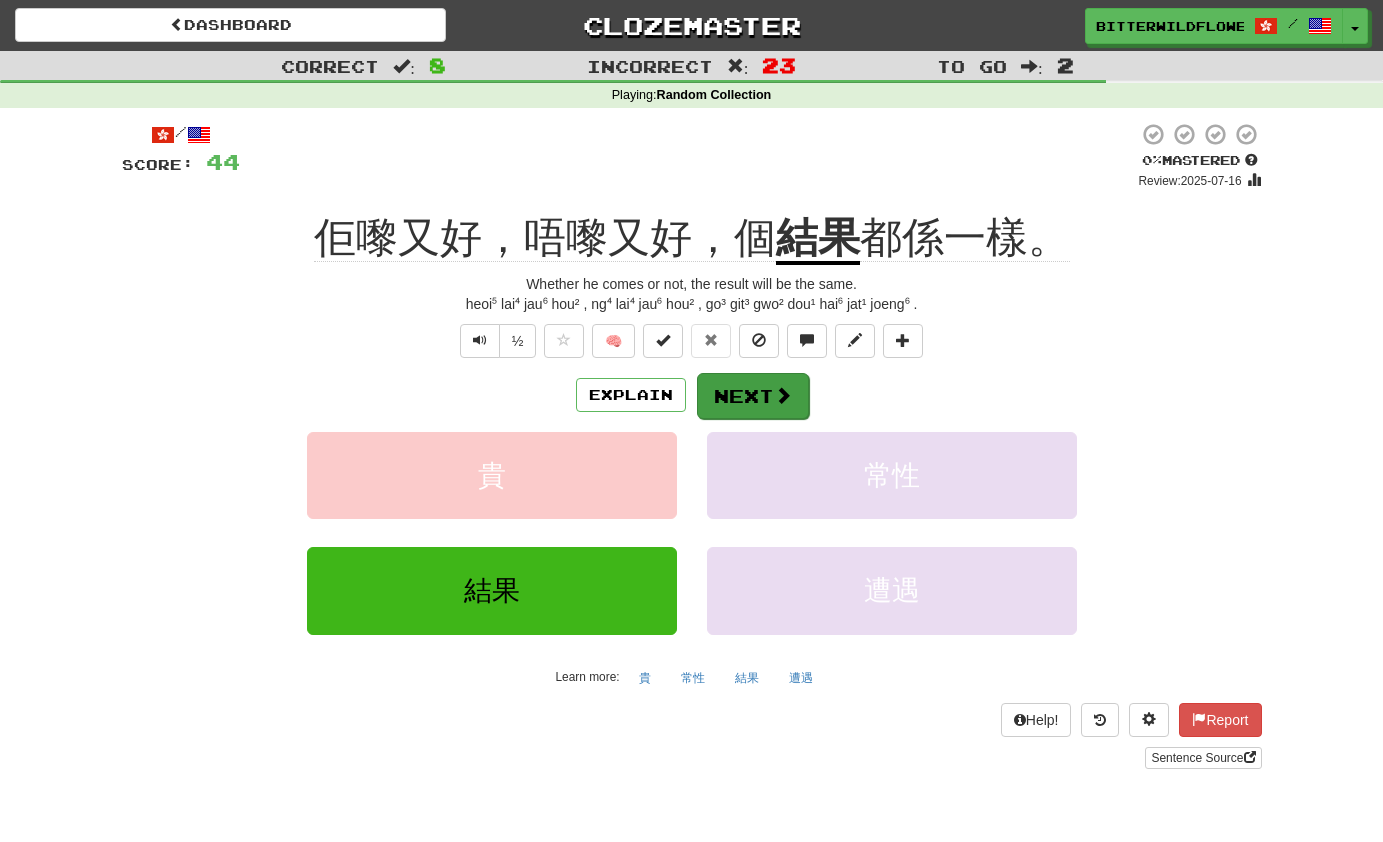click on "Next" at bounding box center (753, 396) 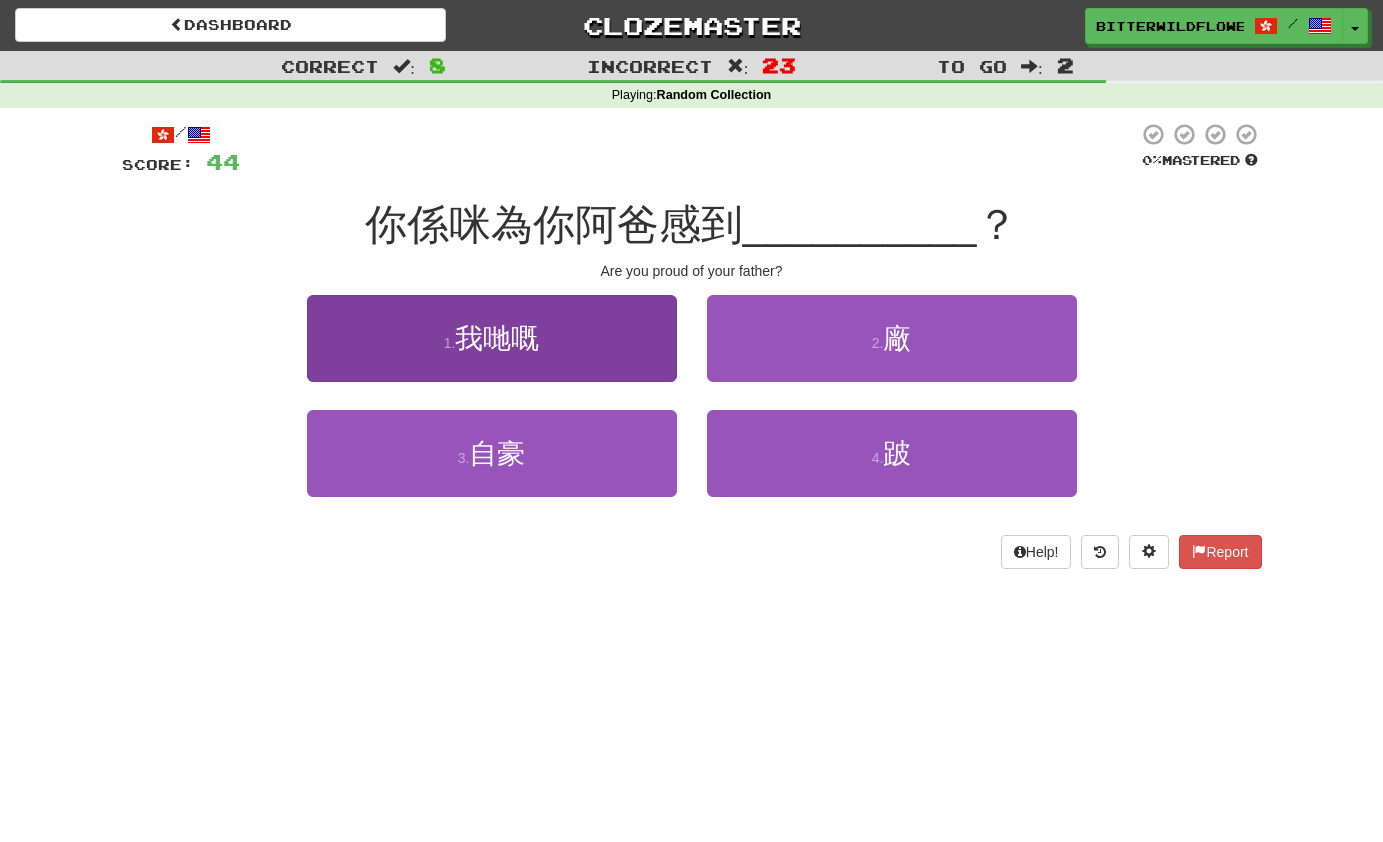 click on "1 .  我哋嘅" at bounding box center (492, 338) 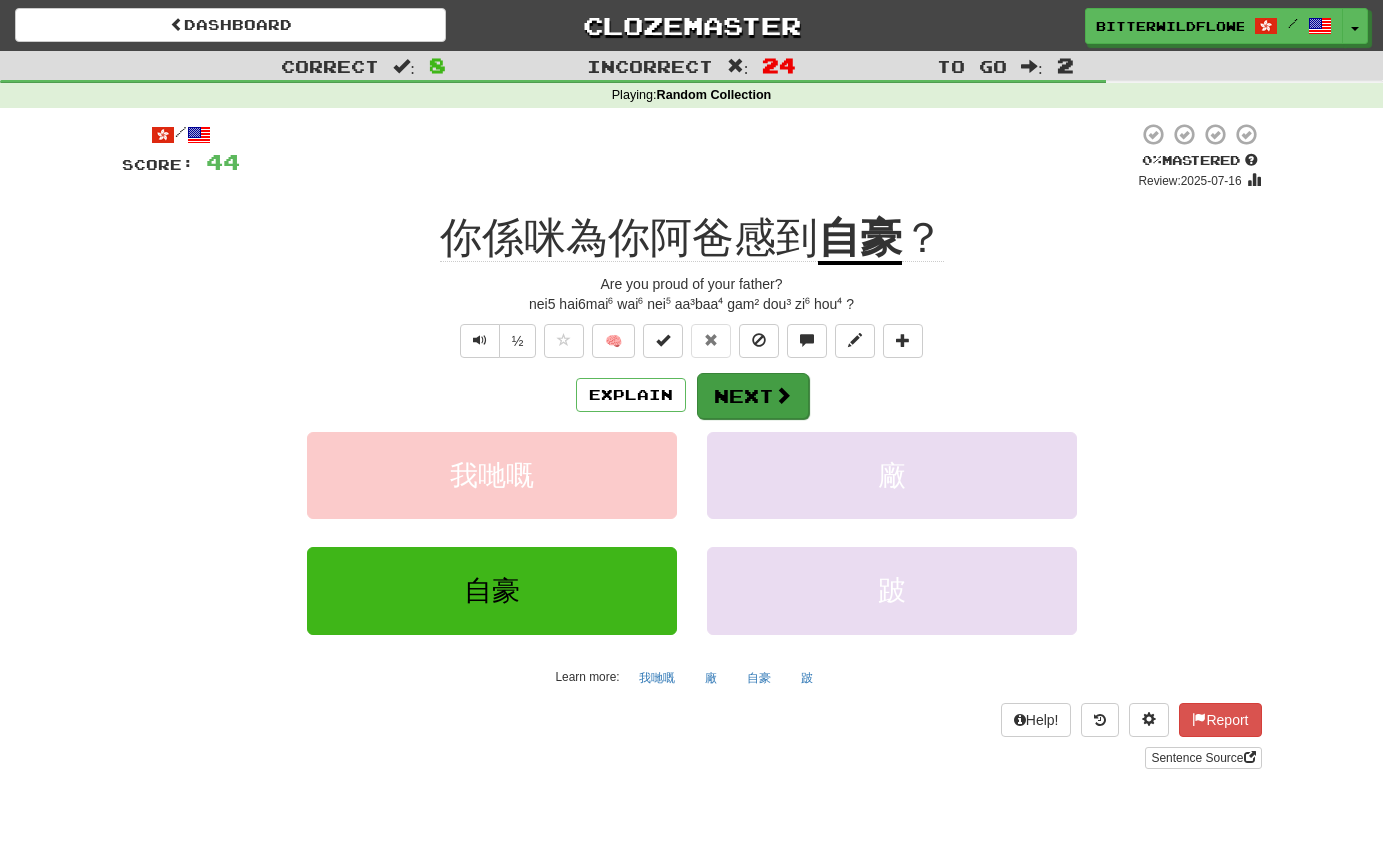 click on "Next" at bounding box center [753, 396] 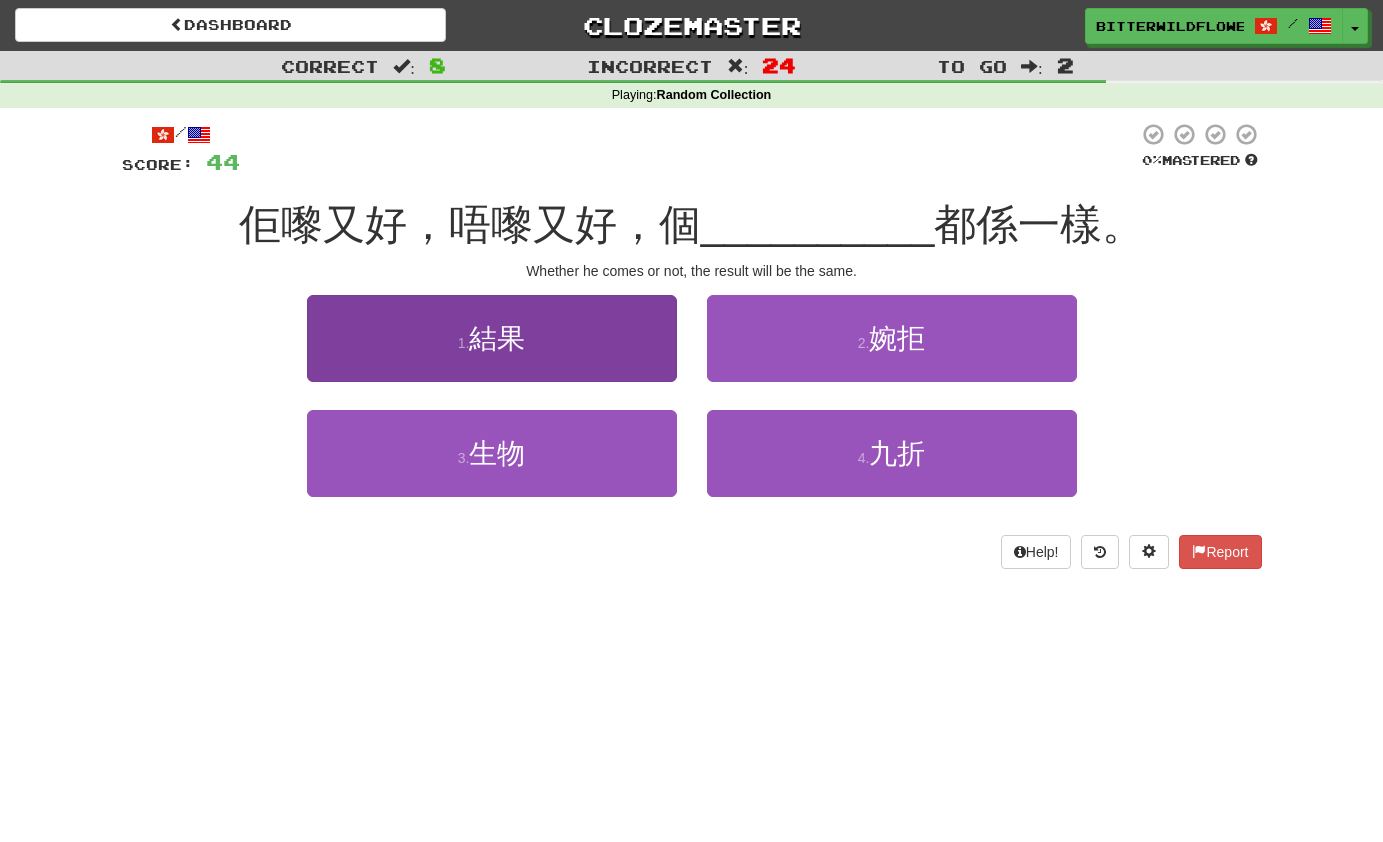 click on "結果" at bounding box center [497, 338] 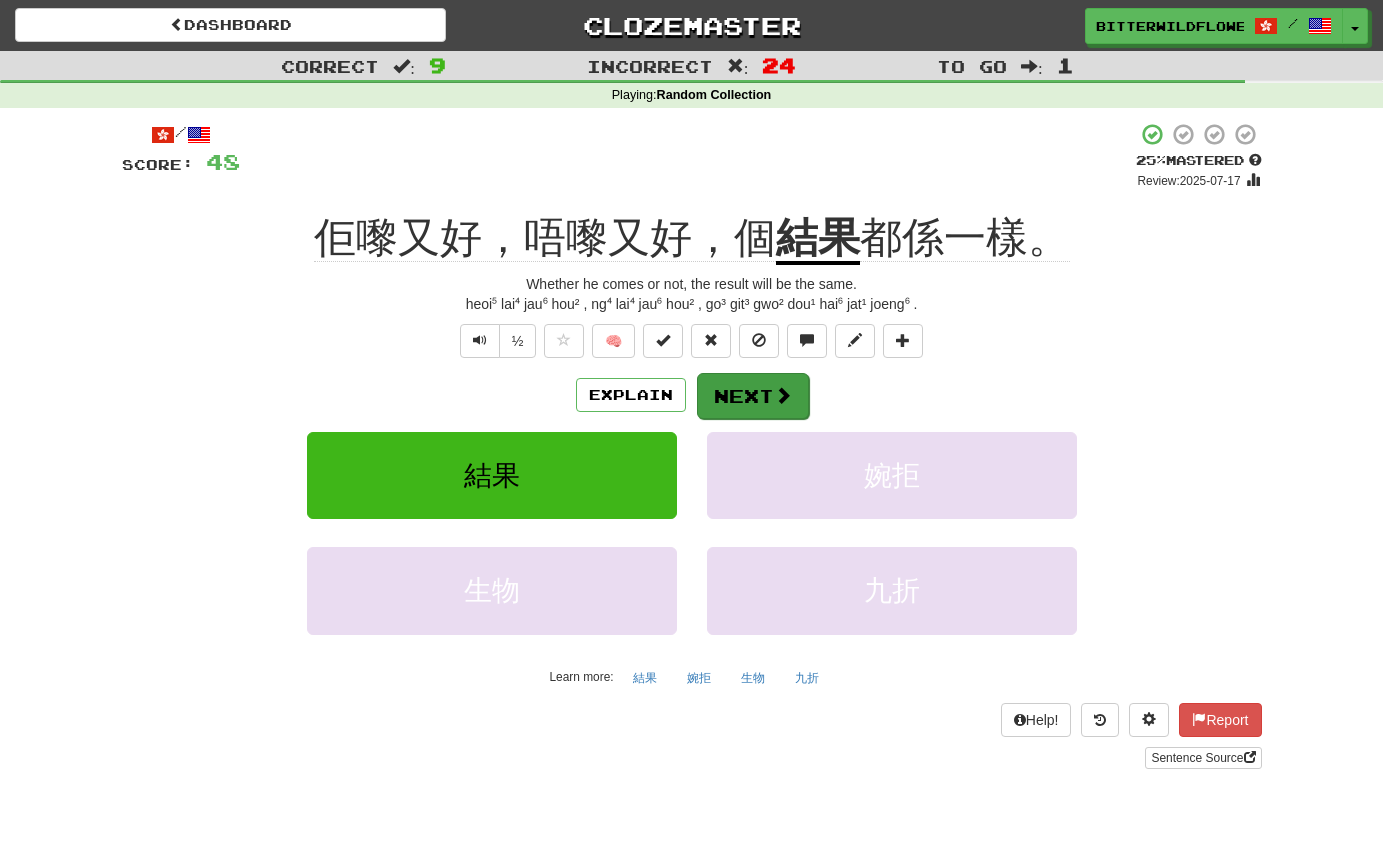 click on "Next" at bounding box center [753, 396] 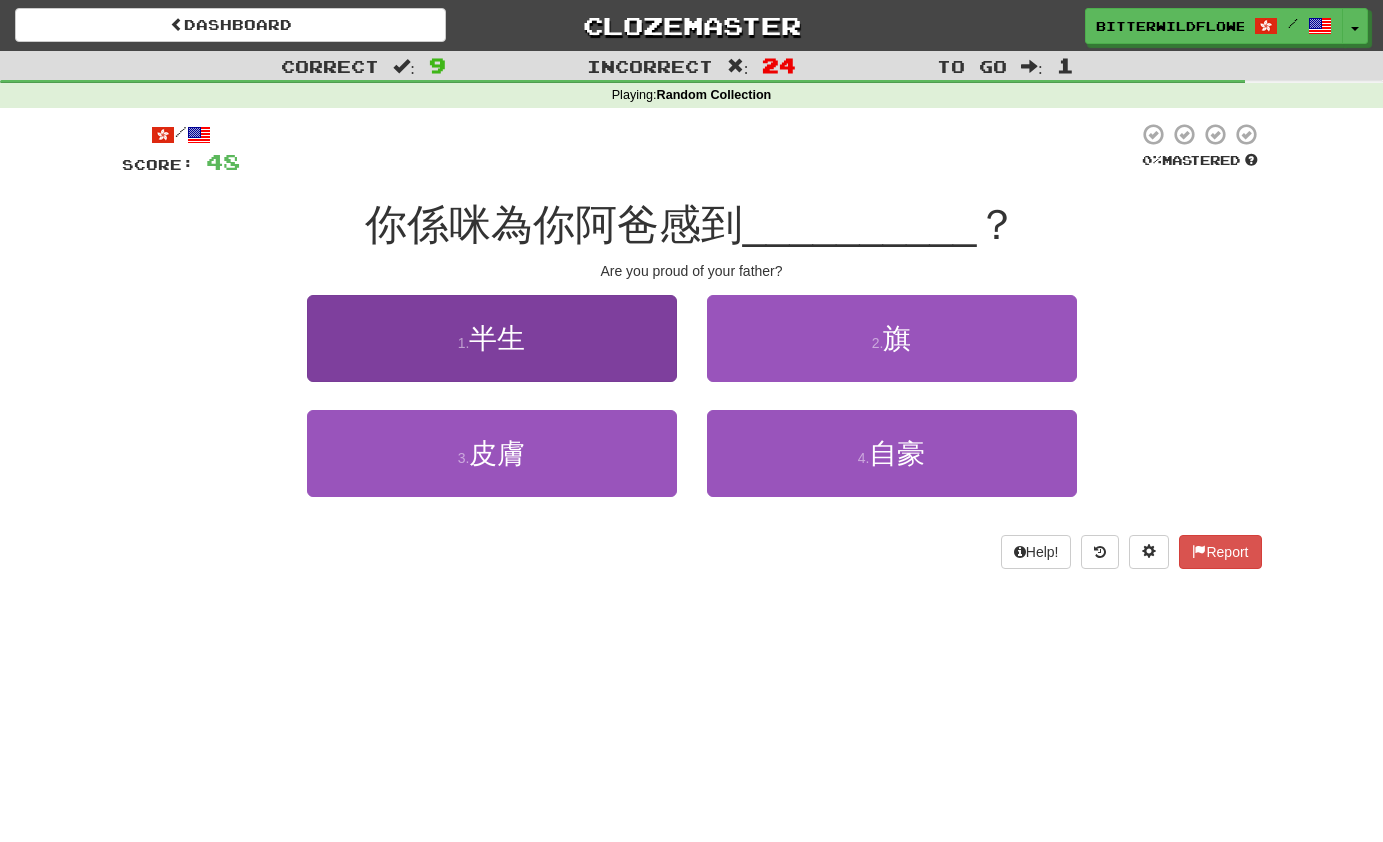 click on "1 .  半生" at bounding box center (492, 338) 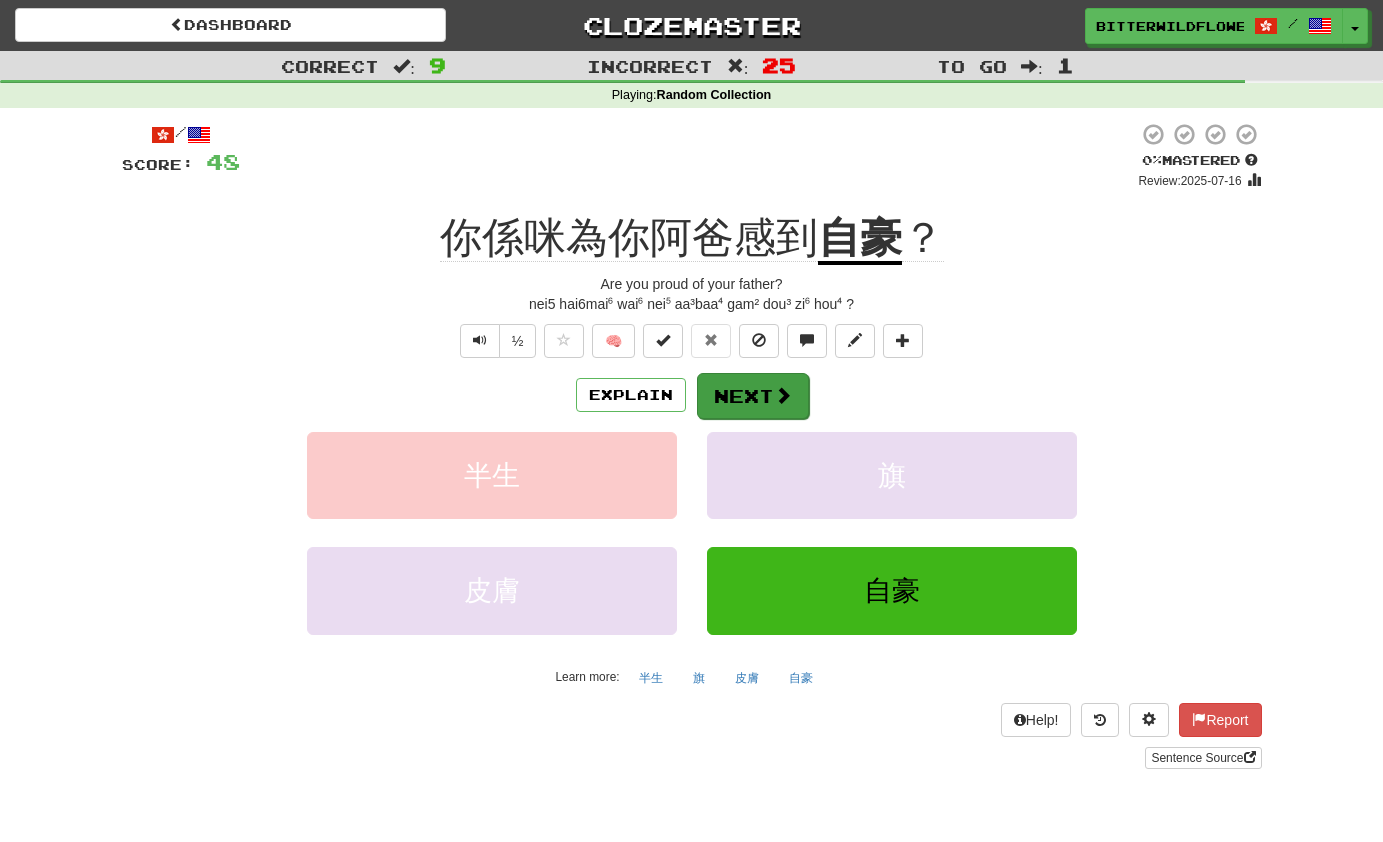 click on "Next" at bounding box center (753, 396) 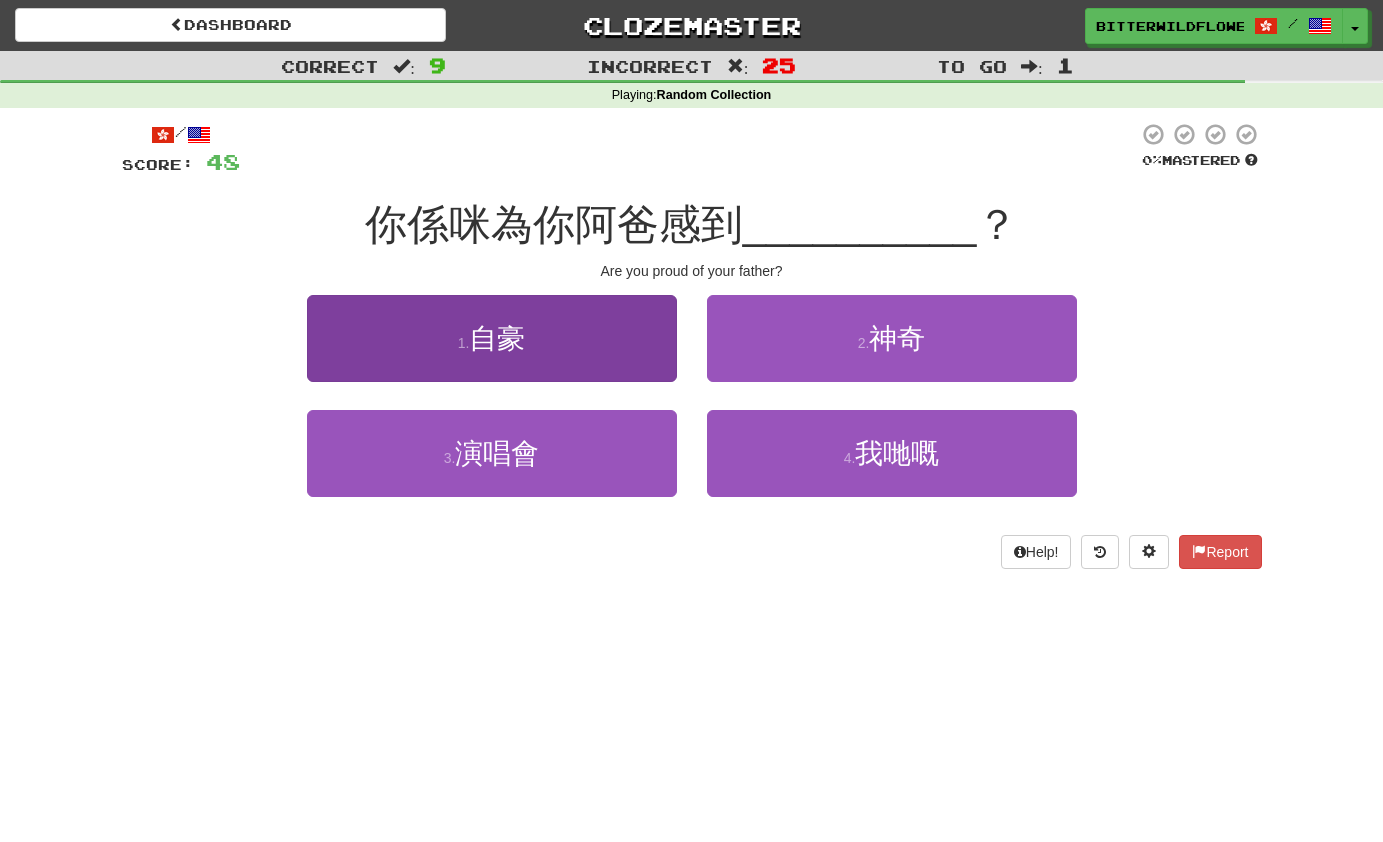 click on "1 .  自豪" at bounding box center [492, 338] 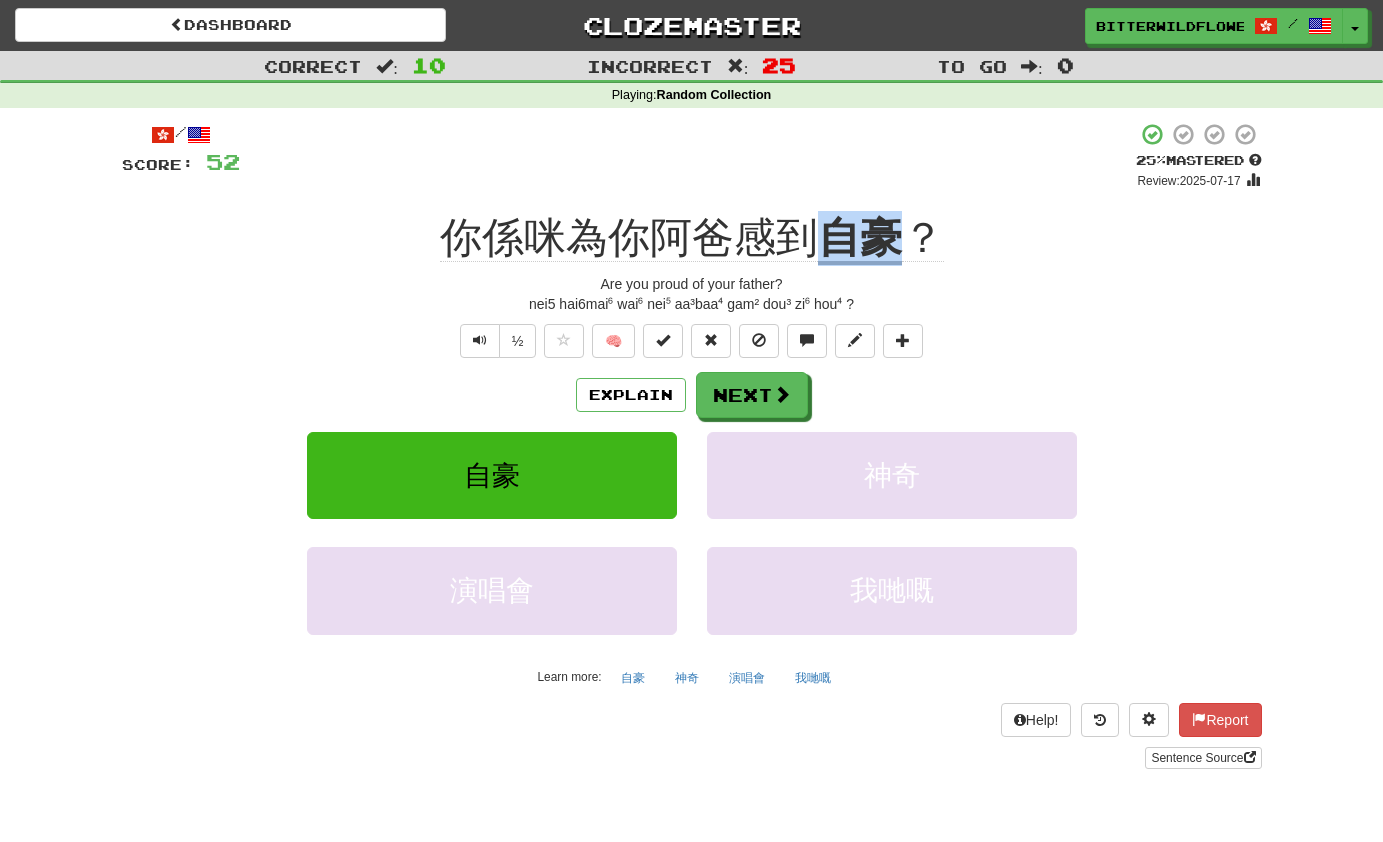 drag, startPoint x: 898, startPoint y: 230, endPoint x: 833, endPoint y: 233, distance: 65.06919 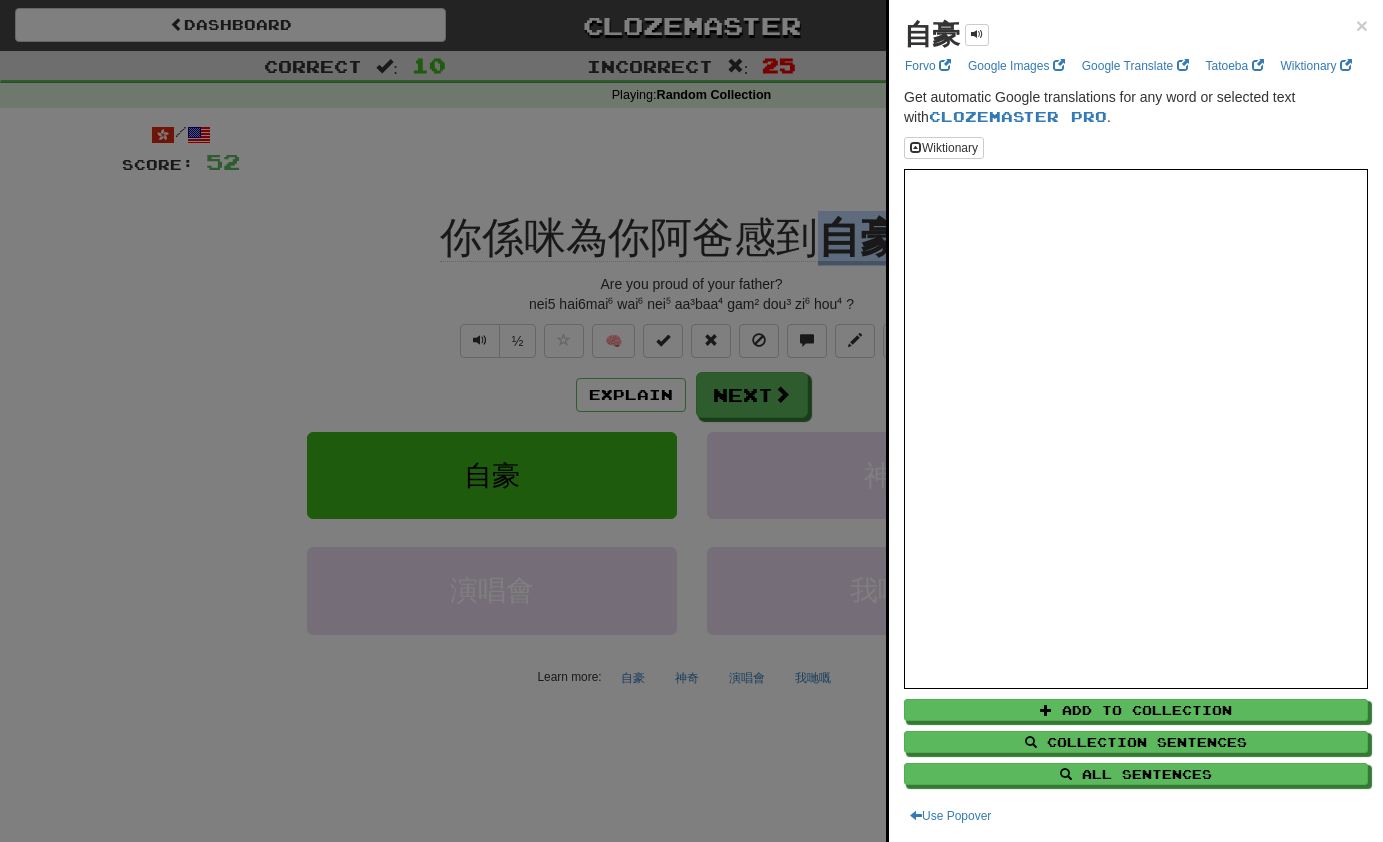copy on "Are you proud of your father?" 